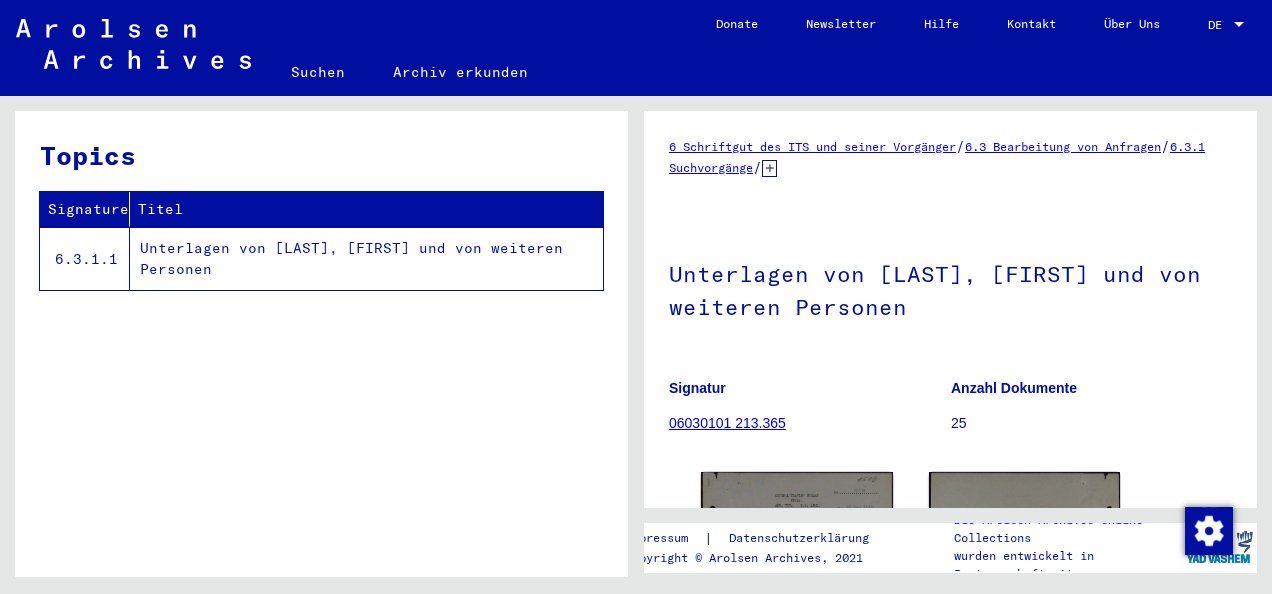 scroll, scrollTop: 0, scrollLeft: 0, axis: both 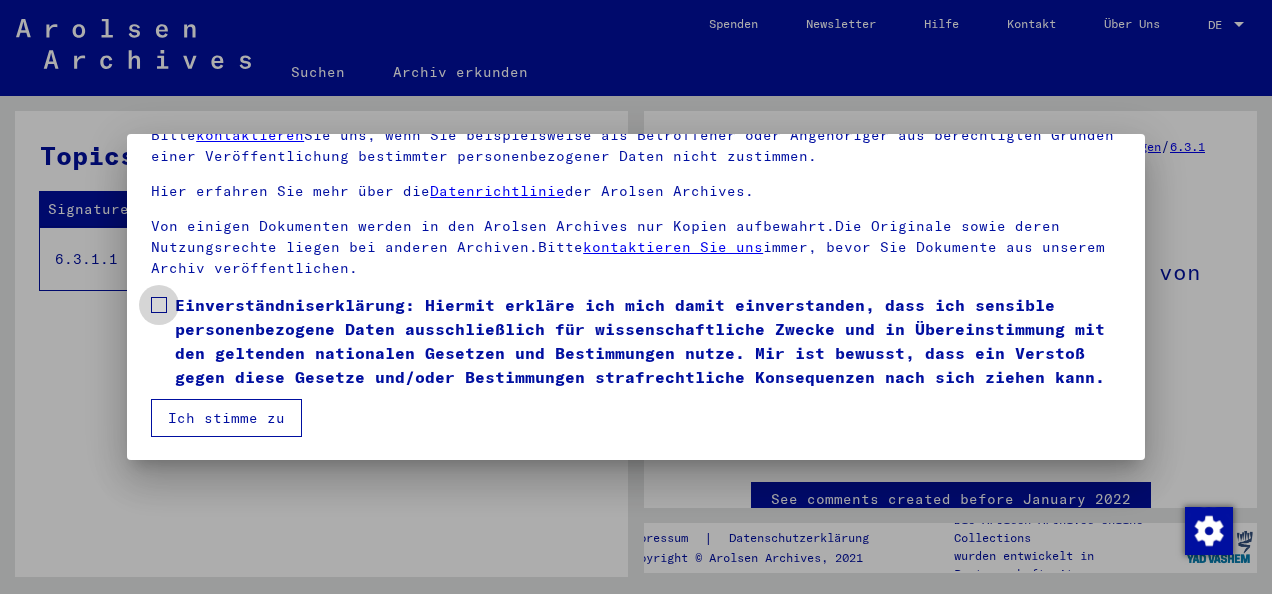 click at bounding box center [159, 305] 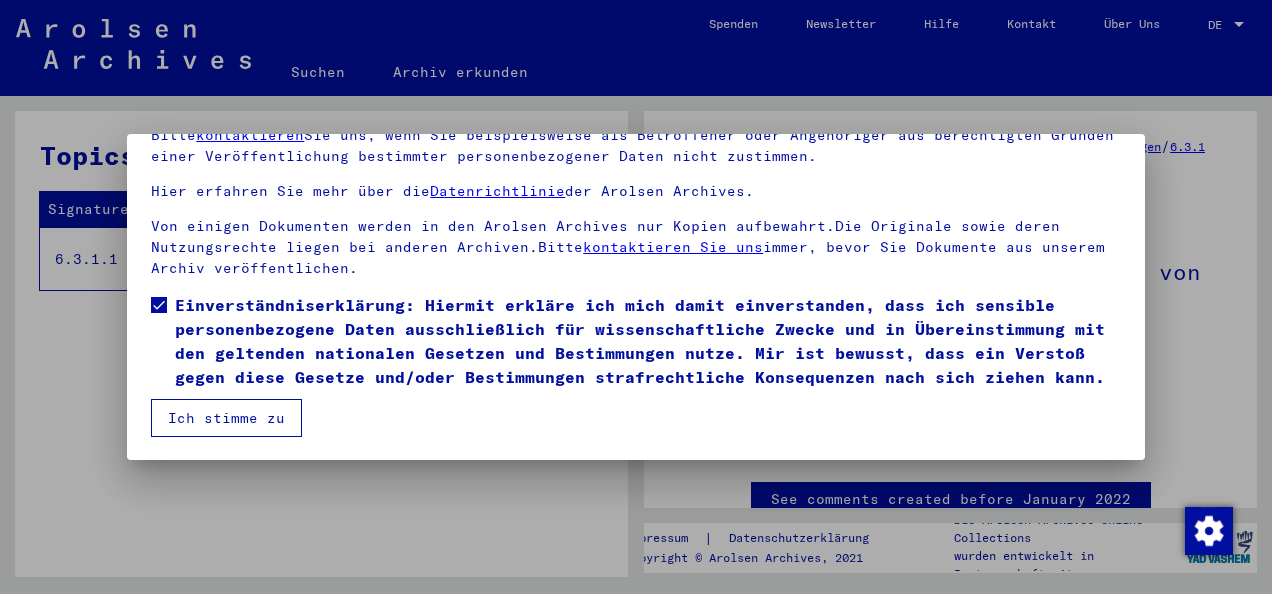 click on "Ich stimme zu" at bounding box center [226, 418] 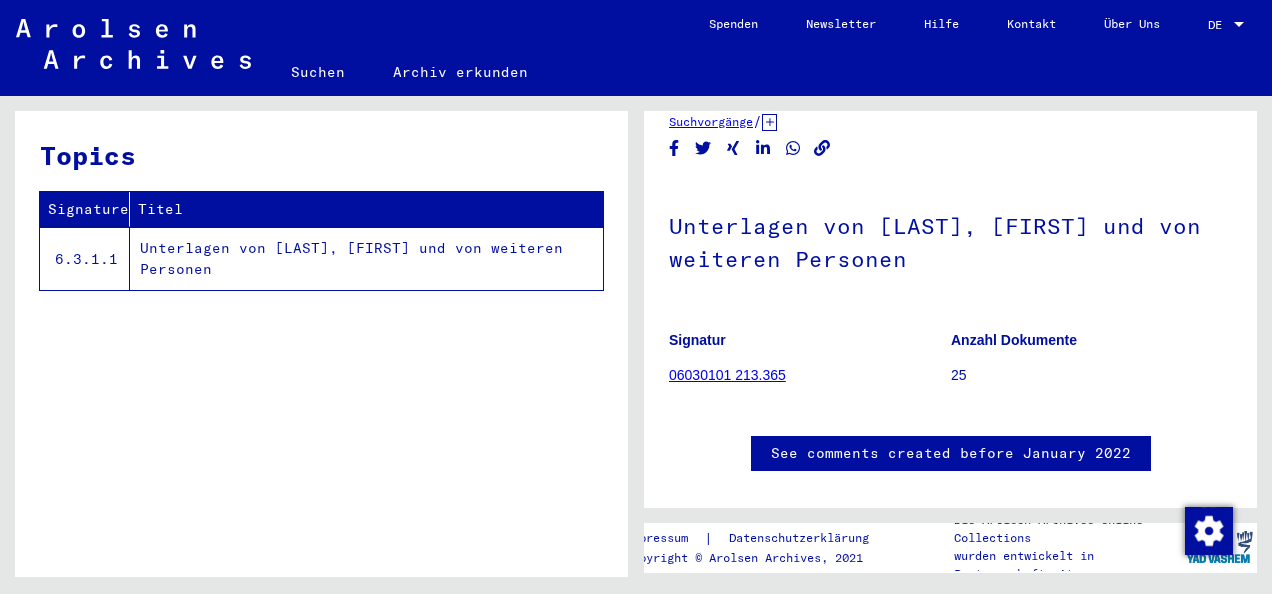 scroll, scrollTop: 0, scrollLeft: 0, axis: both 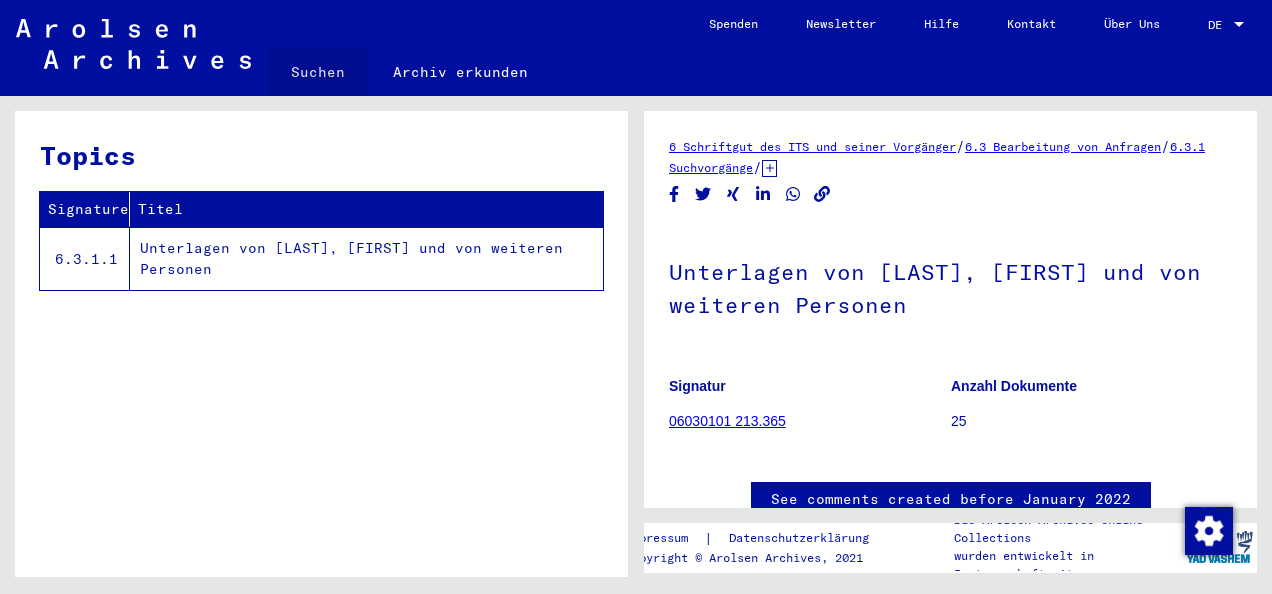 click on "Suchen" 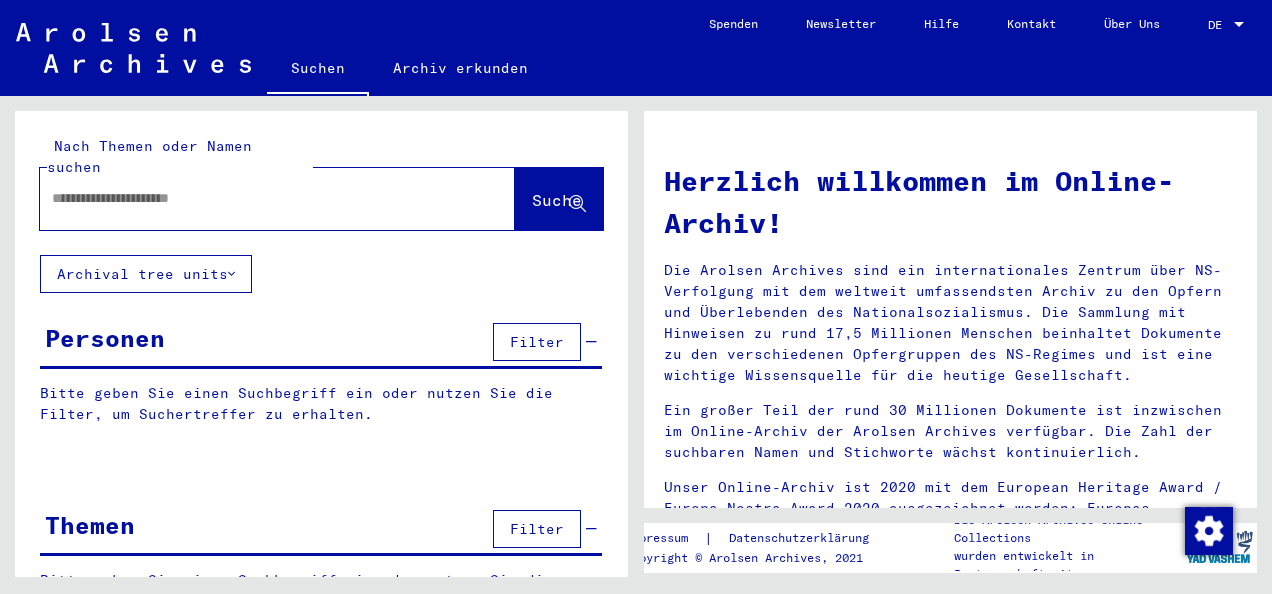 click at bounding box center [253, 198] 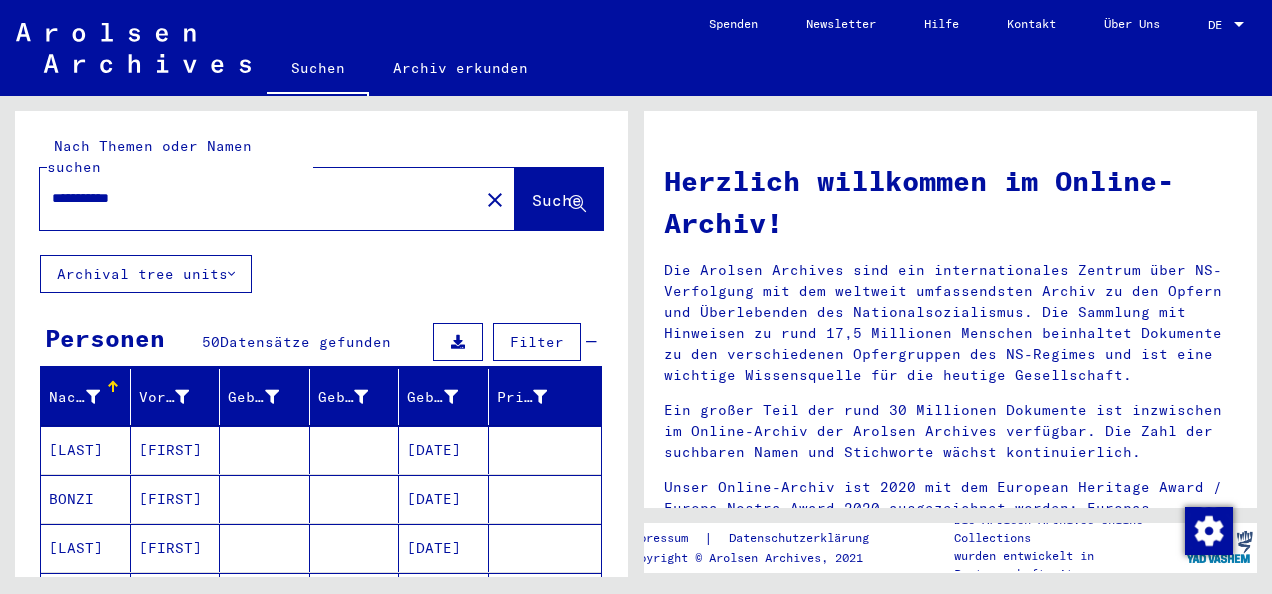 click on "**********" at bounding box center (253, 198) 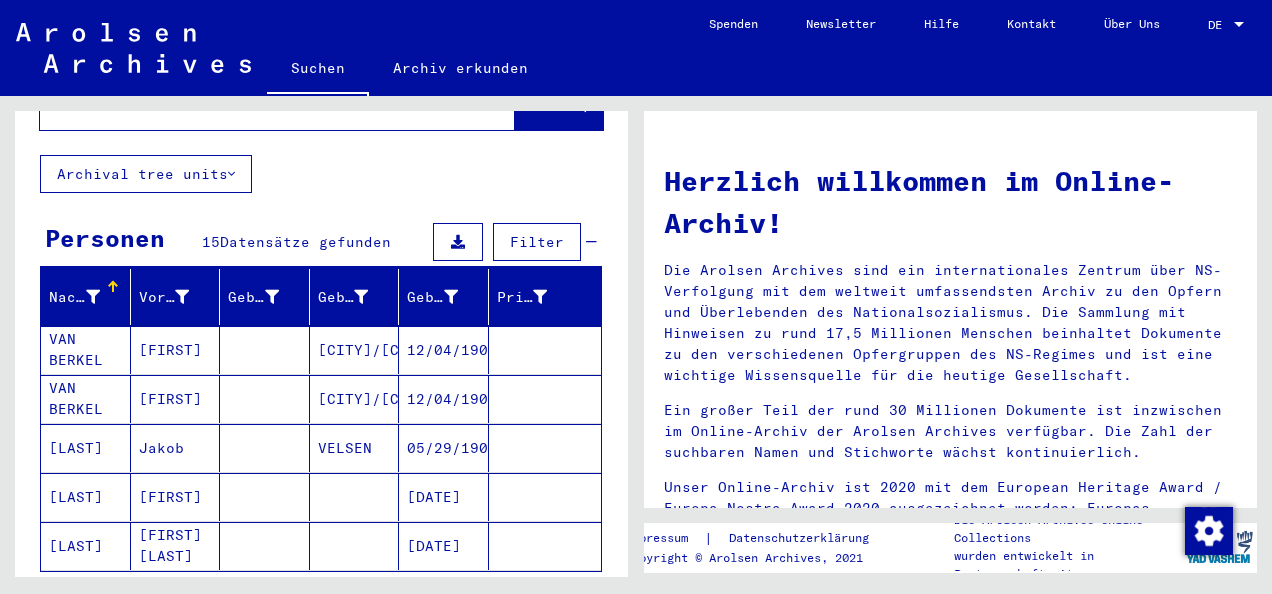 scroll, scrollTop: 200, scrollLeft: 0, axis: vertical 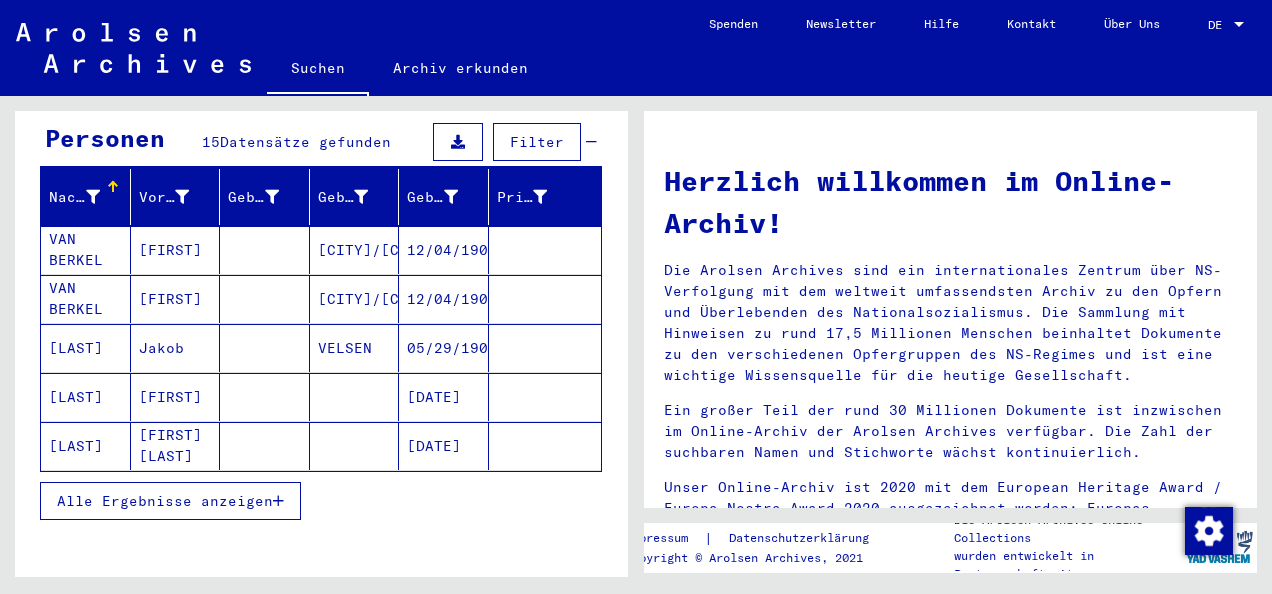 click on "Alle Ergebnisse anzeigen" at bounding box center (165, 501) 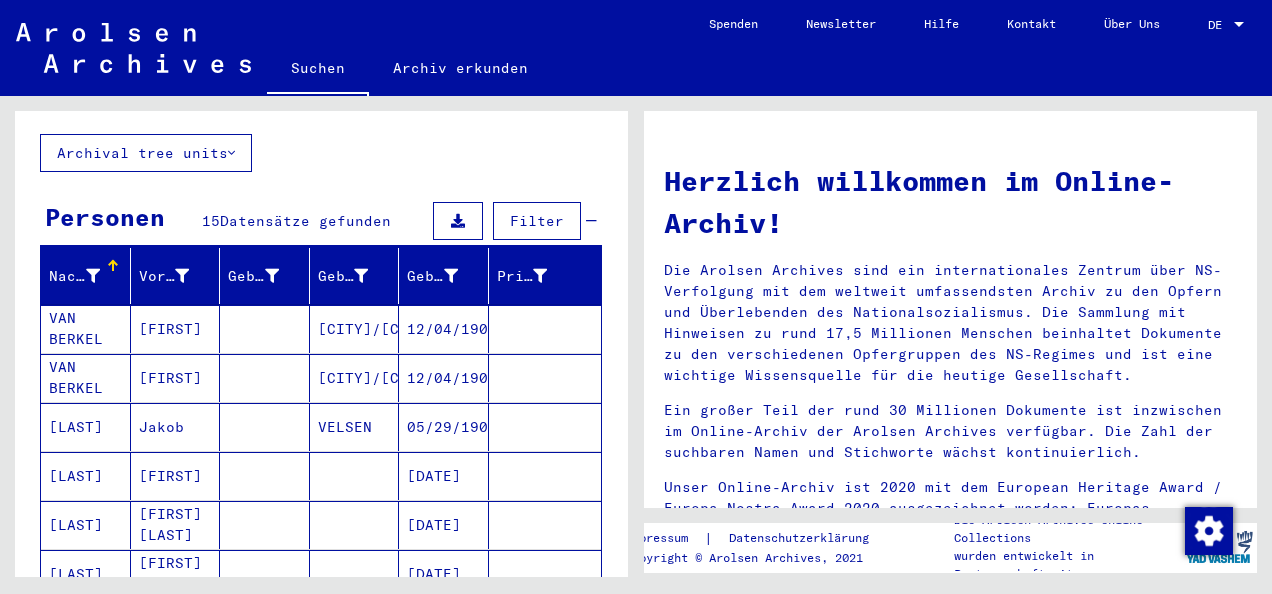 scroll, scrollTop: 0, scrollLeft: 0, axis: both 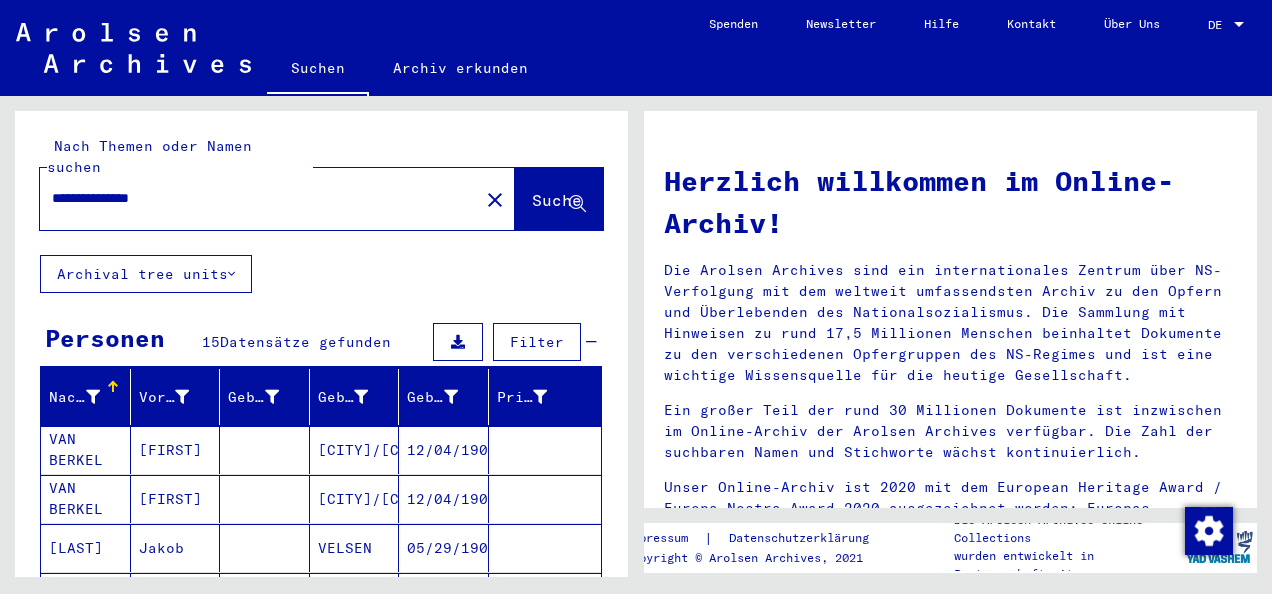 click on "**********" at bounding box center [253, 198] 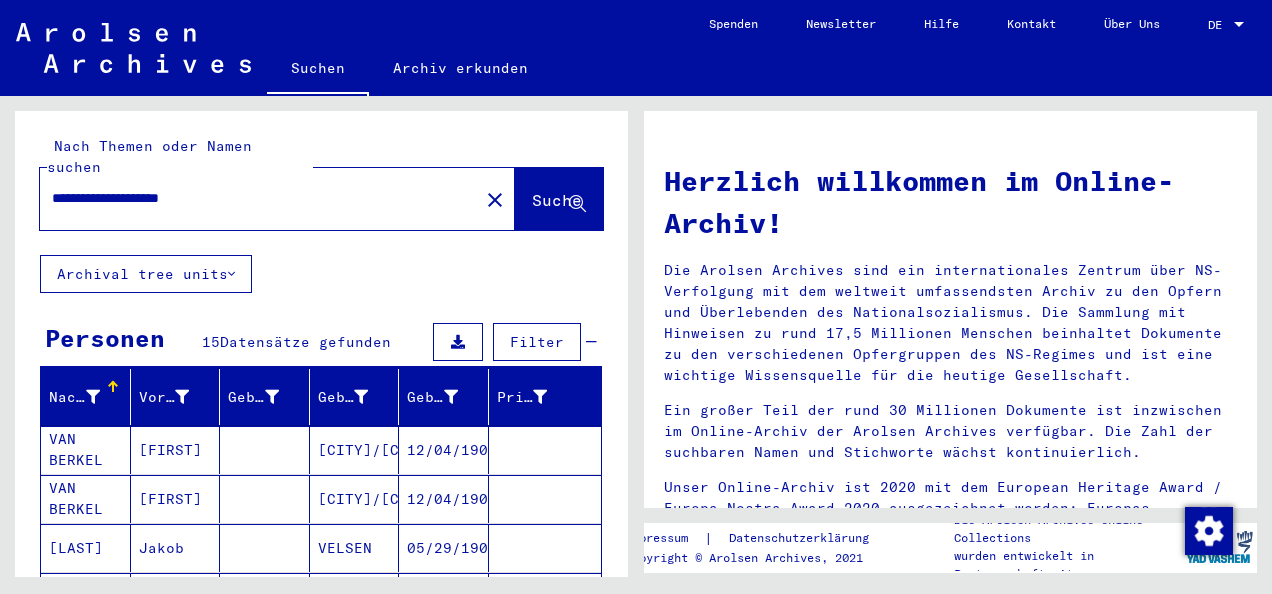 type on "**********" 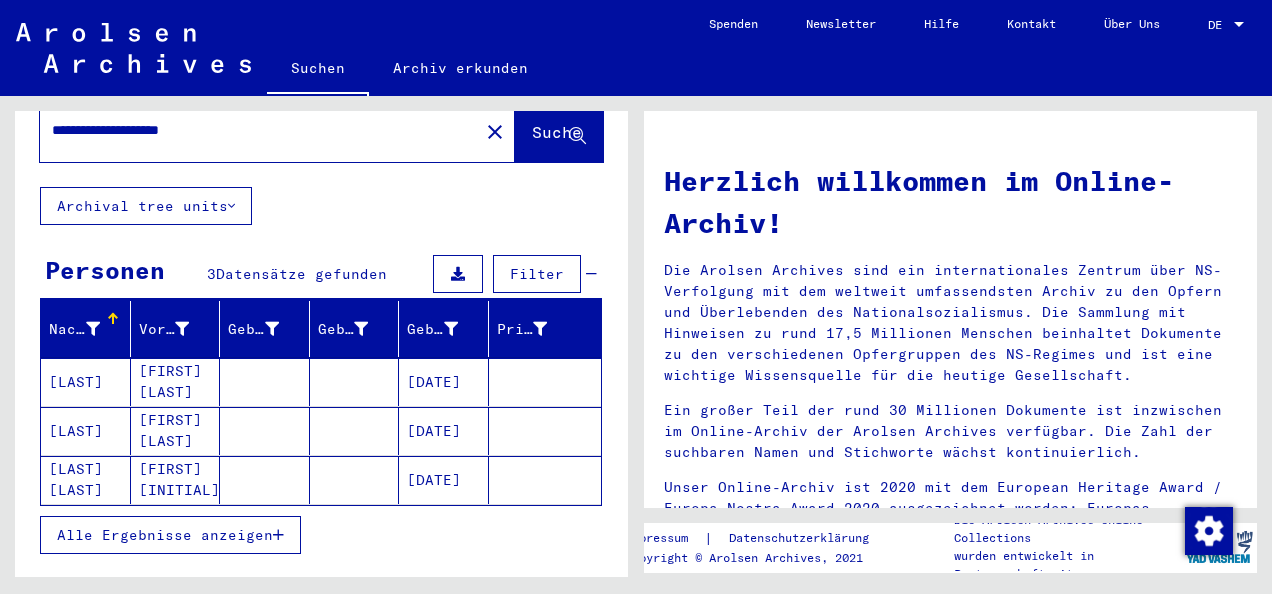 scroll, scrollTop: 100, scrollLeft: 0, axis: vertical 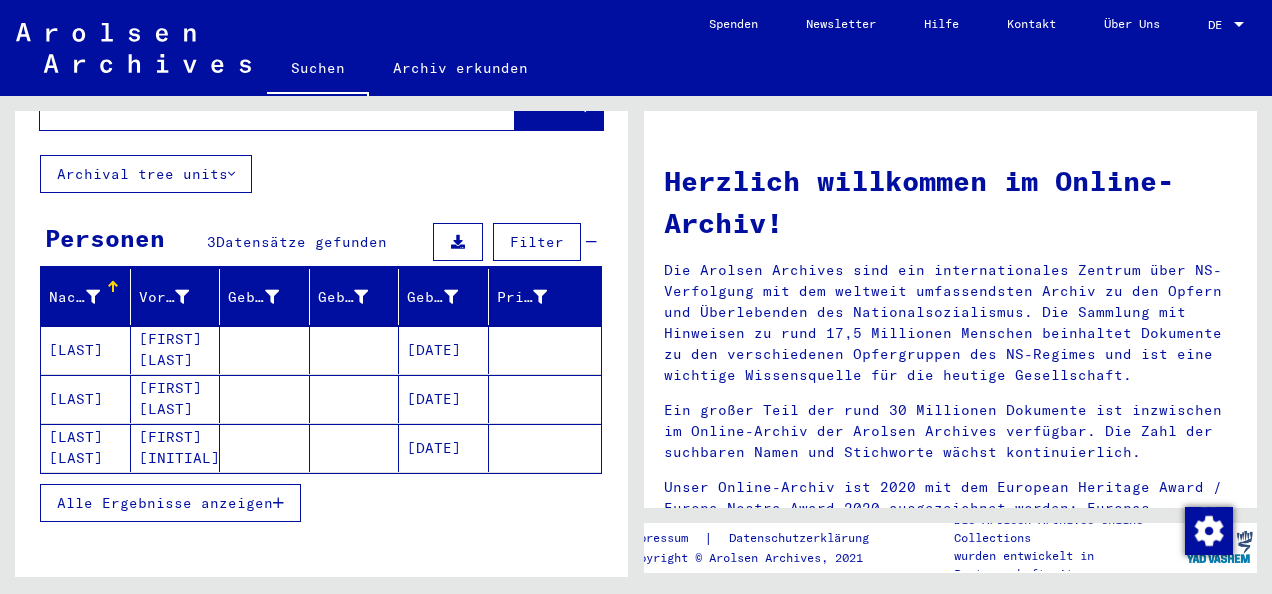 click on "[DATE]" at bounding box center [444, 399] 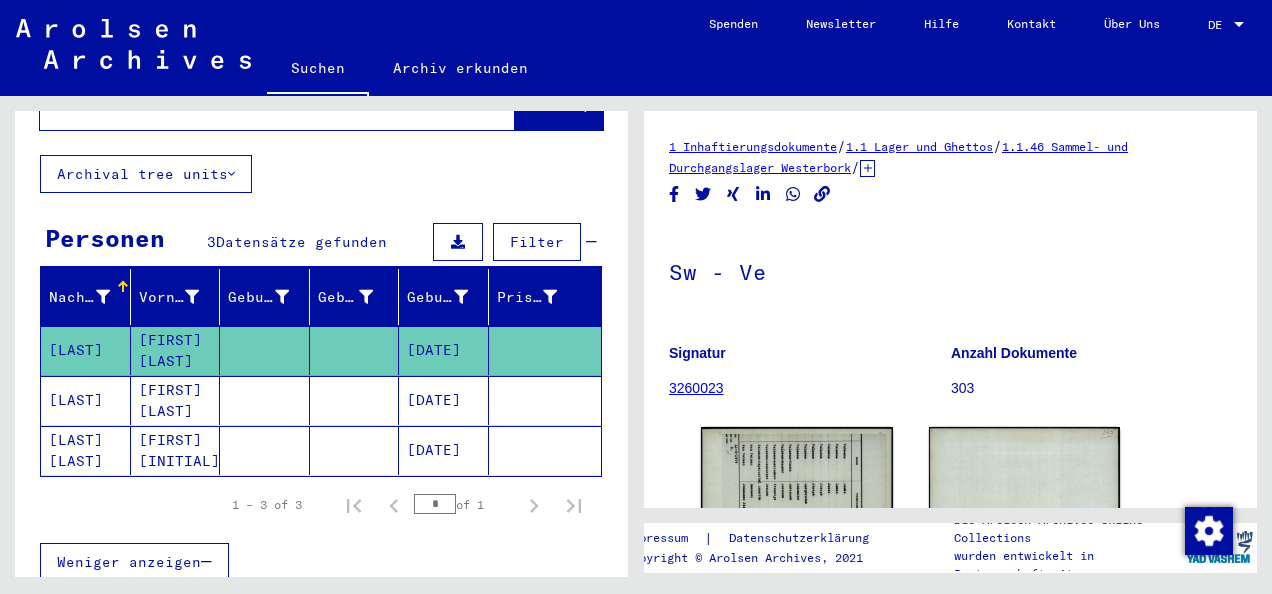scroll, scrollTop: 0, scrollLeft: 0, axis: both 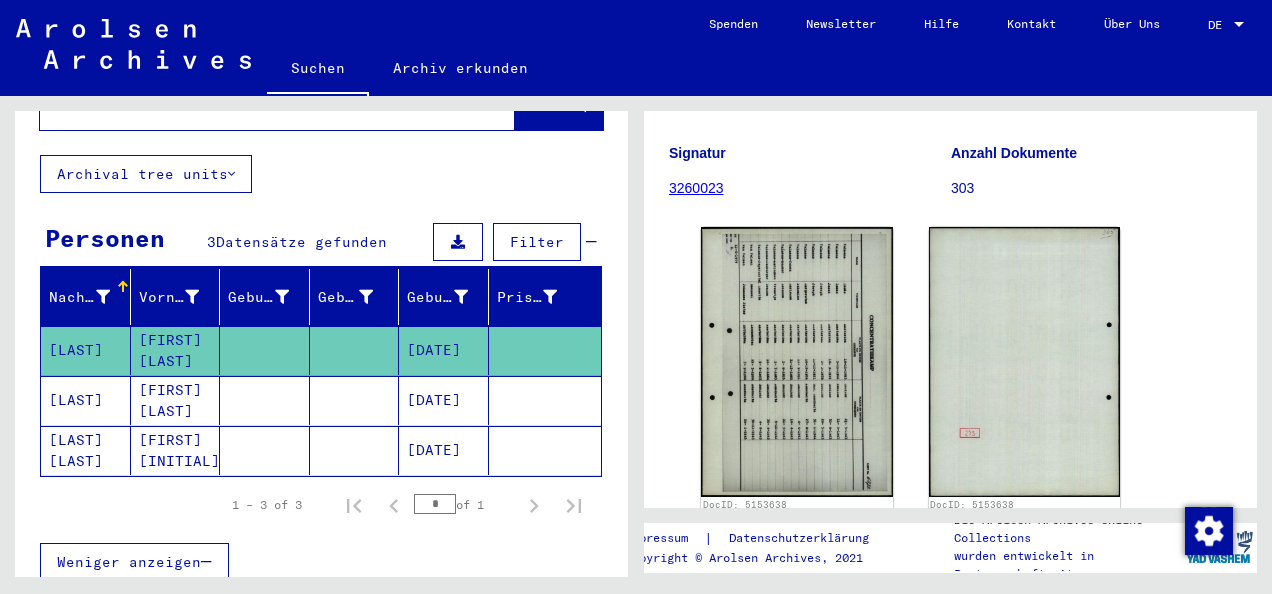 click on "[DATE]" at bounding box center [444, 450] 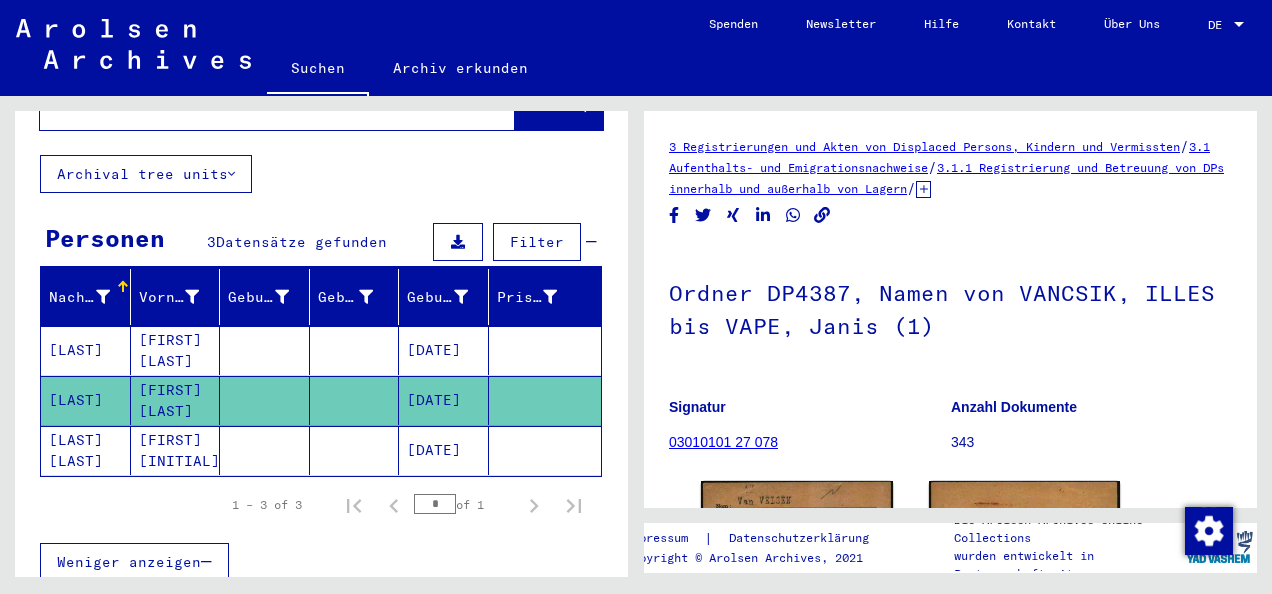 scroll, scrollTop: 0, scrollLeft: 0, axis: both 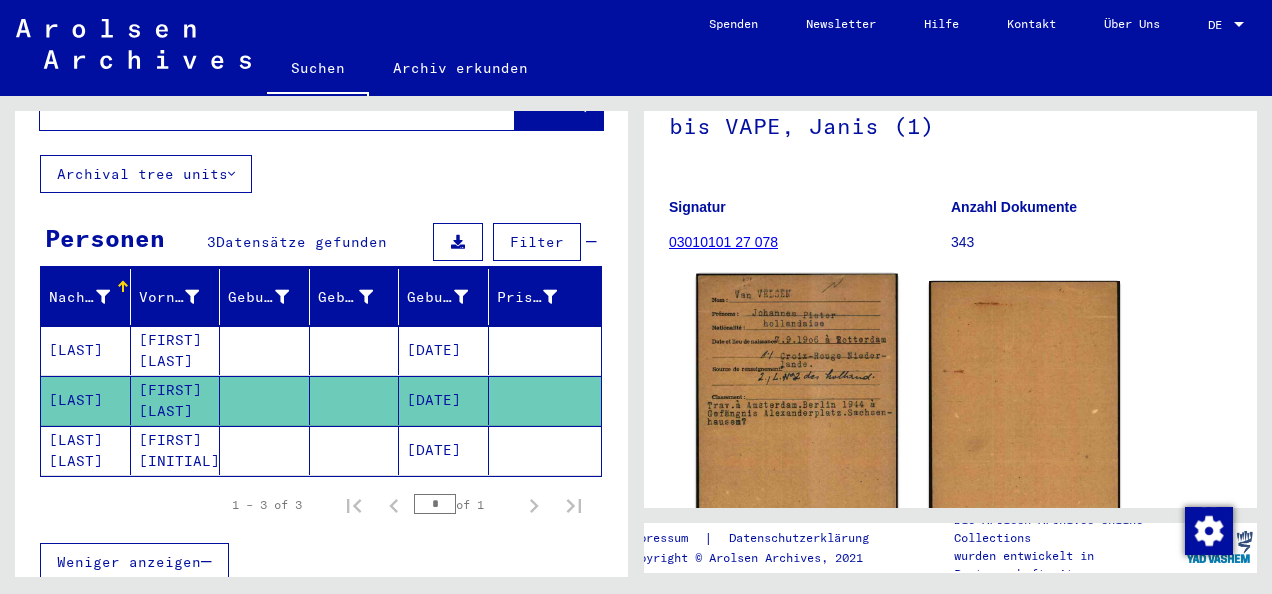 click 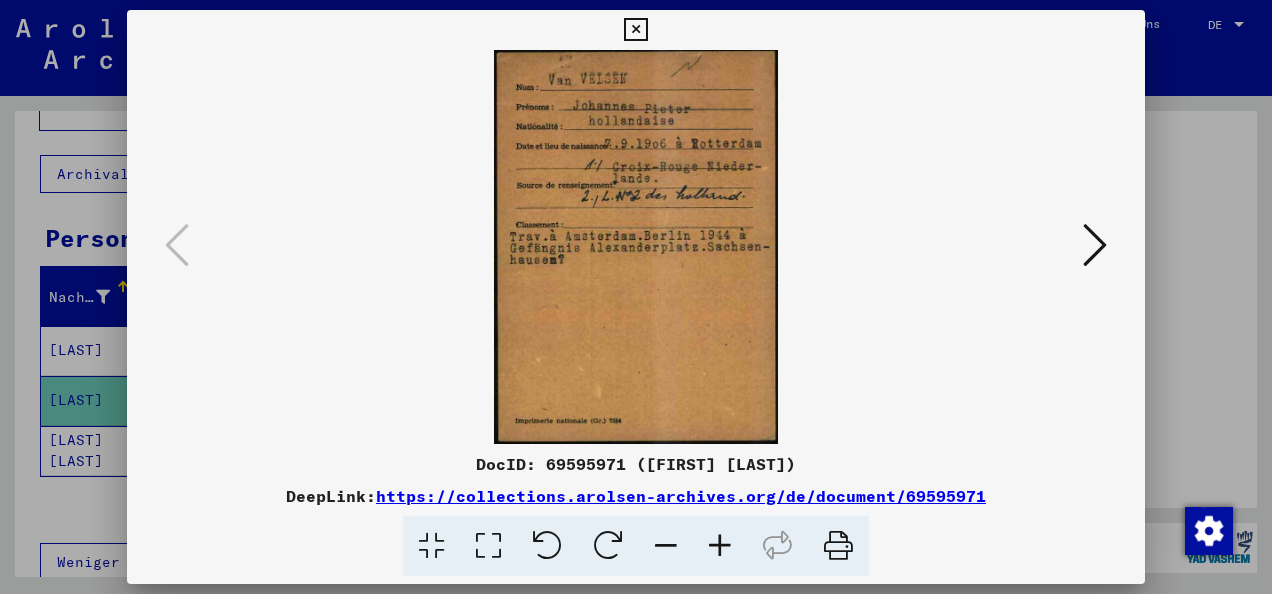 click at bounding box center (720, 546) 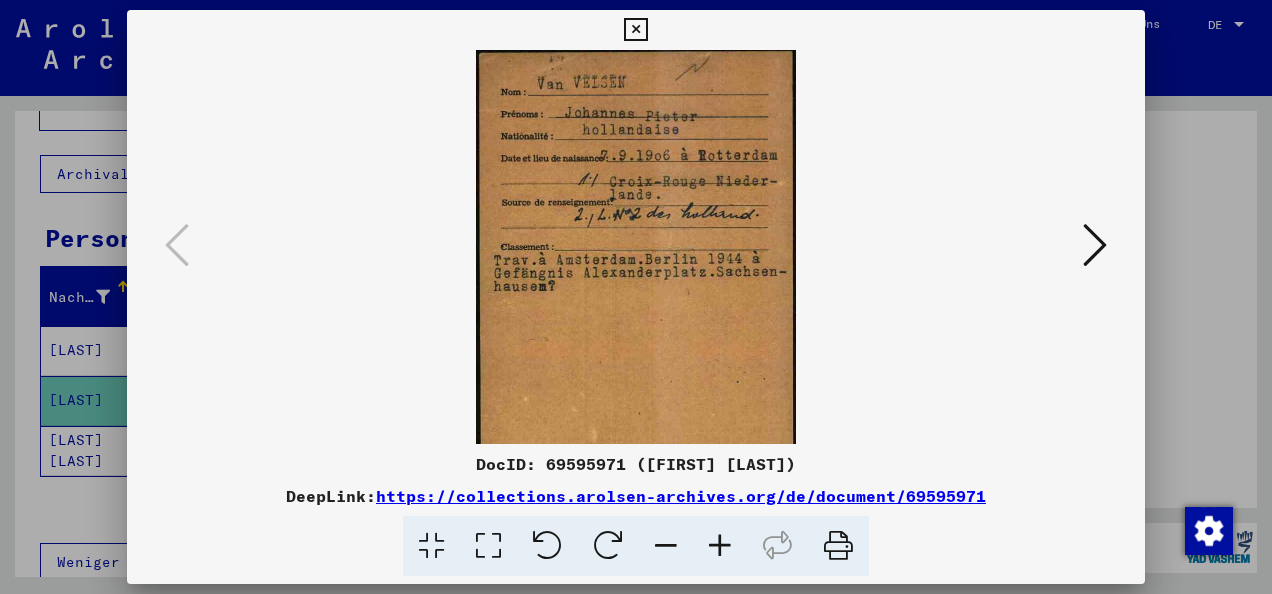 click at bounding box center [720, 546] 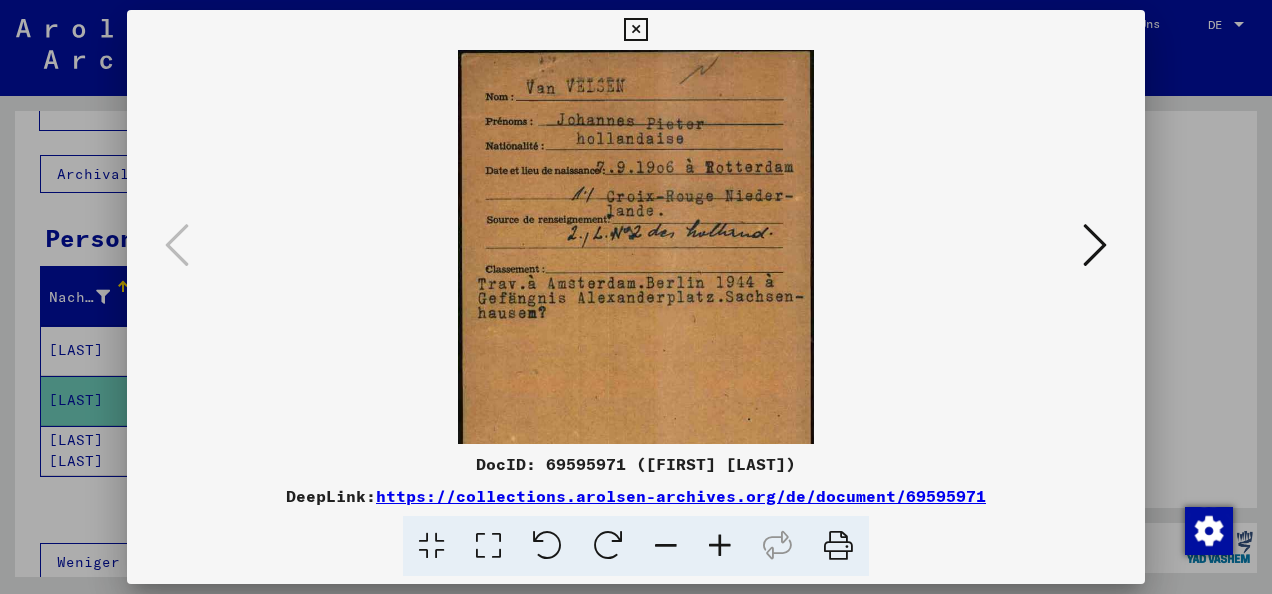 click at bounding box center (720, 546) 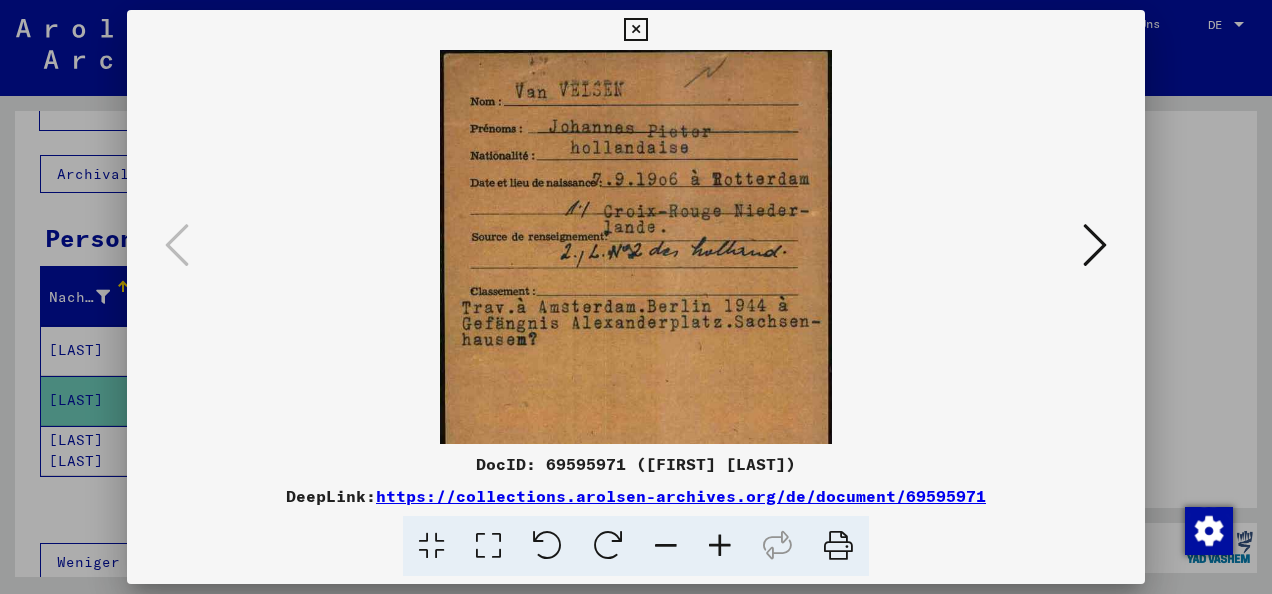 click at bounding box center (720, 546) 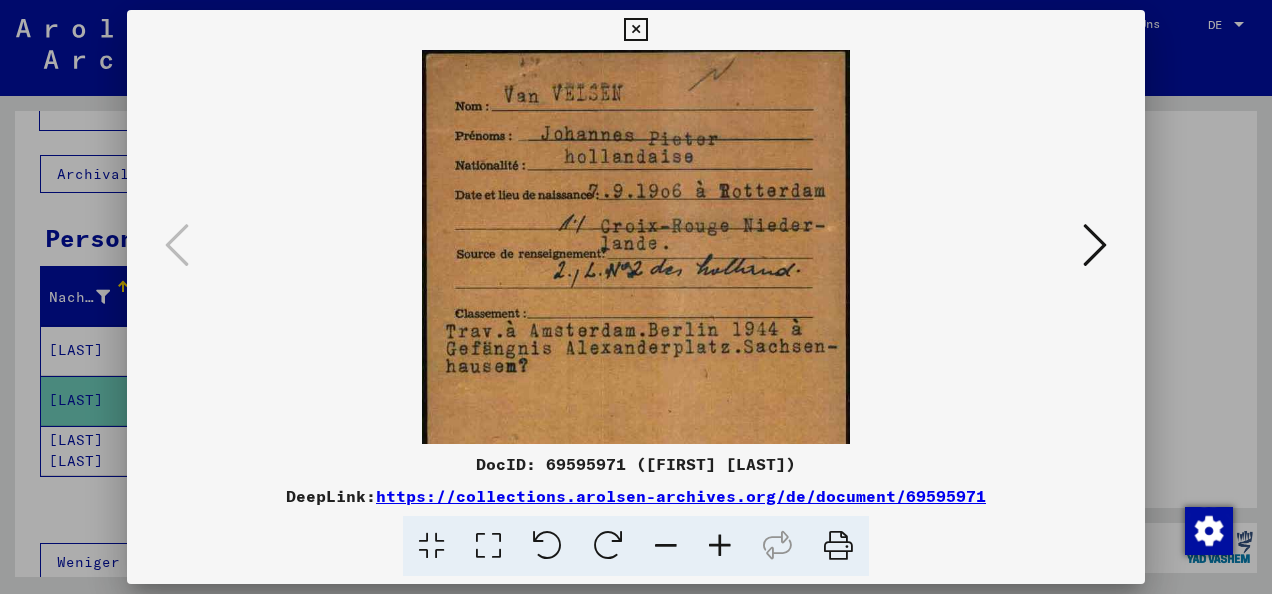 click at bounding box center [720, 546] 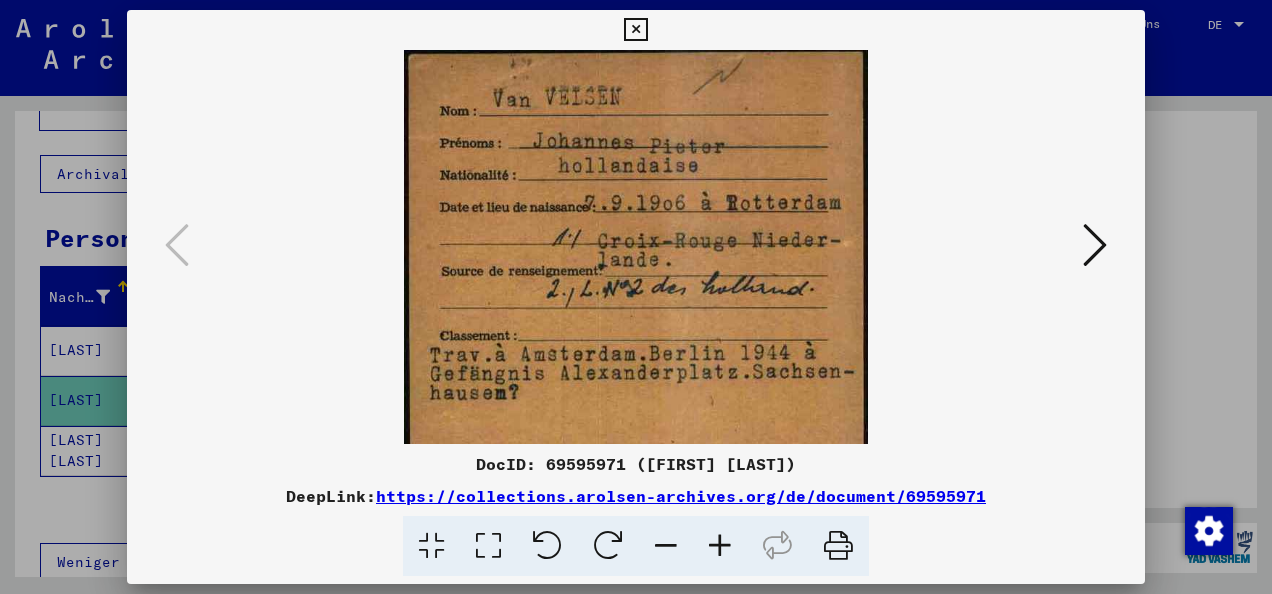 click at bounding box center (720, 546) 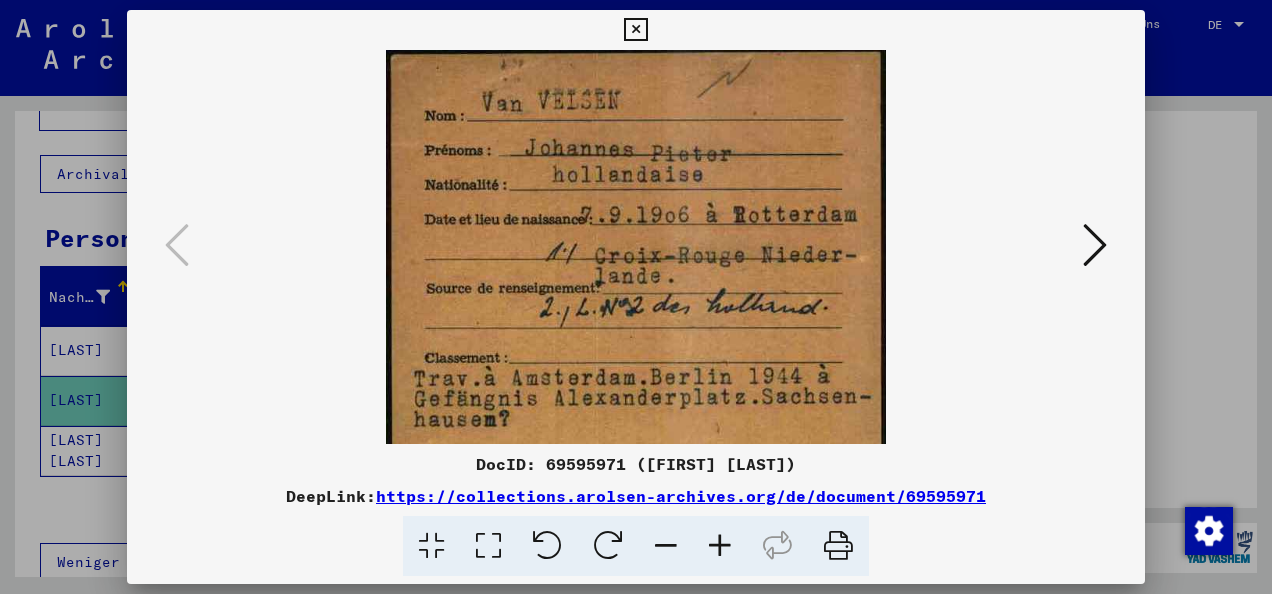 click at bounding box center [720, 546] 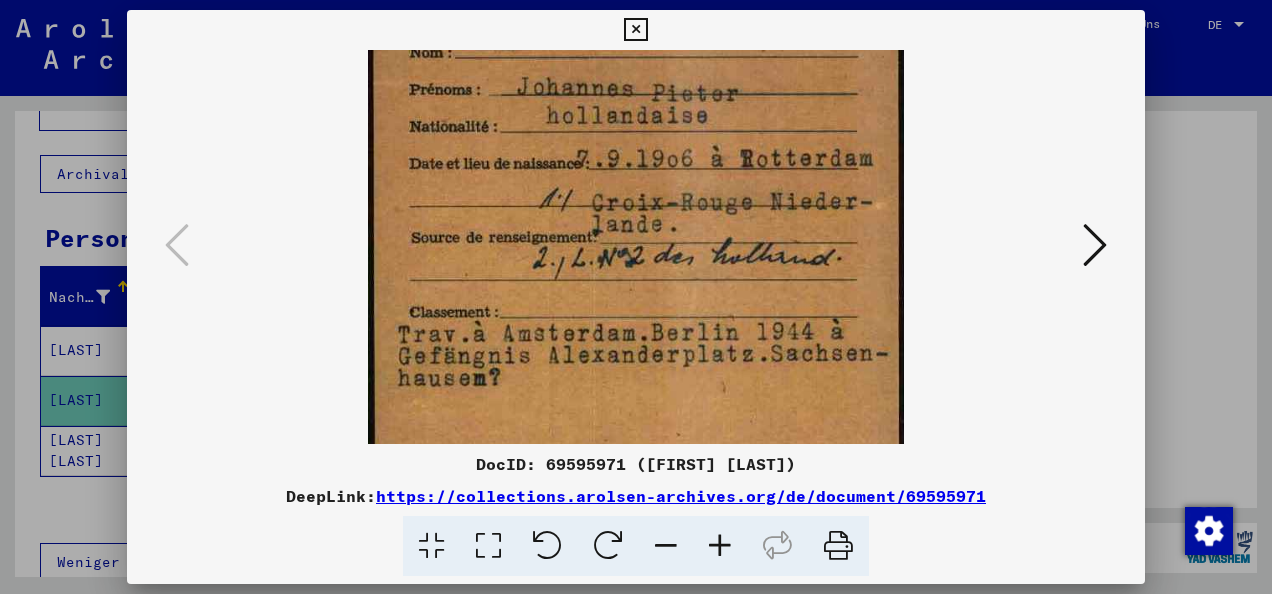 scroll, scrollTop: 67, scrollLeft: 0, axis: vertical 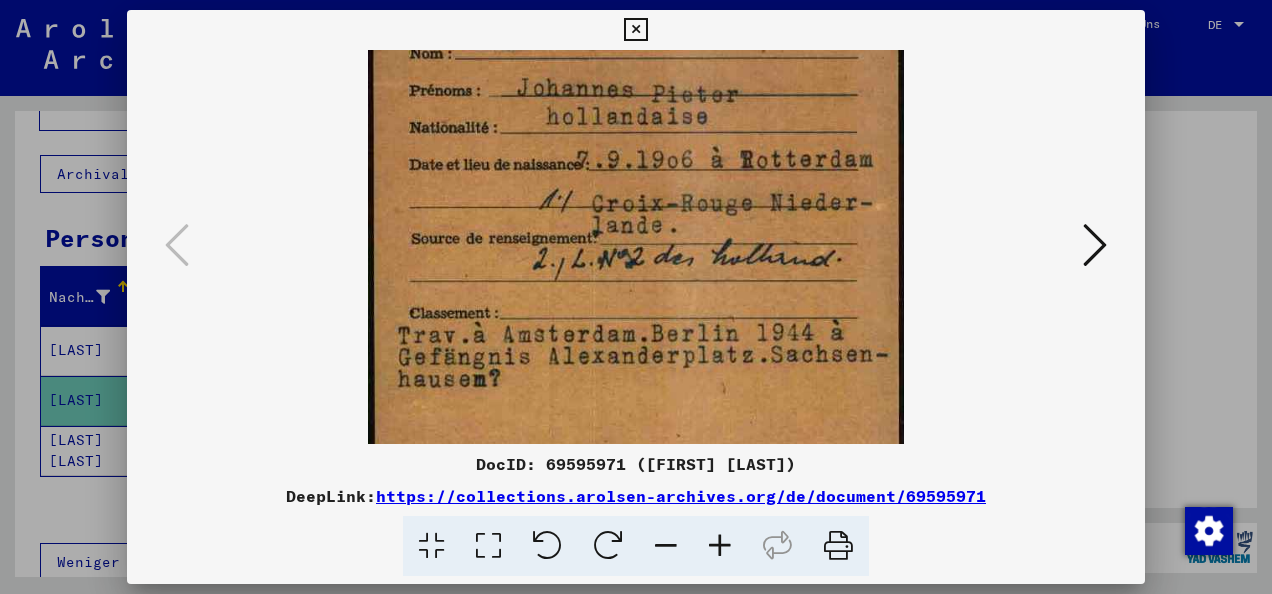 drag, startPoint x: 724, startPoint y: 340, endPoint x: 728, endPoint y: 285, distance: 55.145264 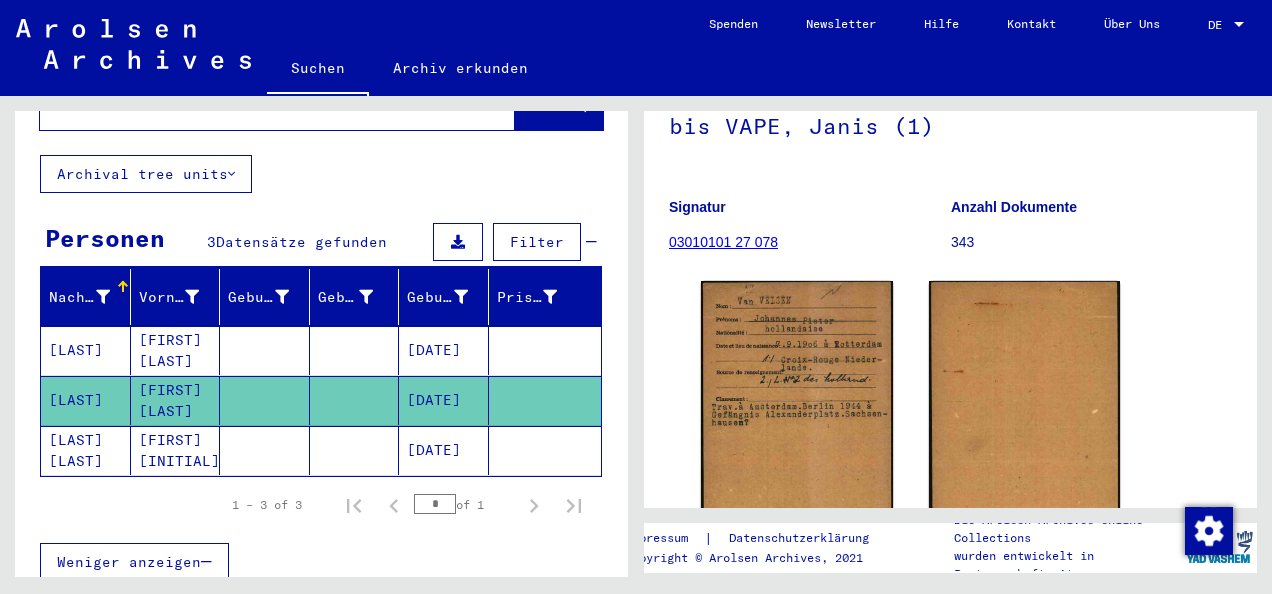 click on "[DATE]" 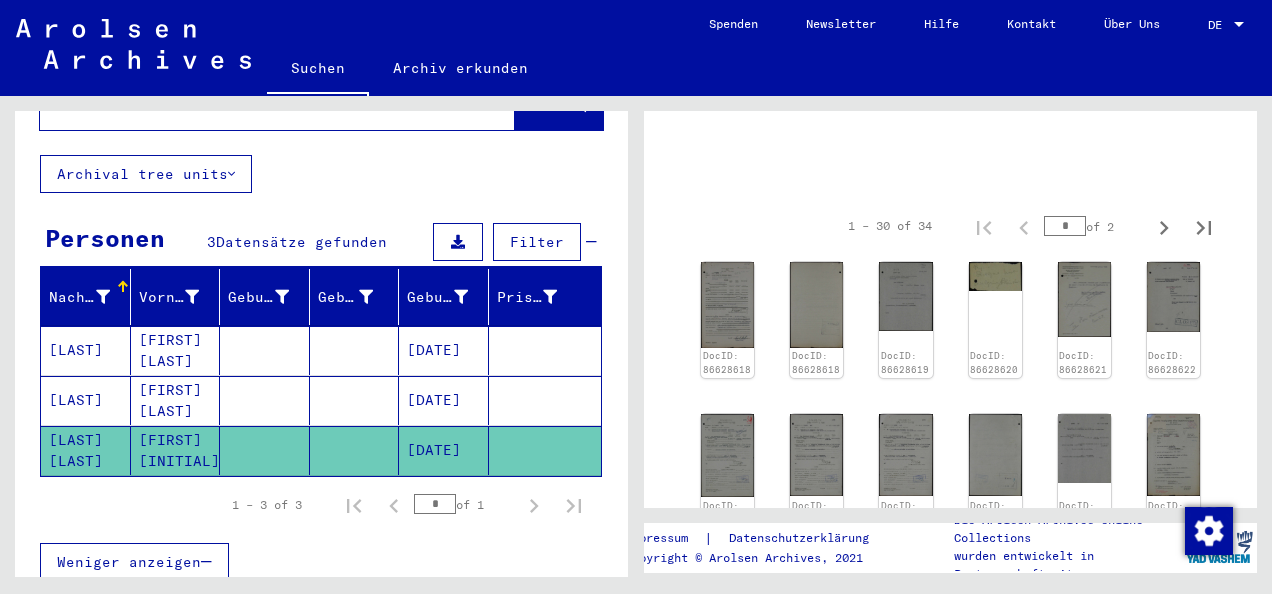 scroll, scrollTop: 136, scrollLeft: 0, axis: vertical 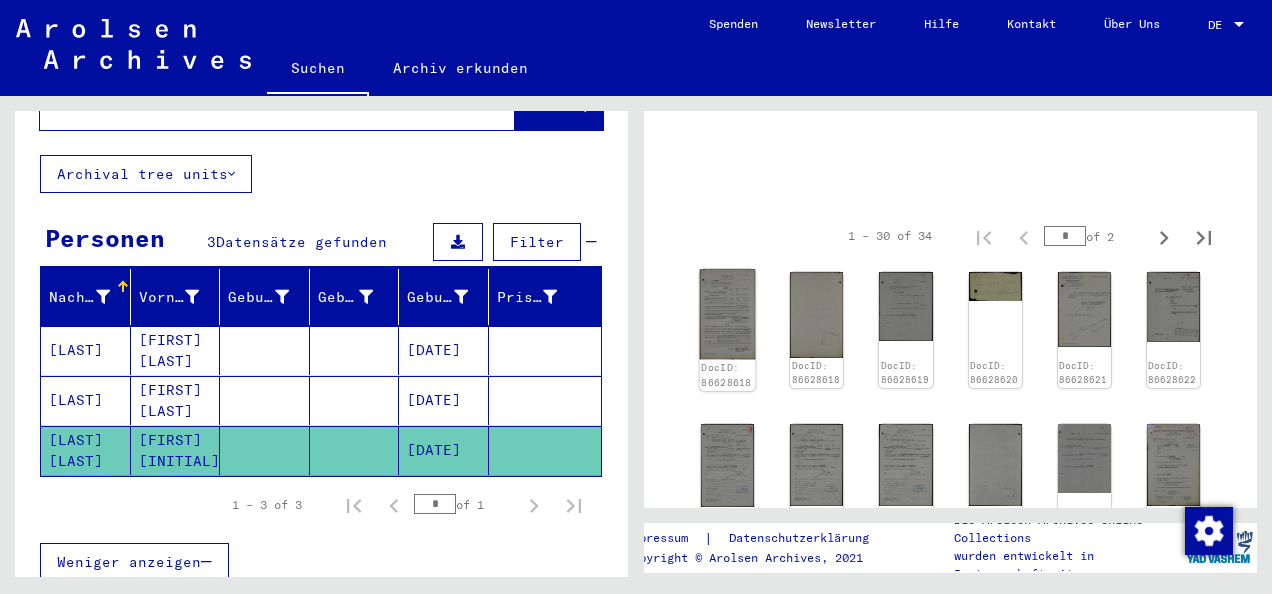 click 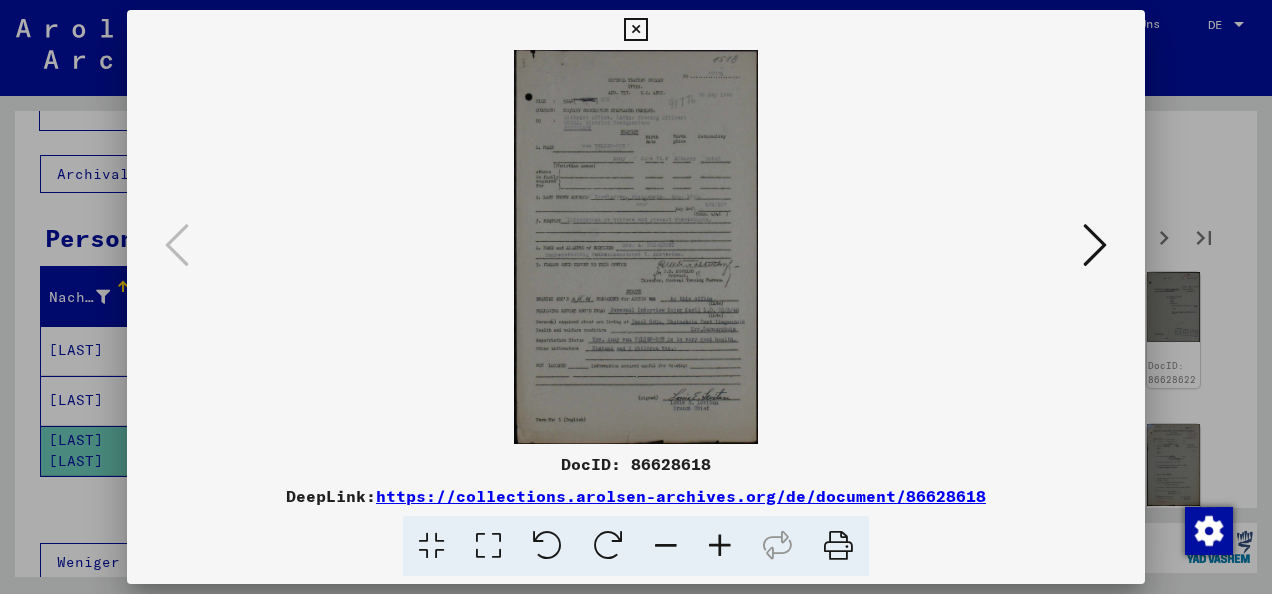 click at bounding box center [720, 546] 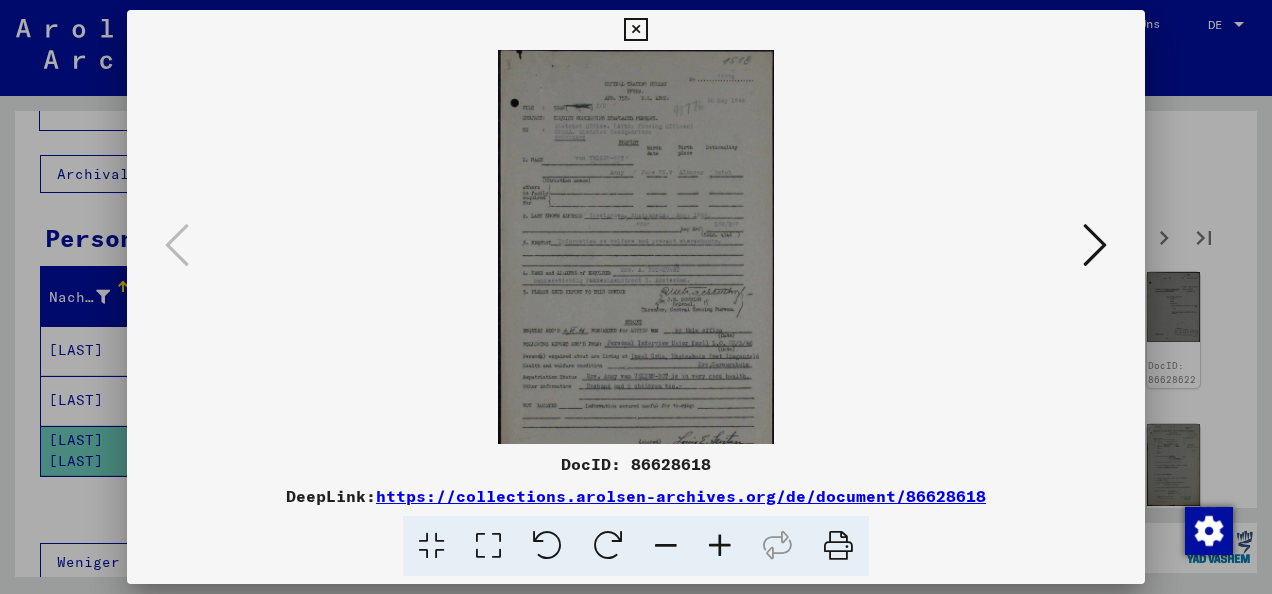 click at bounding box center [720, 546] 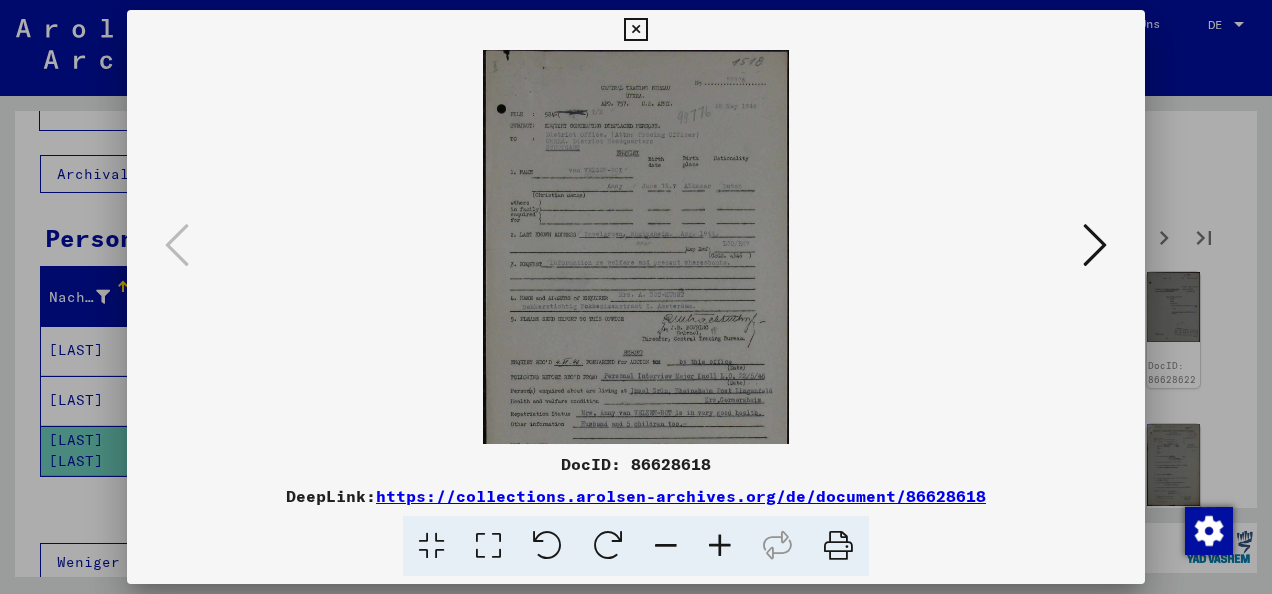 click at bounding box center (720, 546) 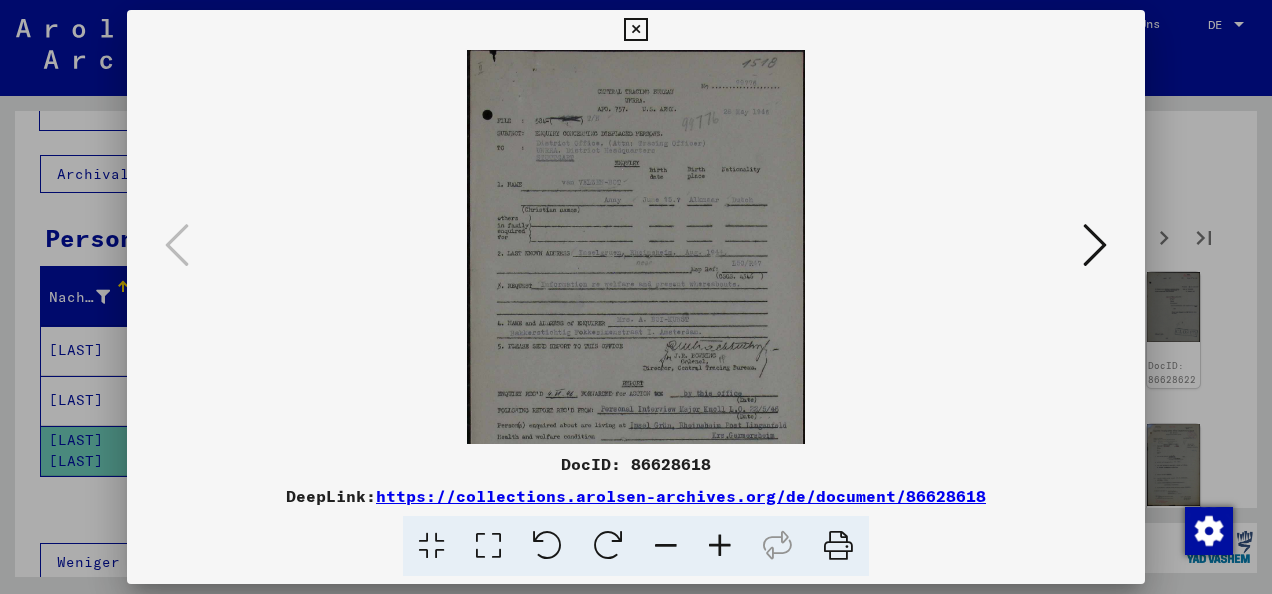 click at bounding box center [720, 546] 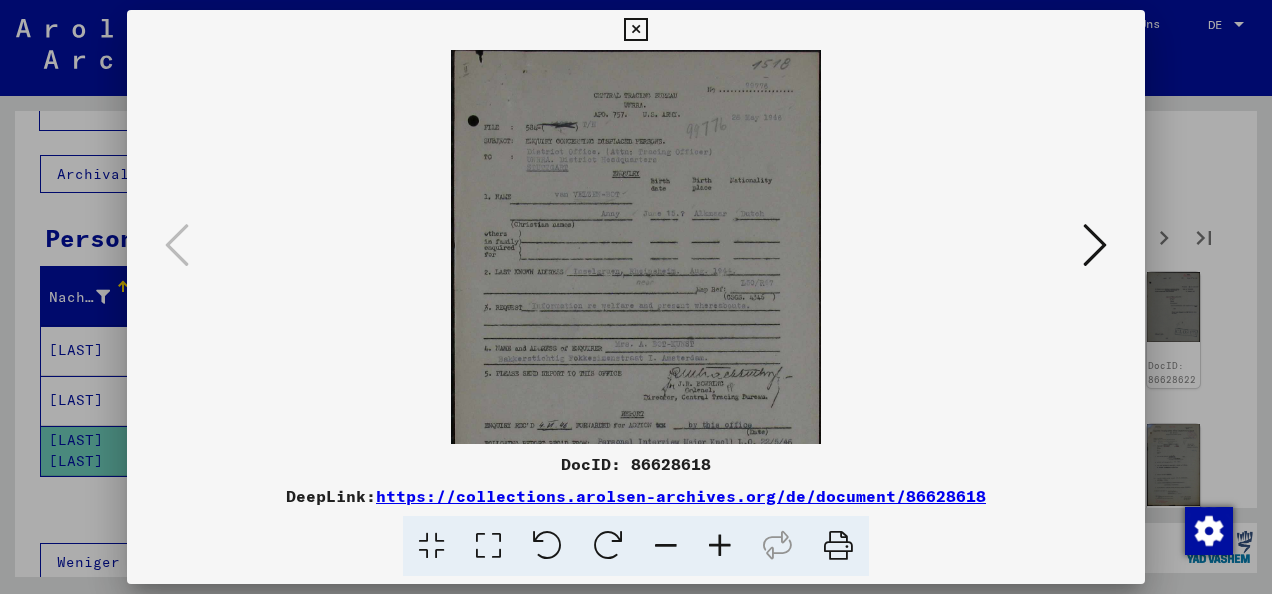 click at bounding box center (720, 546) 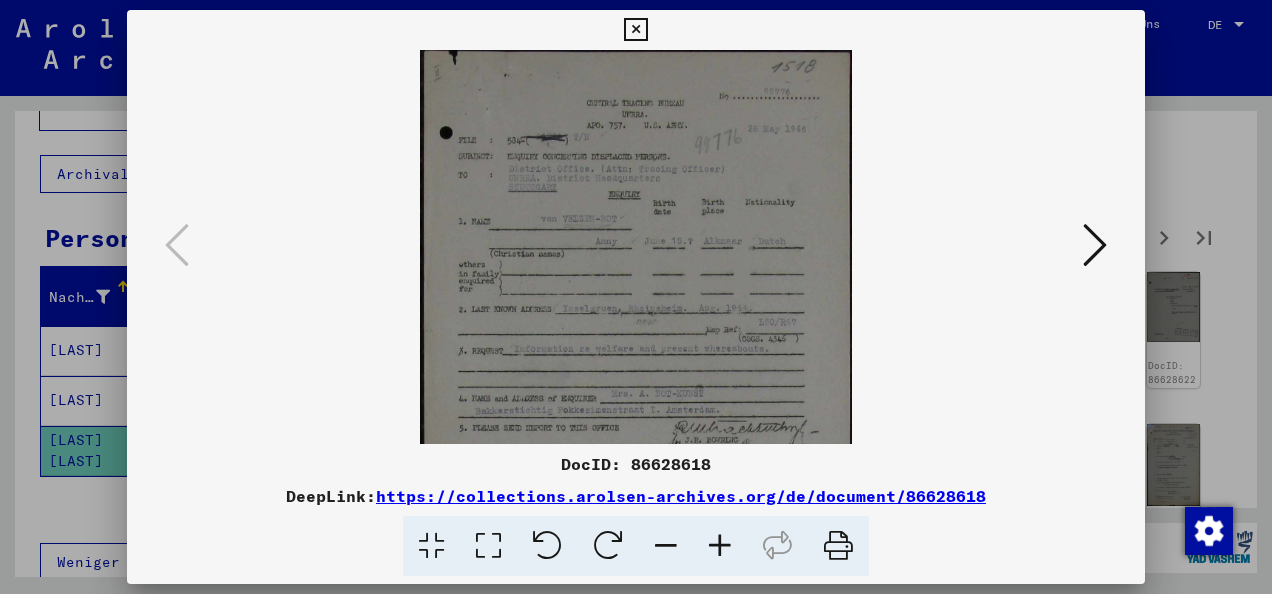 click at bounding box center (720, 546) 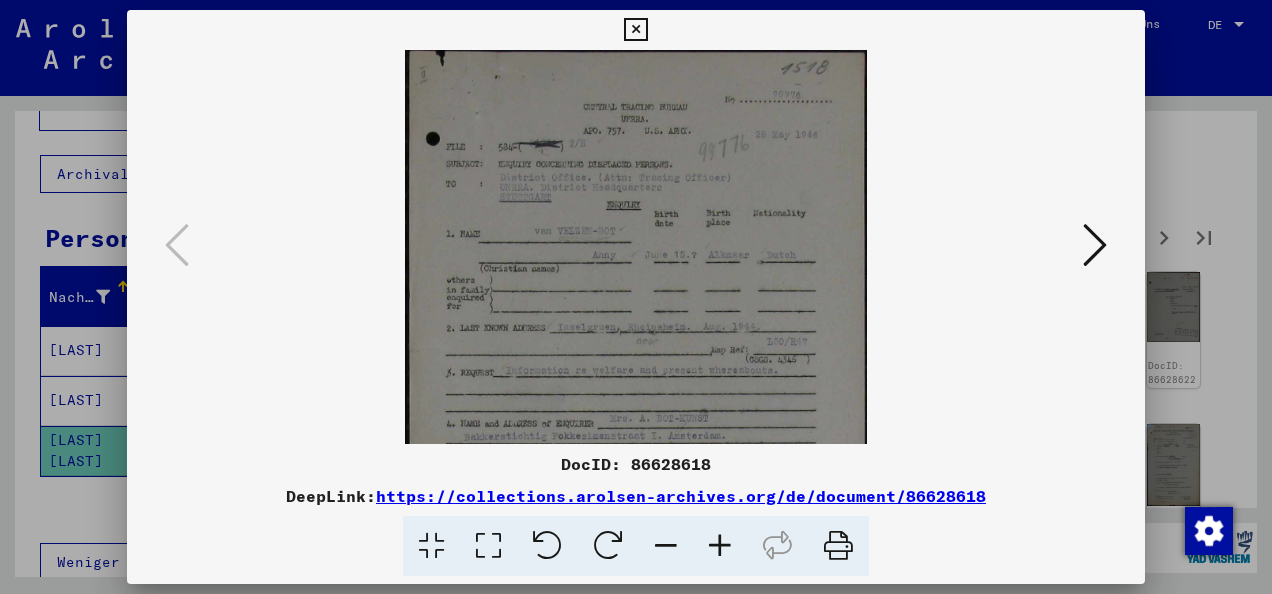 click at bounding box center [720, 546] 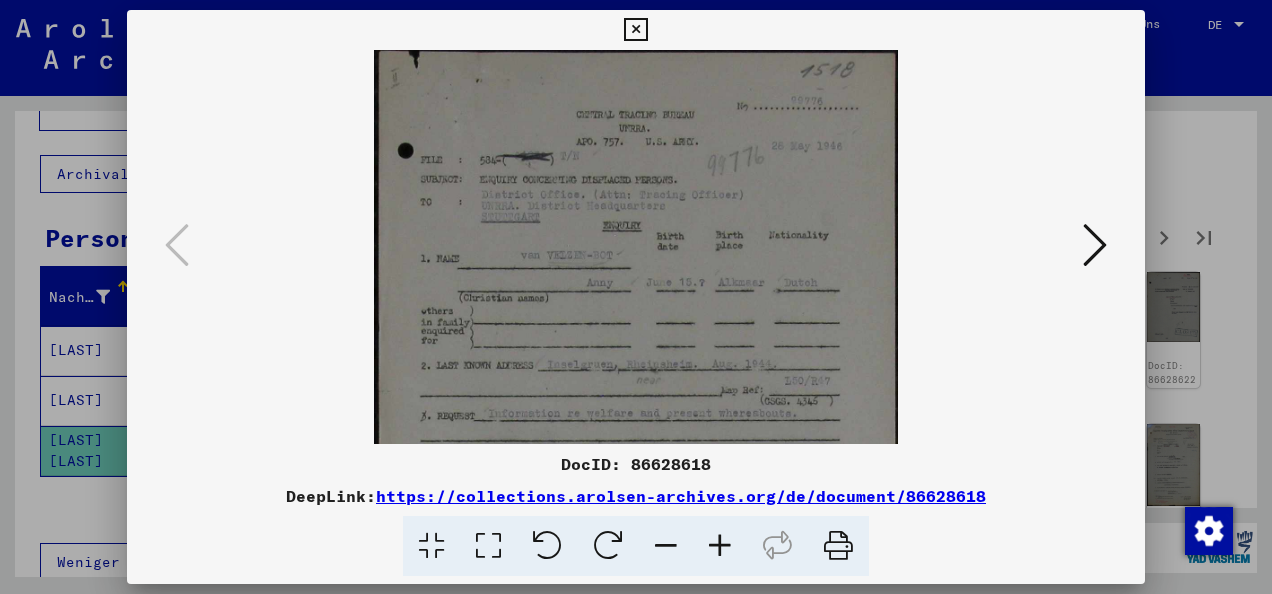 click at bounding box center [720, 546] 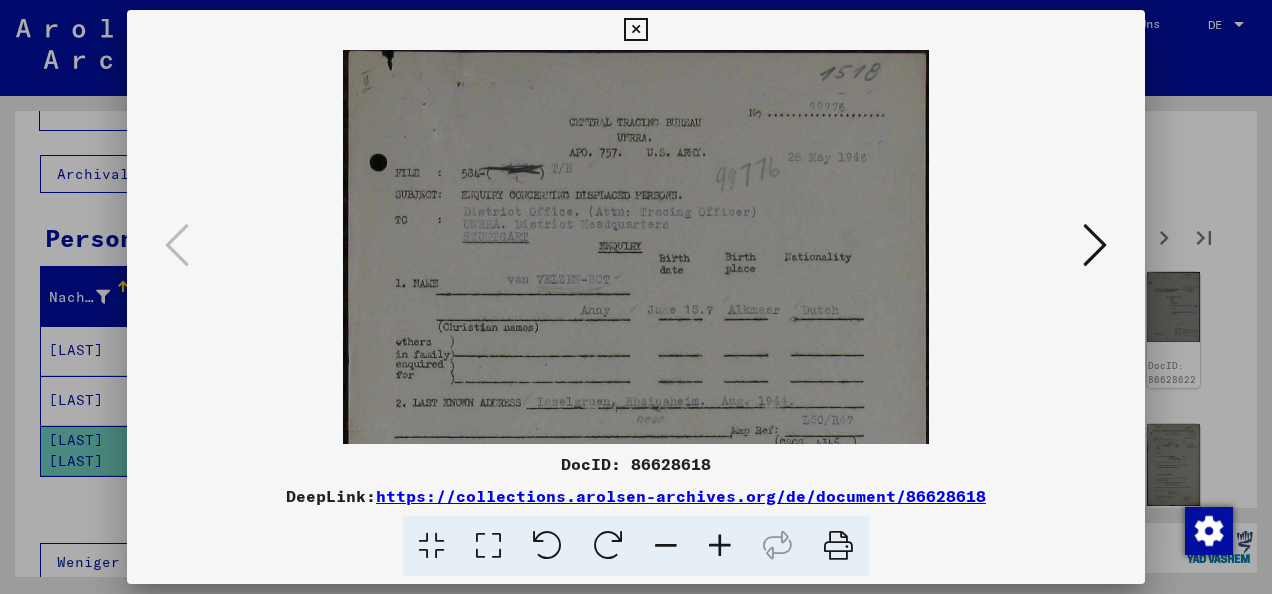 click at bounding box center (720, 546) 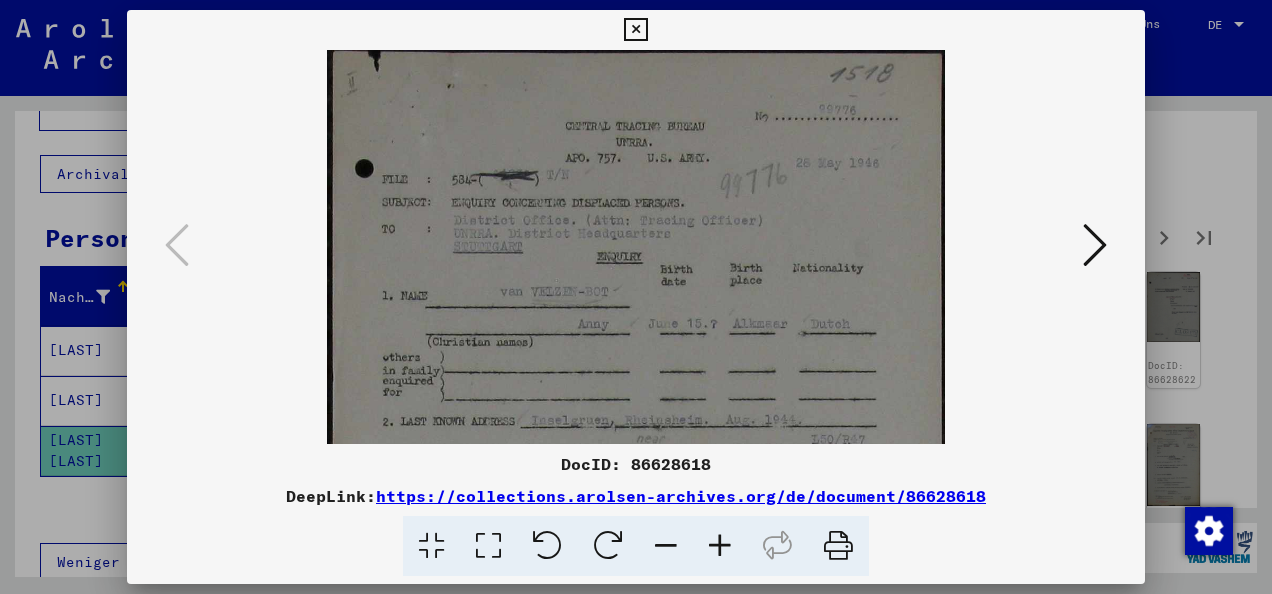 click at bounding box center [720, 546] 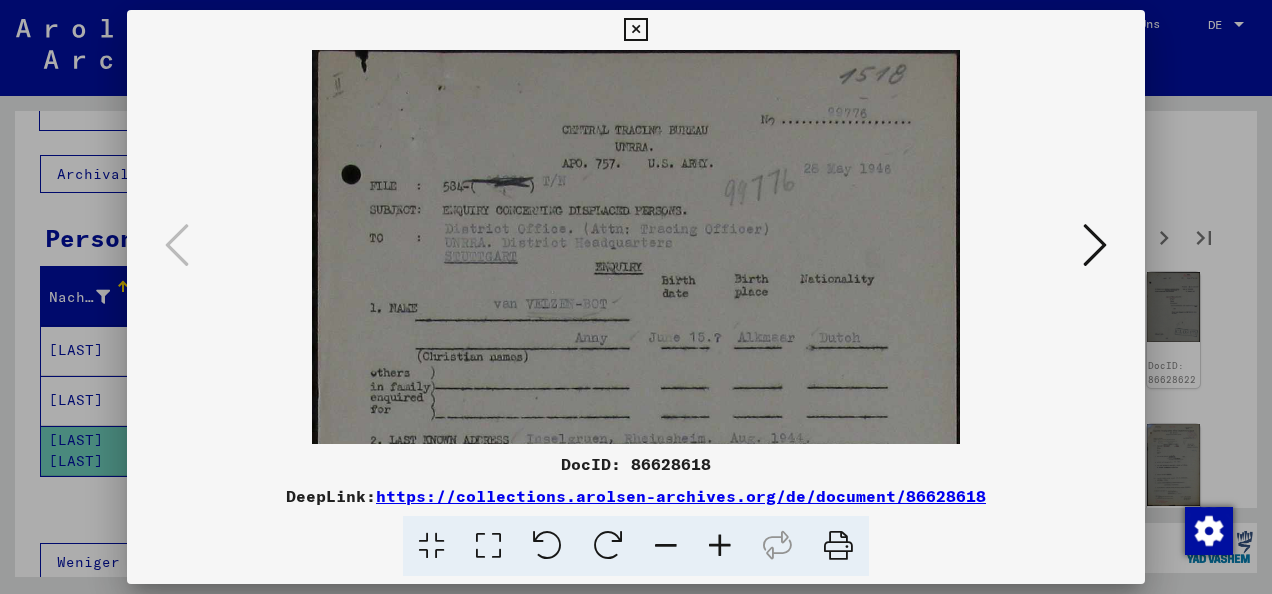 click at bounding box center [720, 546] 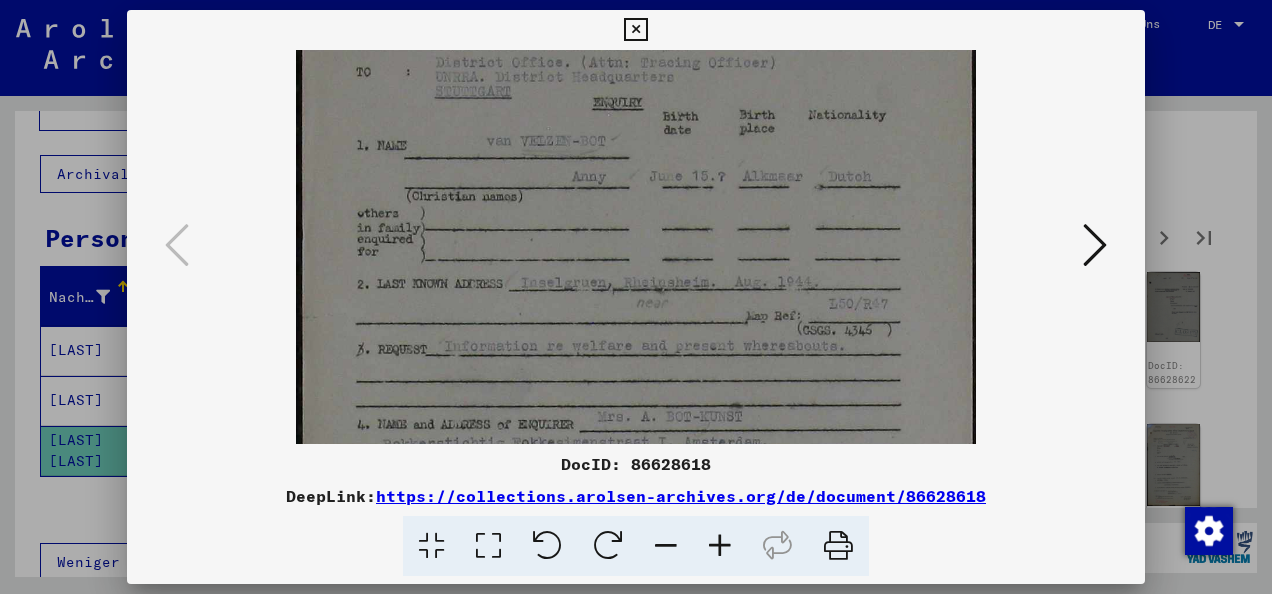 drag, startPoint x: 697, startPoint y: 345, endPoint x: 684, endPoint y: 174, distance: 171.49344 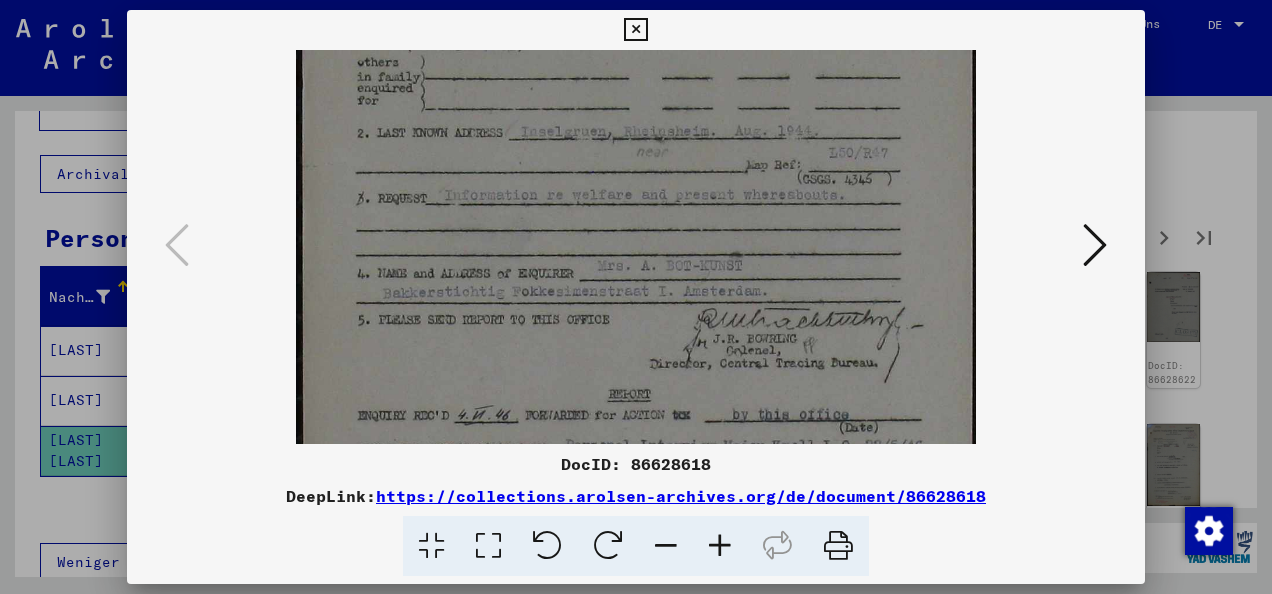 drag, startPoint x: 720, startPoint y: 318, endPoint x: 713, endPoint y: 168, distance: 150.16324 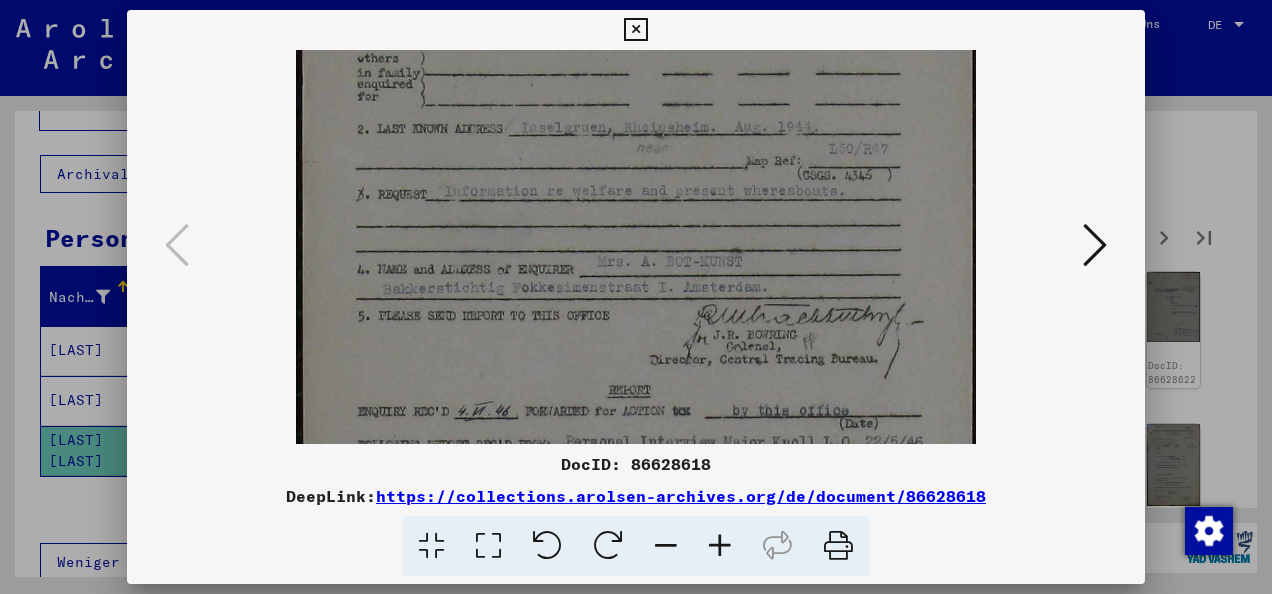 drag, startPoint x: 739, startPoint y: 320, endPoint x: 750, endPoint y: 269, distance: 52.17279 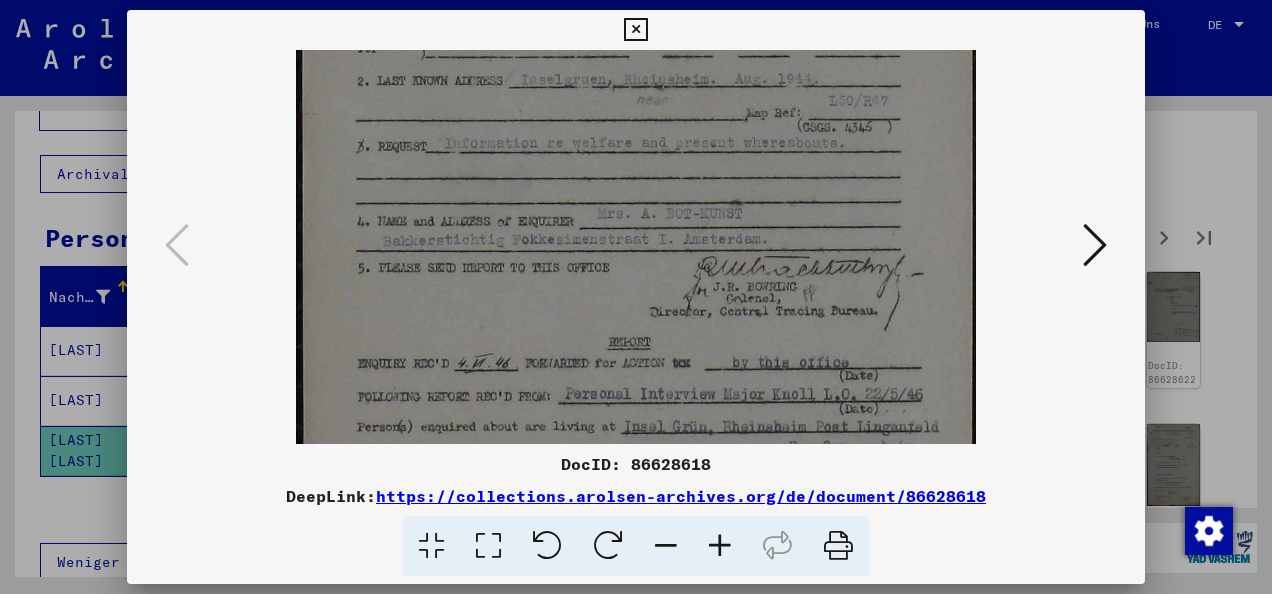 click at bounding box center [1095, 245] 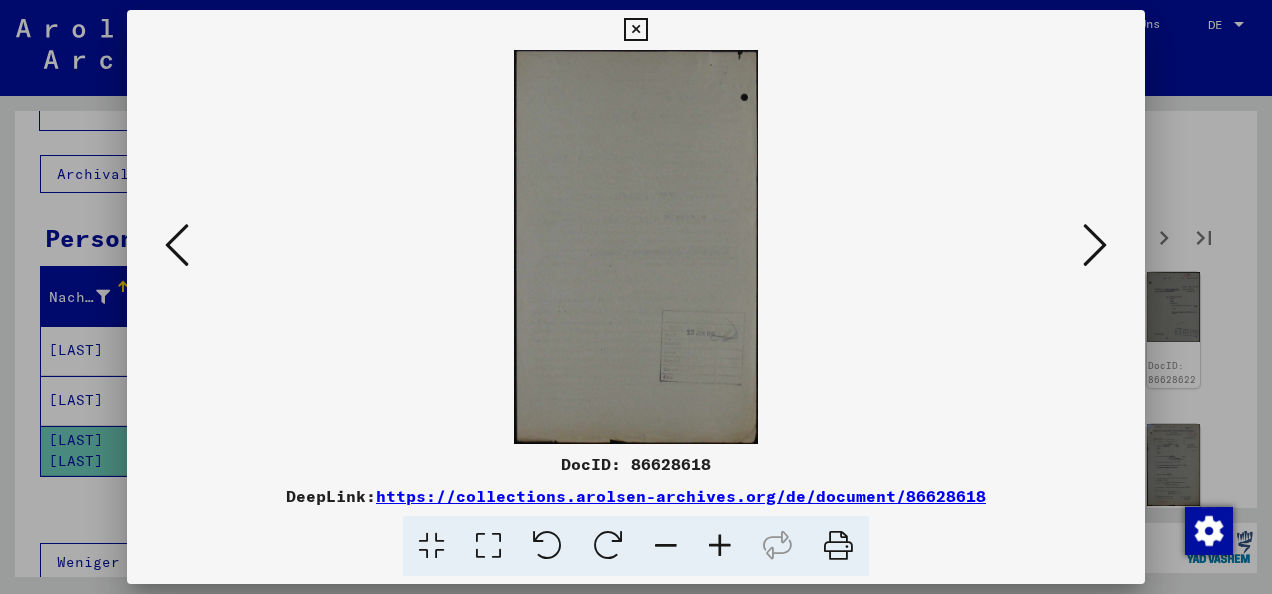 click at bounding box center [1095, 245] 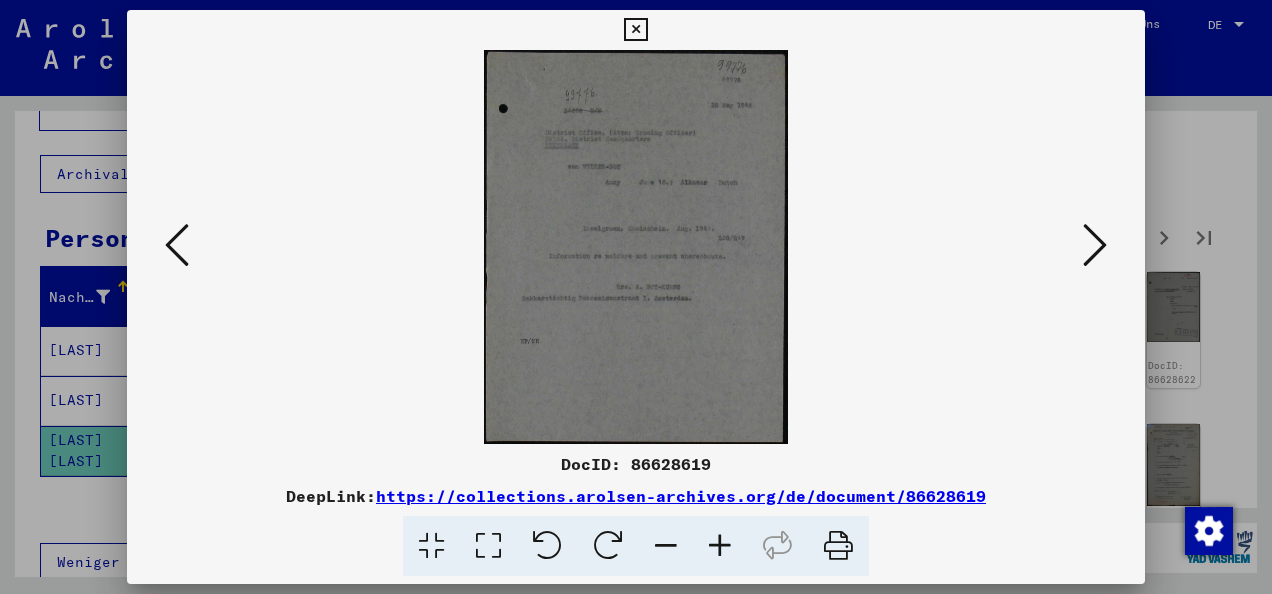 click at bounding box center (720, 546) 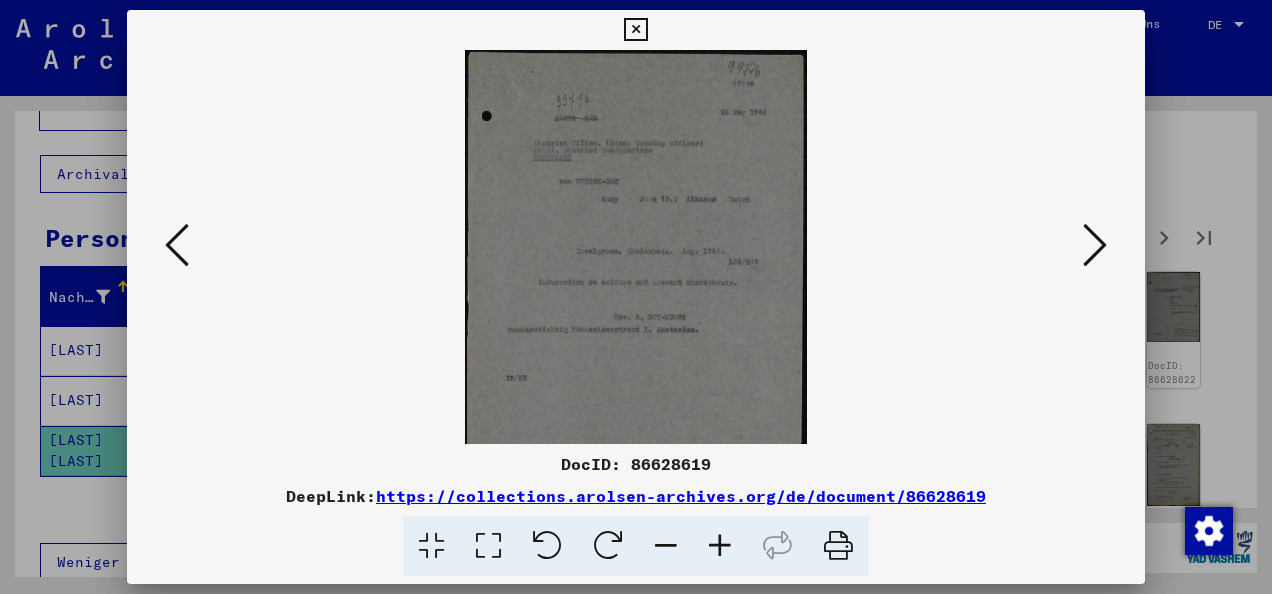 click at bounding box center [720, 546] 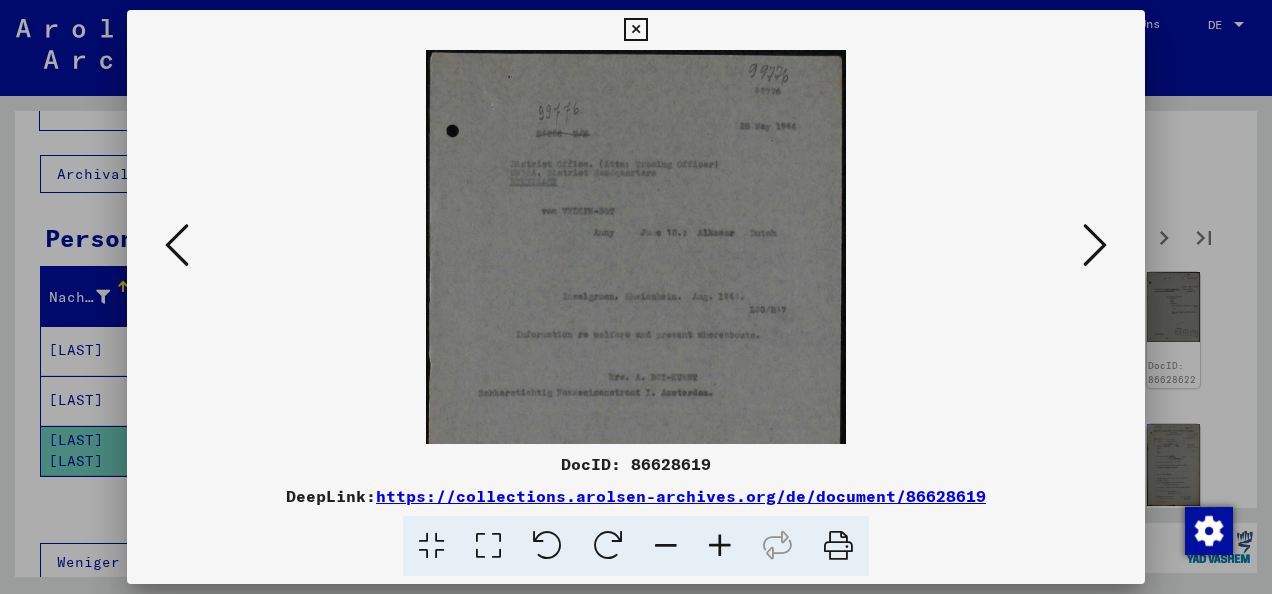 click at bounding box center [720, 546] 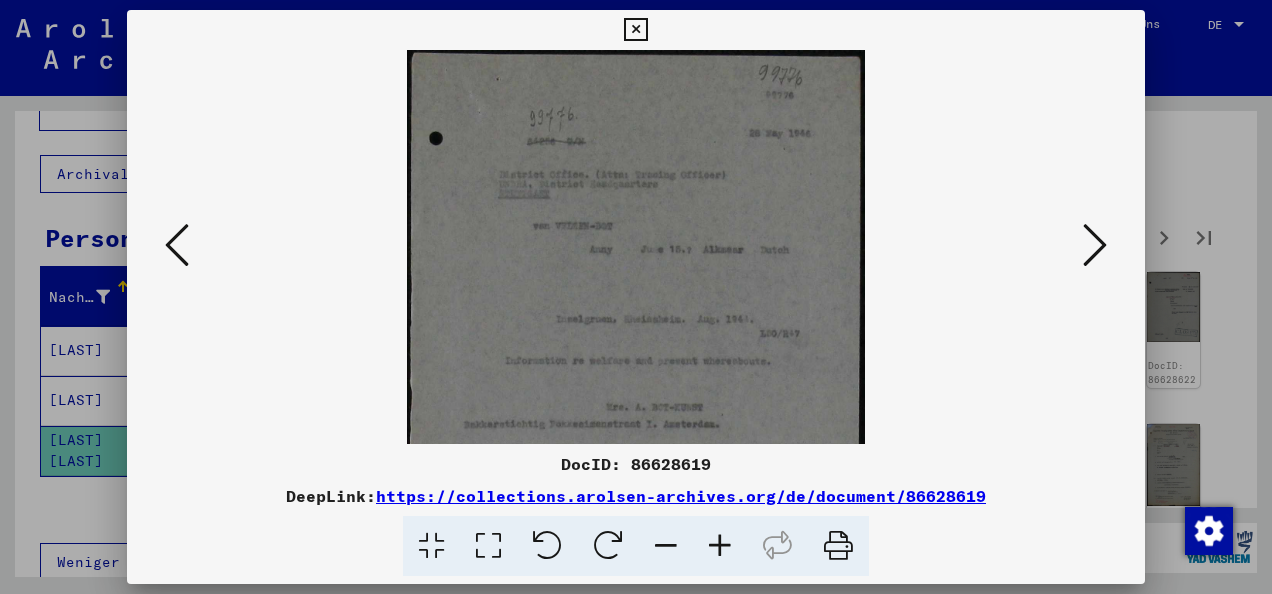 click at bounding box center [720, 546] 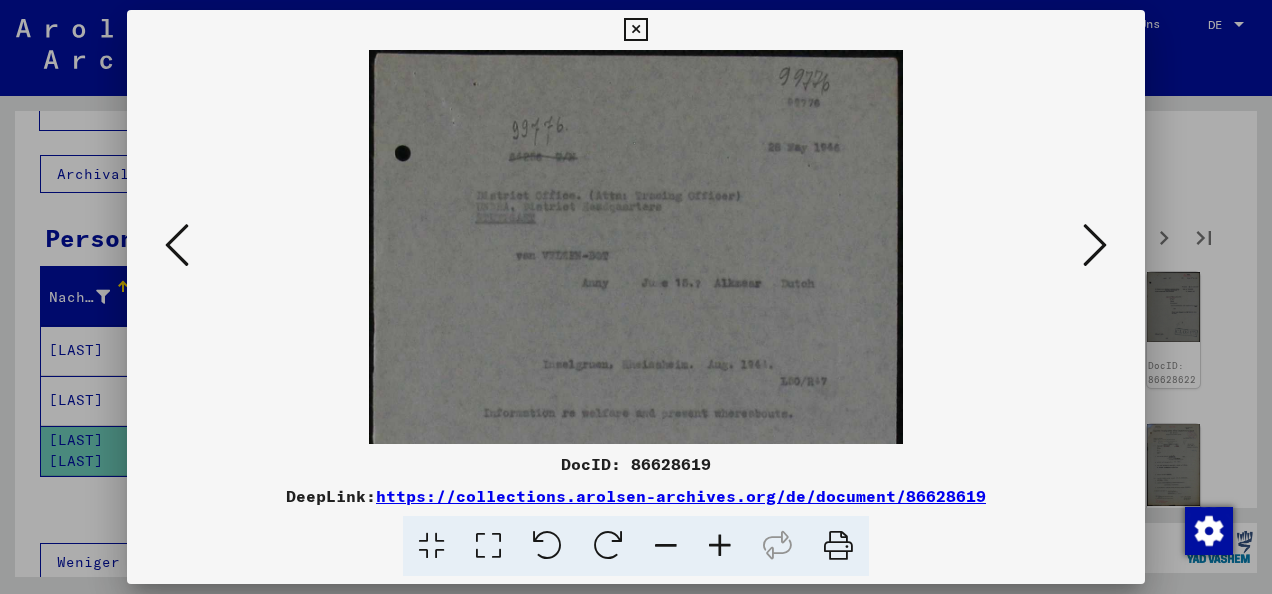 click at bounding box center (720, 546) 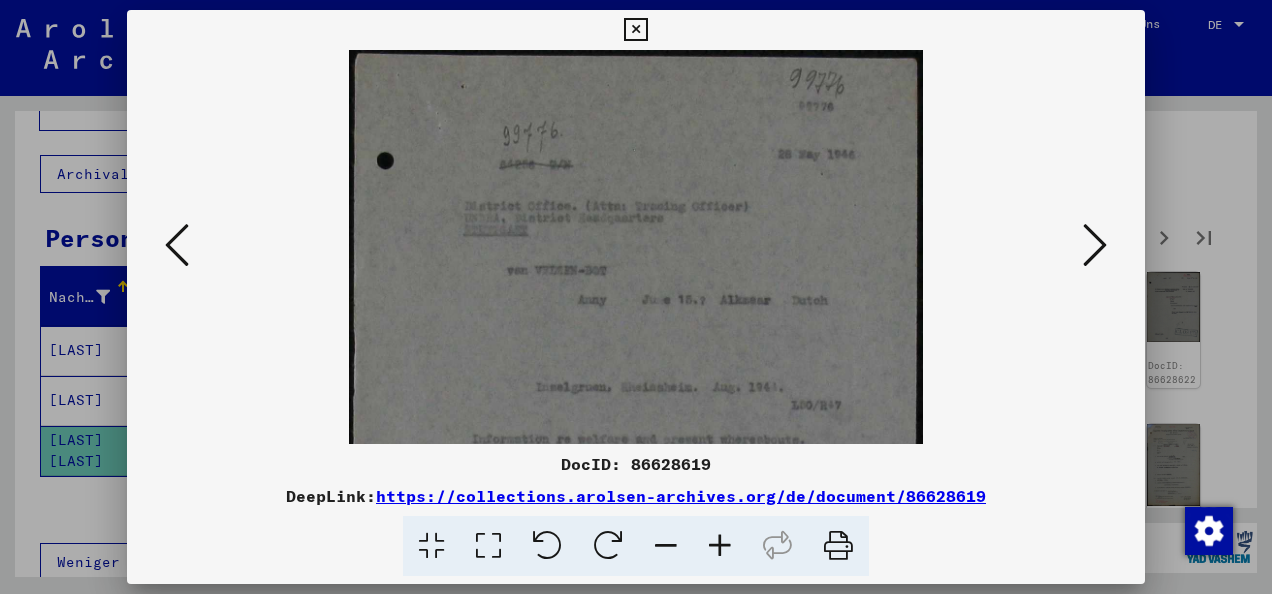 click at bounding box center [720, 546] 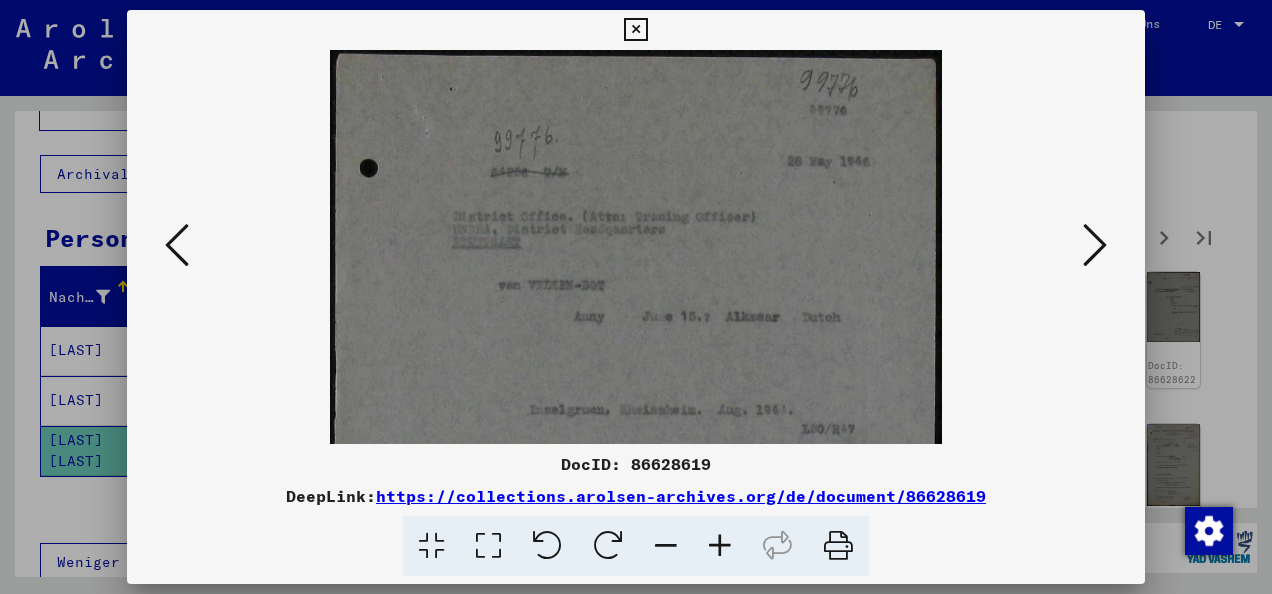 click at bounding box center (1095, 245) 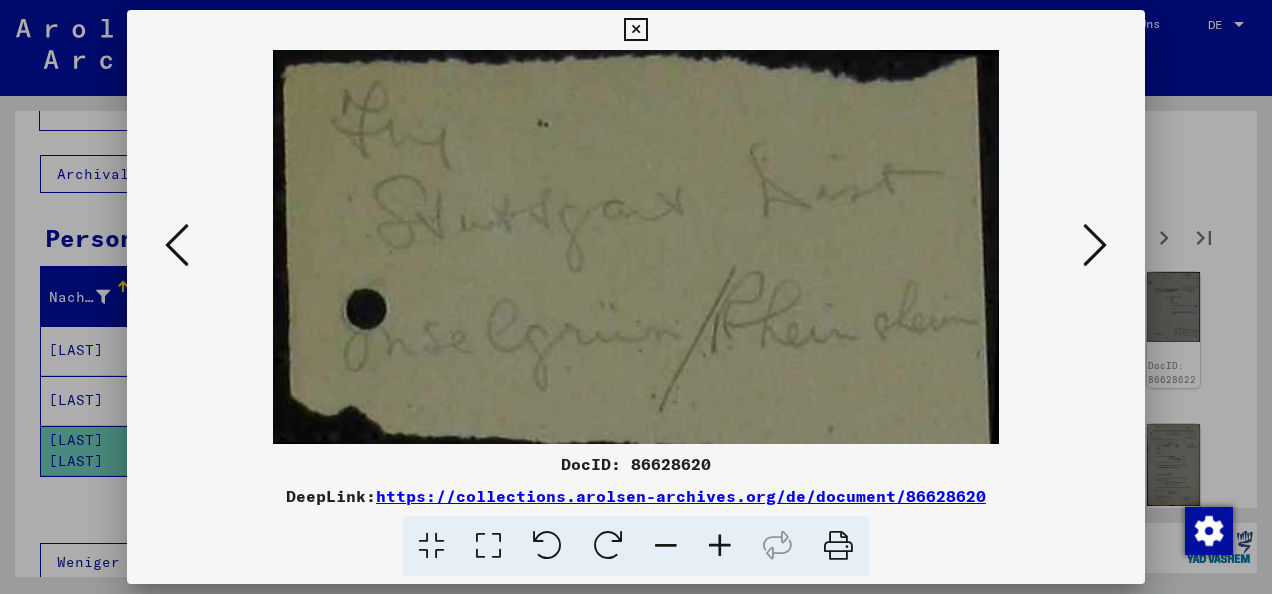 click at bounding box center [1095, 245] 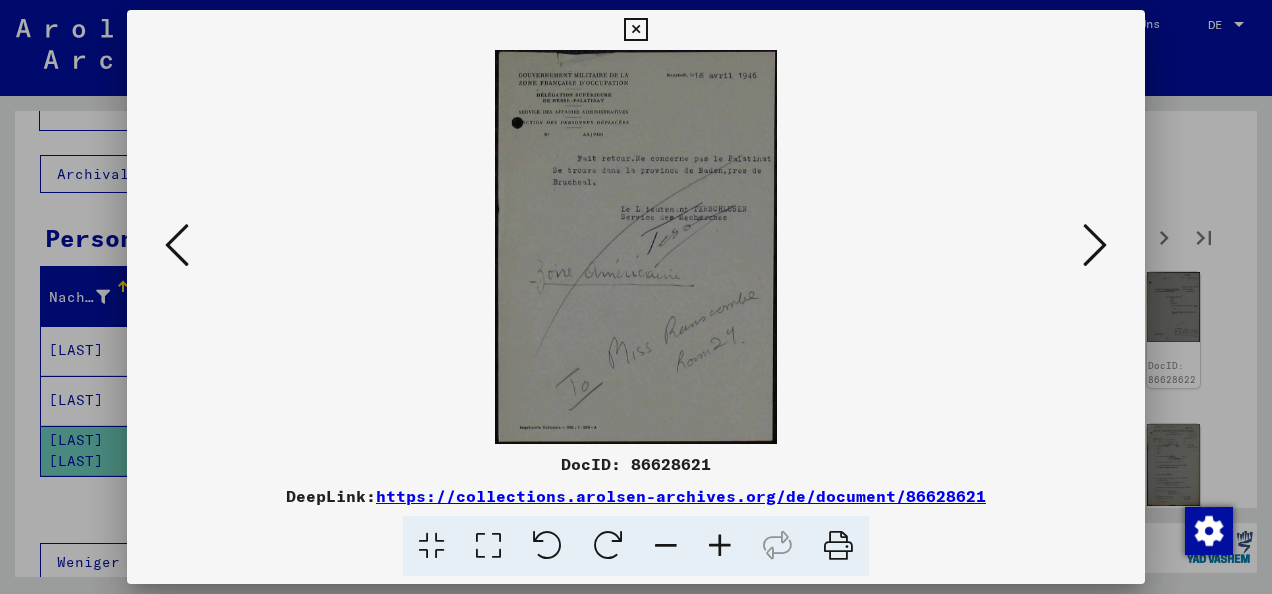 click at bounding box center (720, 546) 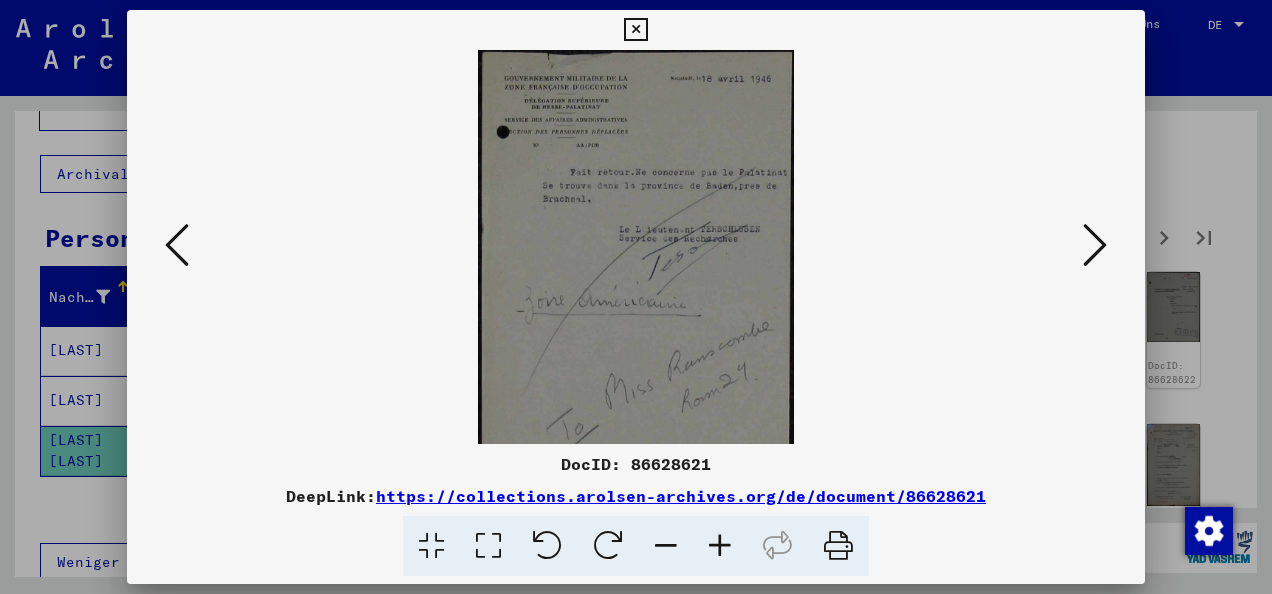 click at bounding box center [720, 546] 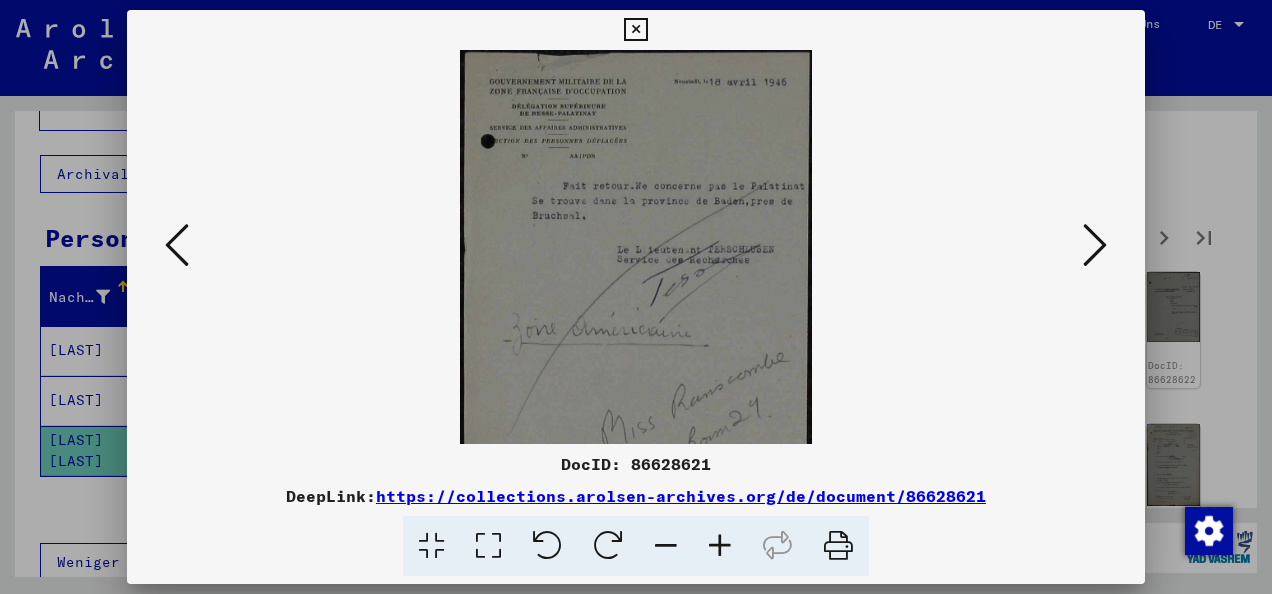 click at bounding box center [720, 546] 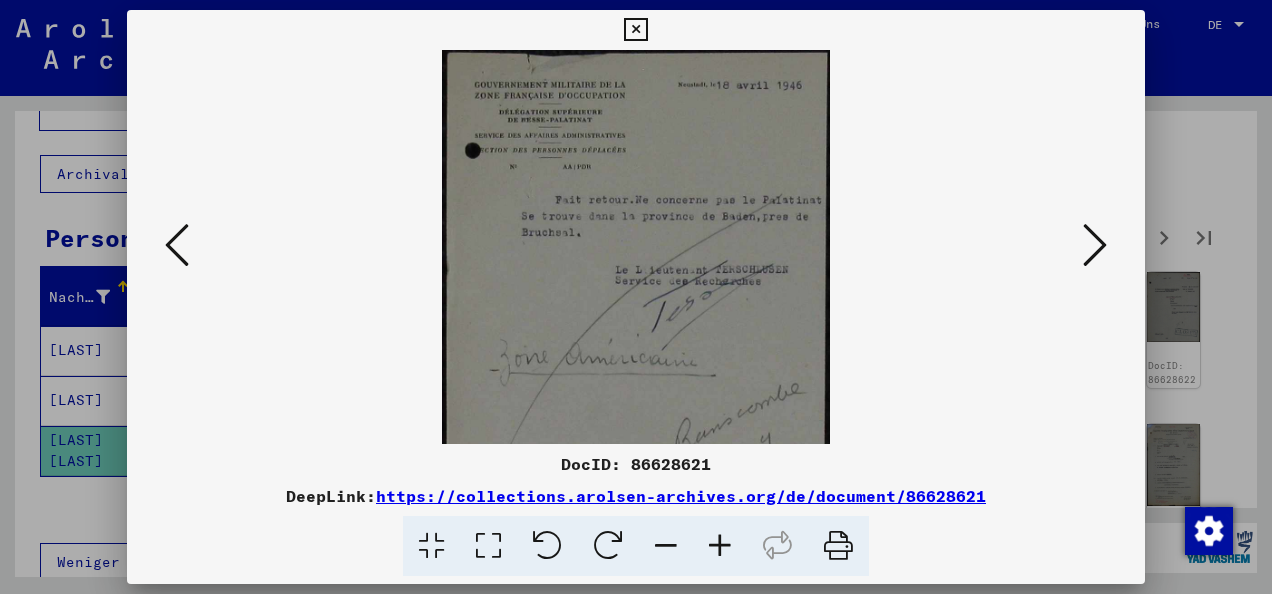 click at bounding box center (720, 546) 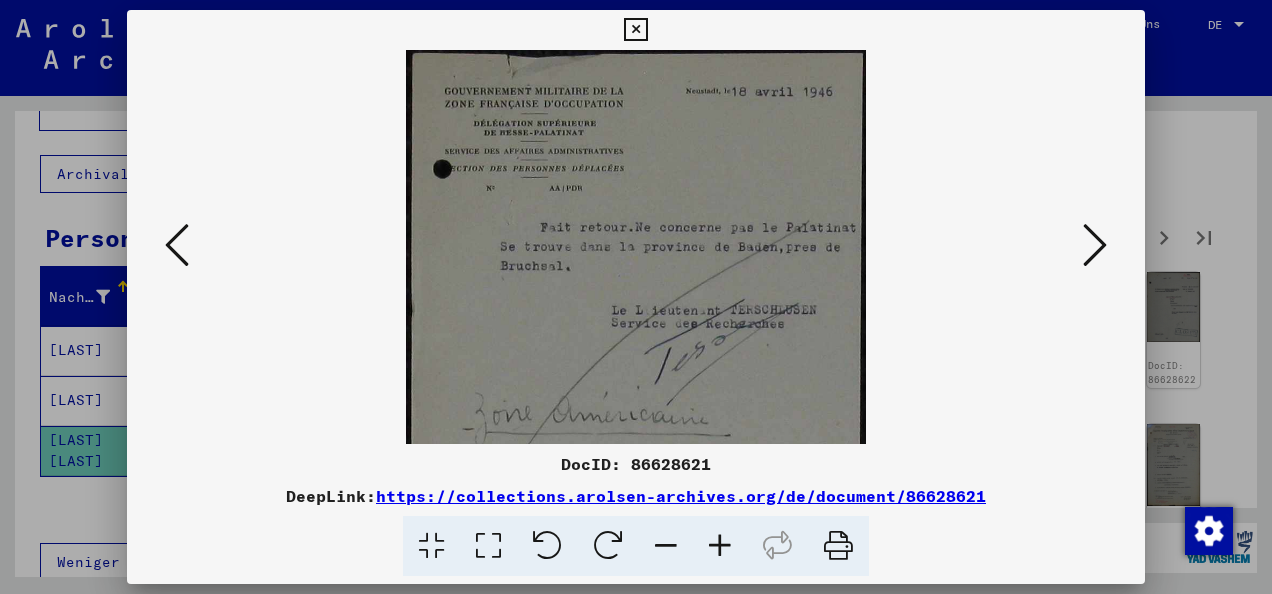click at bounding box center [720, 546] 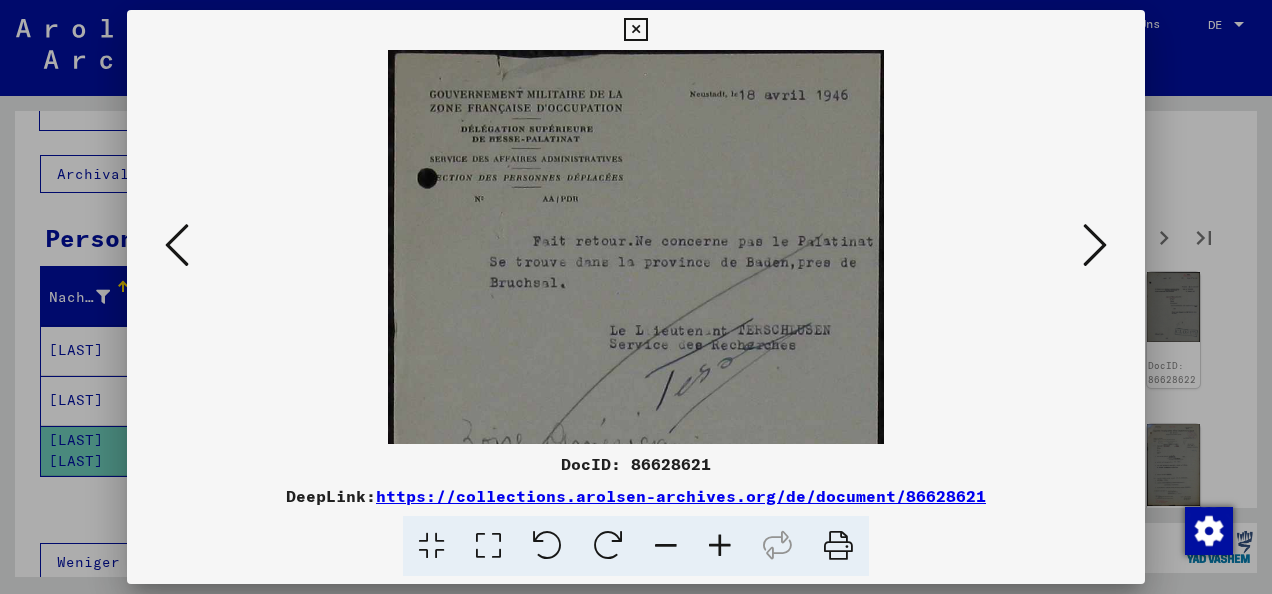 click at bounding box center (720, 546) 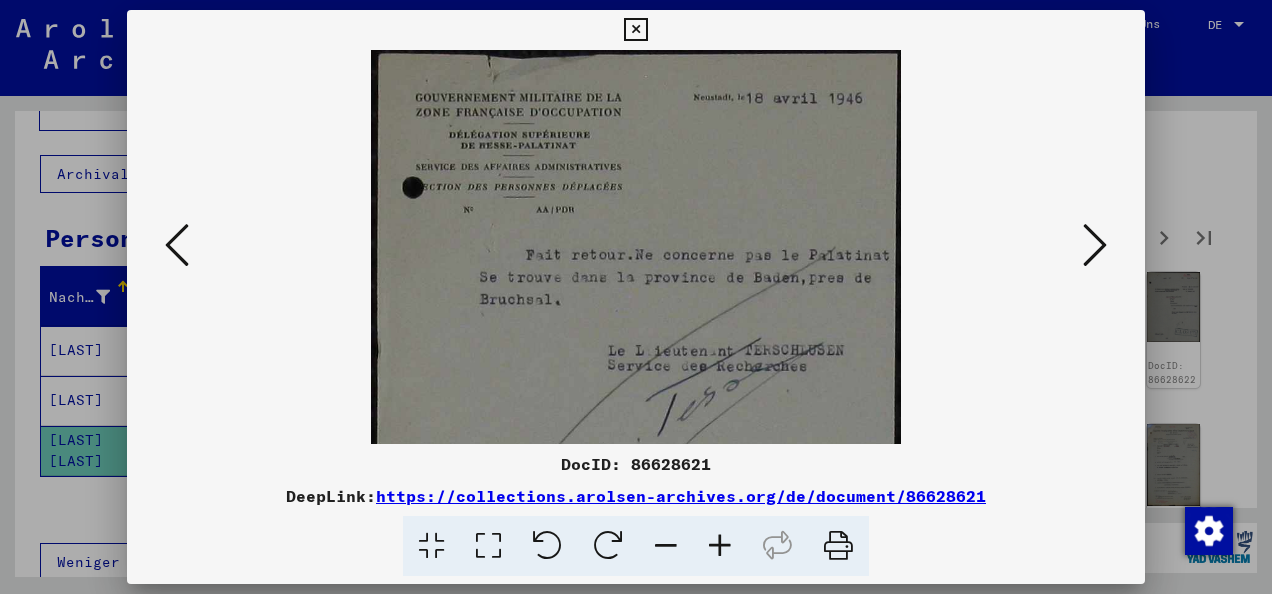 click at bounding box center [720, 546] 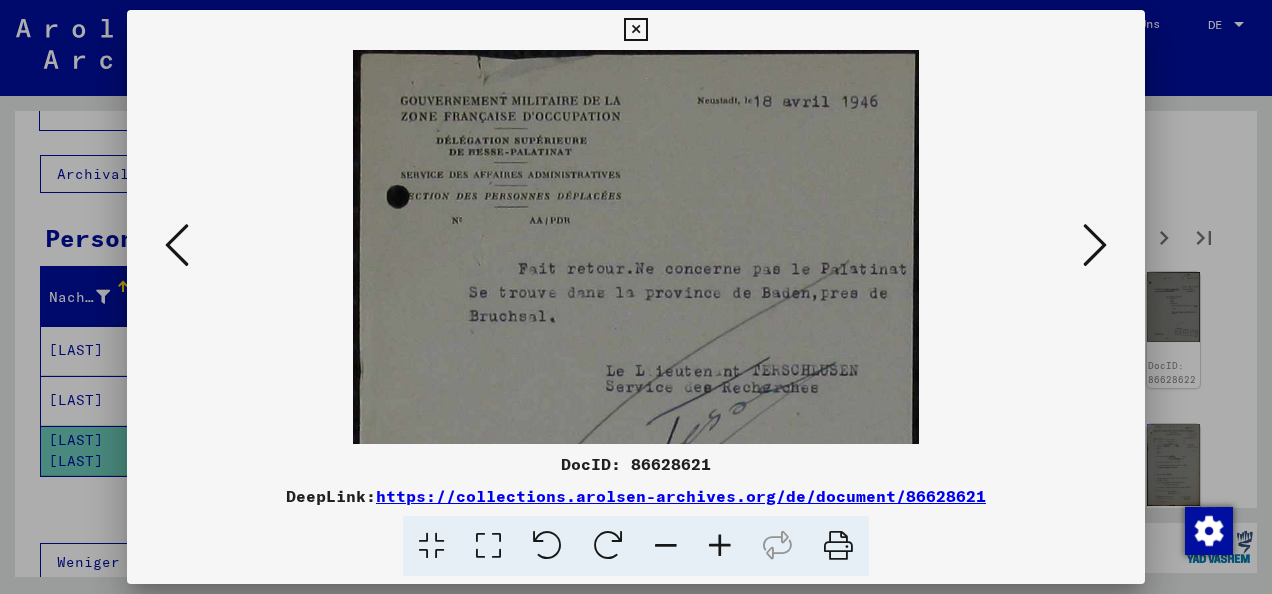 click at bounding box center (720, 546) 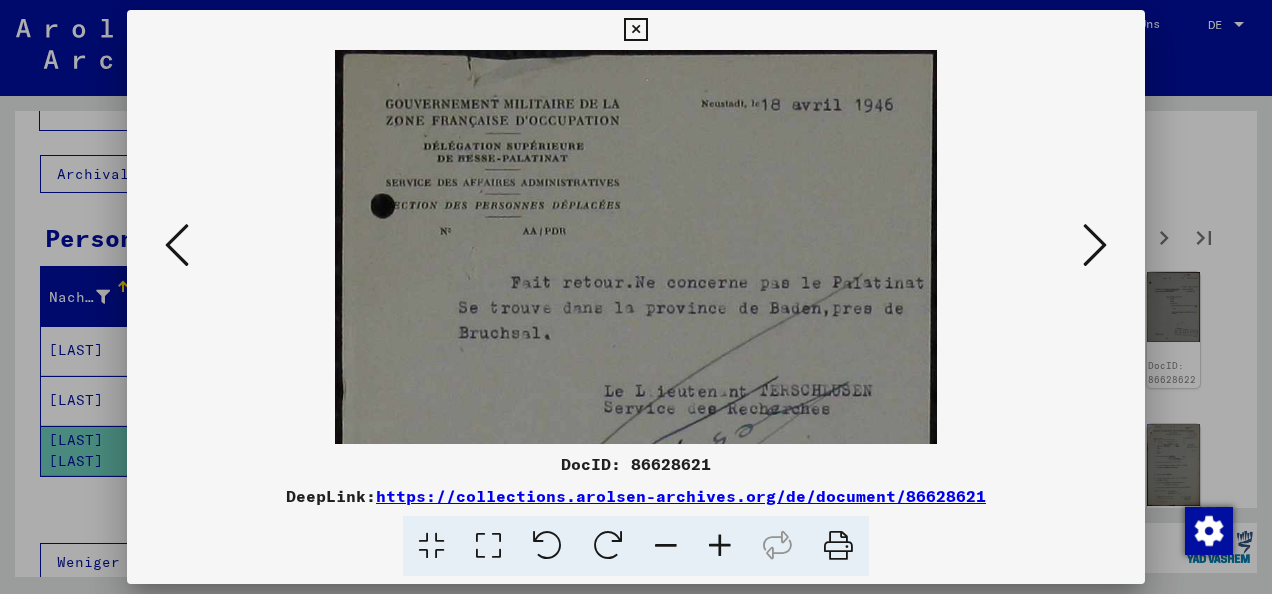 click at bounding box center [720, 546] 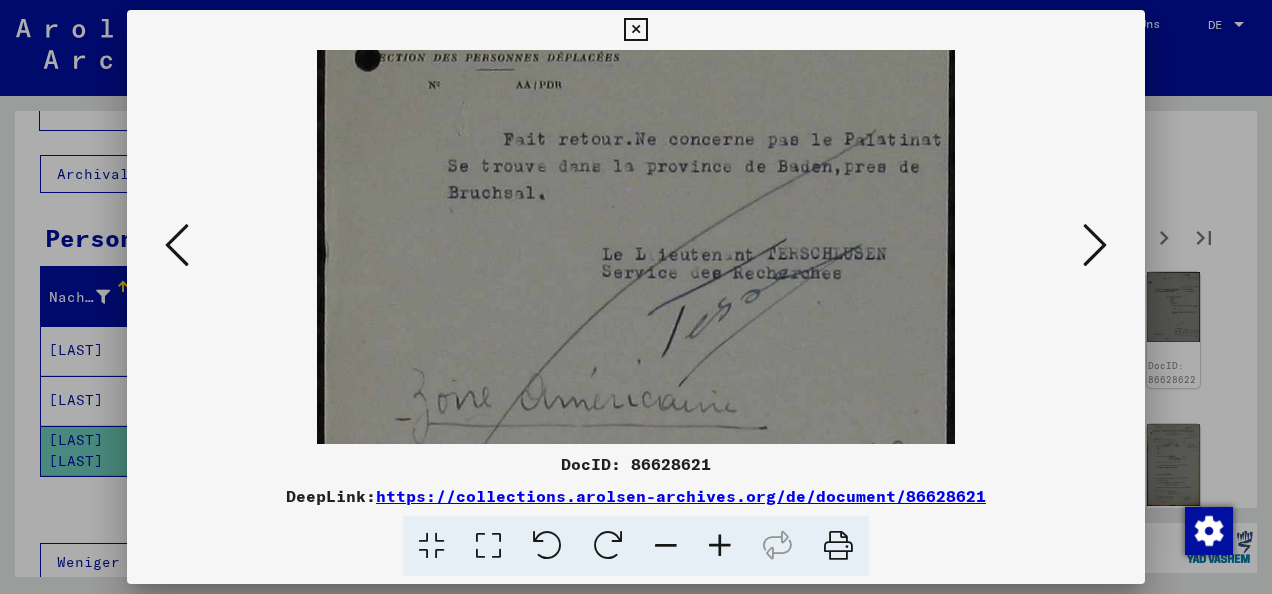 drag, startPoint x: 829, startPoint y: 352, endPoint x: 790, endPoint y: 226, distance: 131.89769 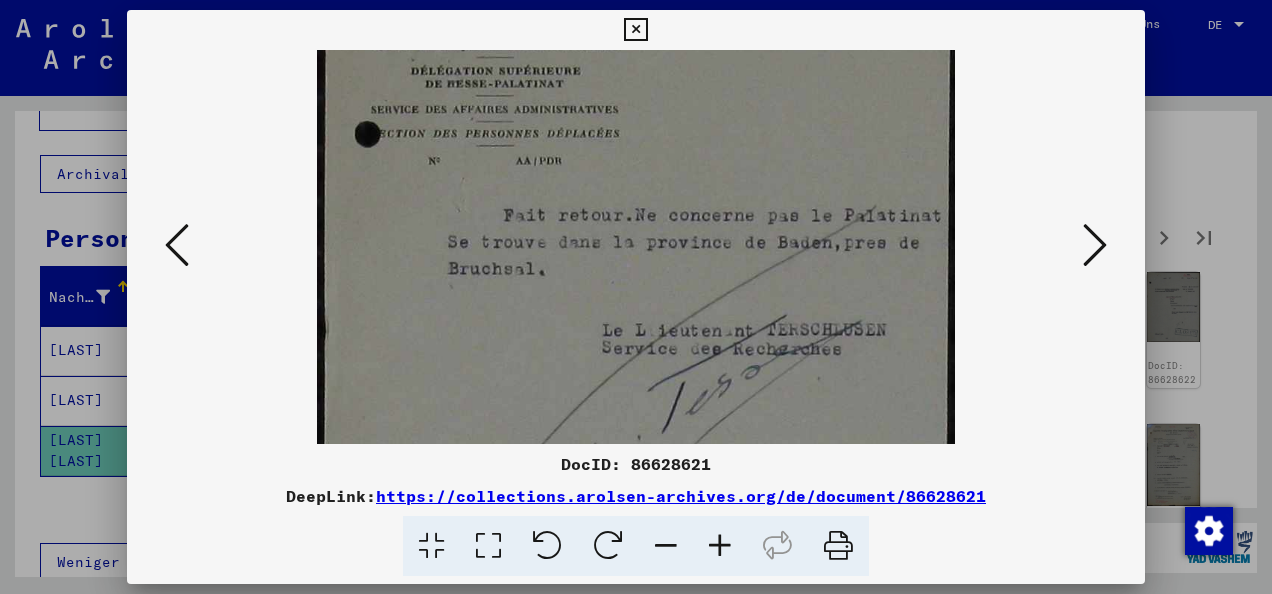 scroll, scrollTop: 82, scrollLeft: 0, axis: vertical 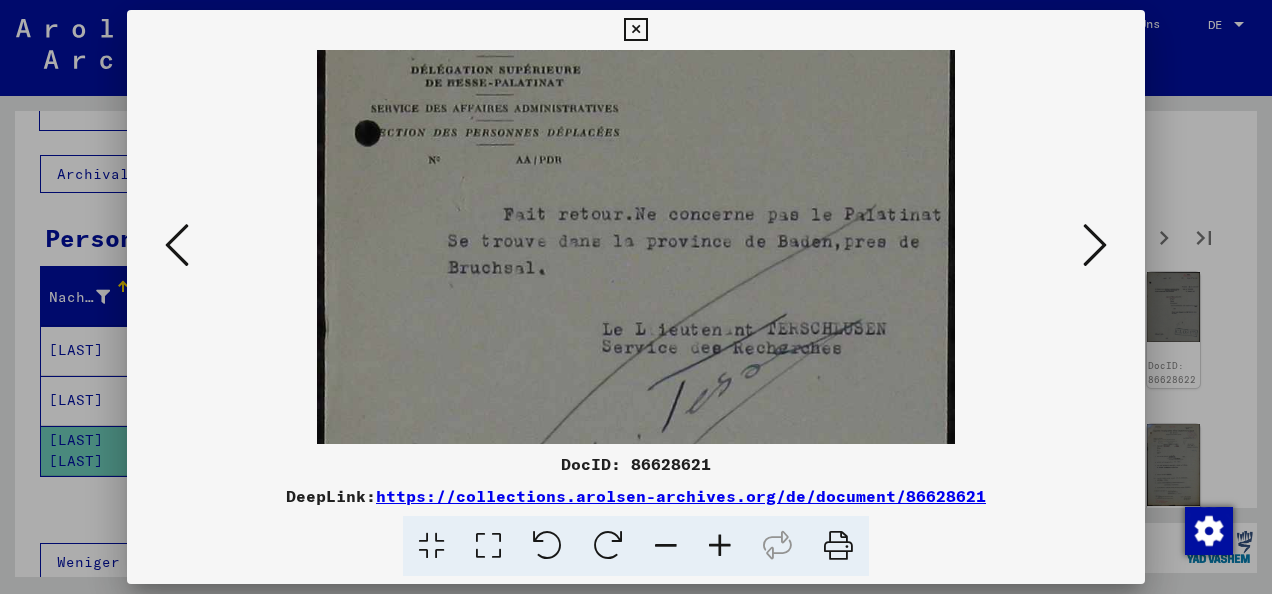 drag, startPoint x: 768, startPoint y: 148, endPoint x: 736, endPoint y: 187, distance: 50.447994 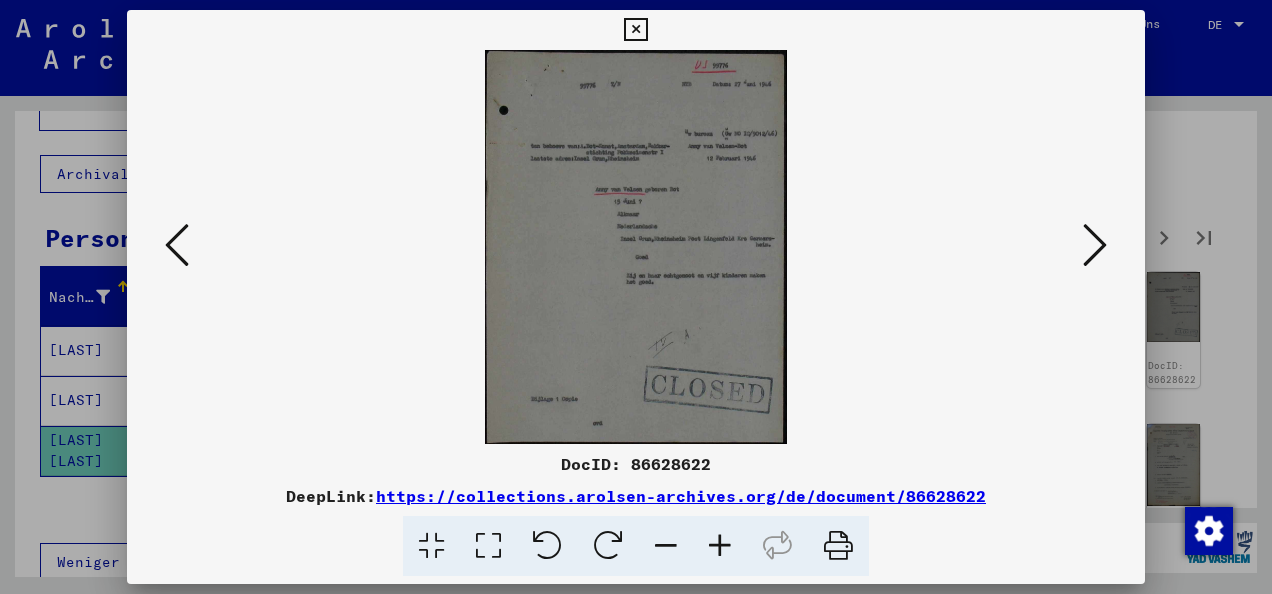 click at bounding box center (720, 546) 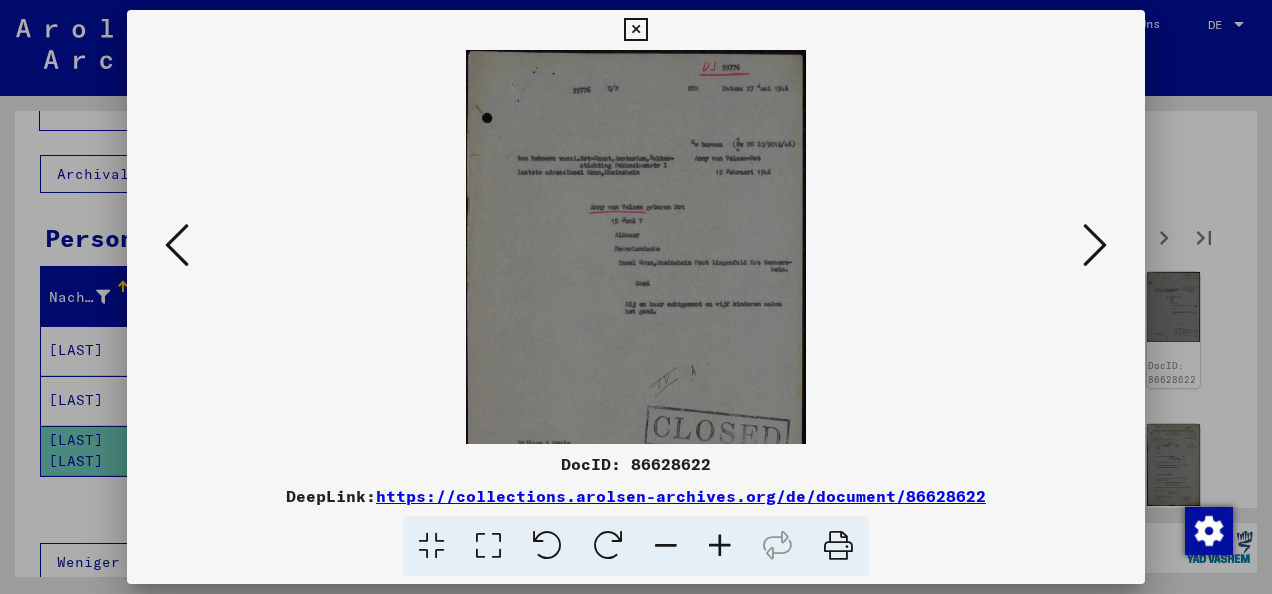 click at bounding box center [720, 546] 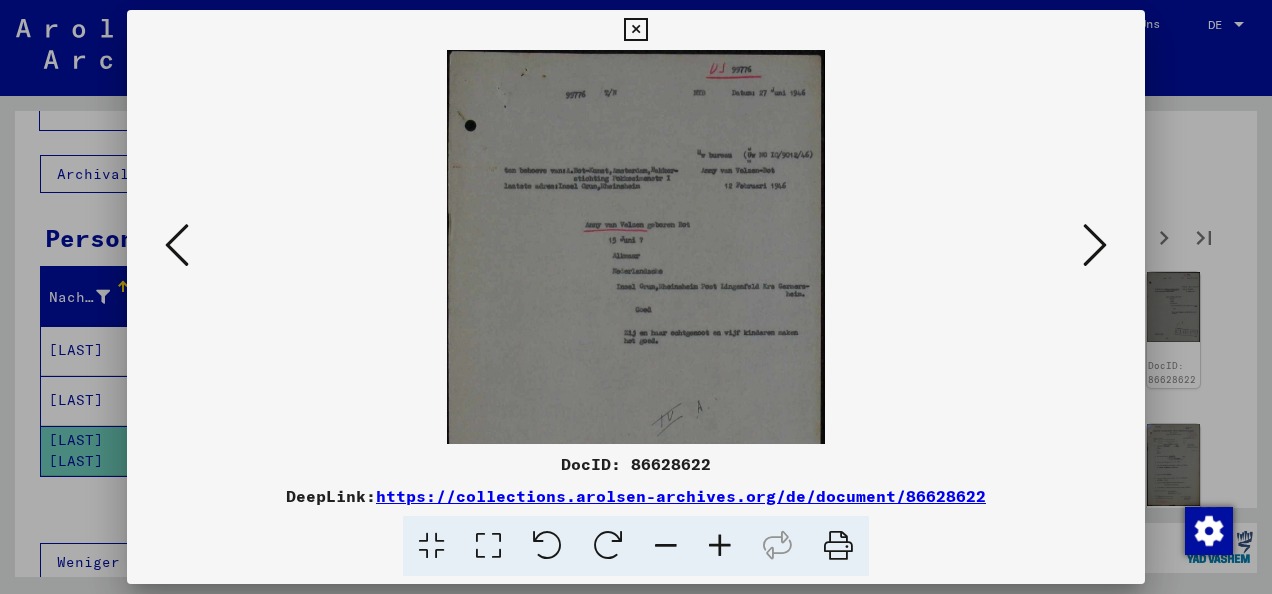 click at bounding box center (720, 546) 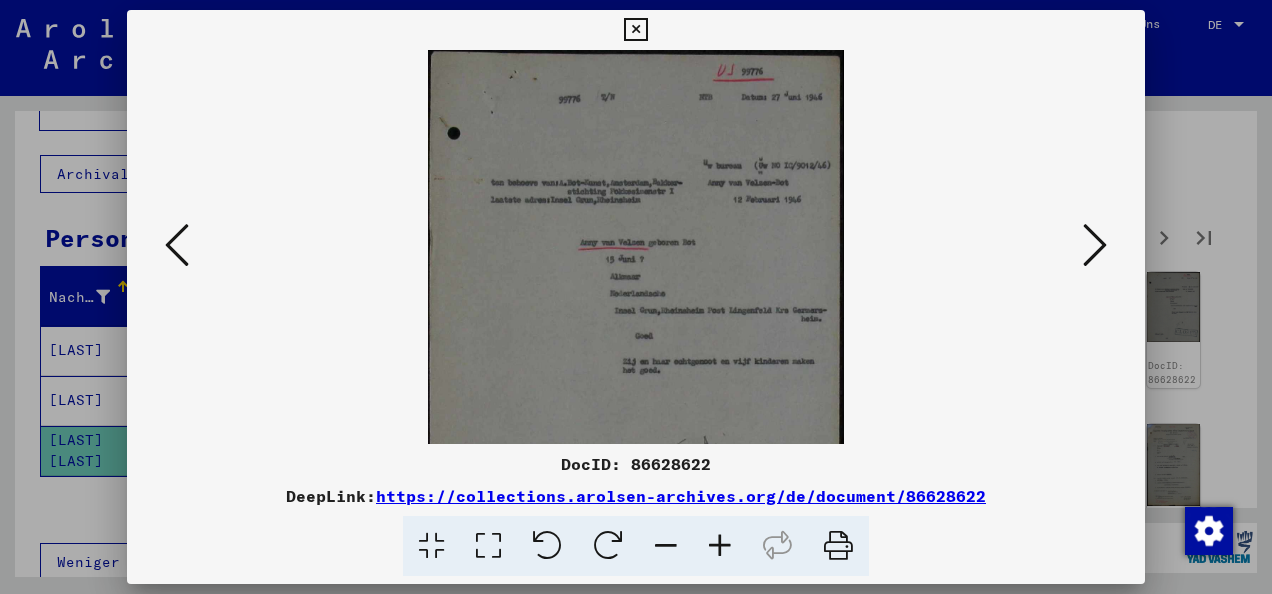 click at bounding box center [720, 546] 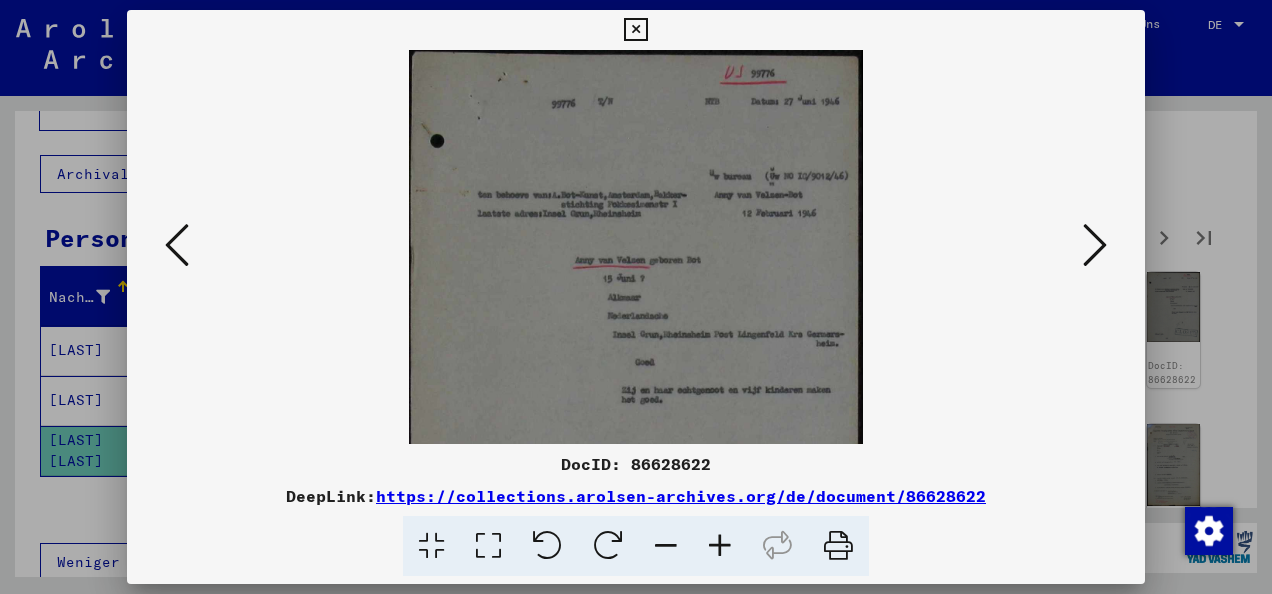 click at bounding box center [720, 546] 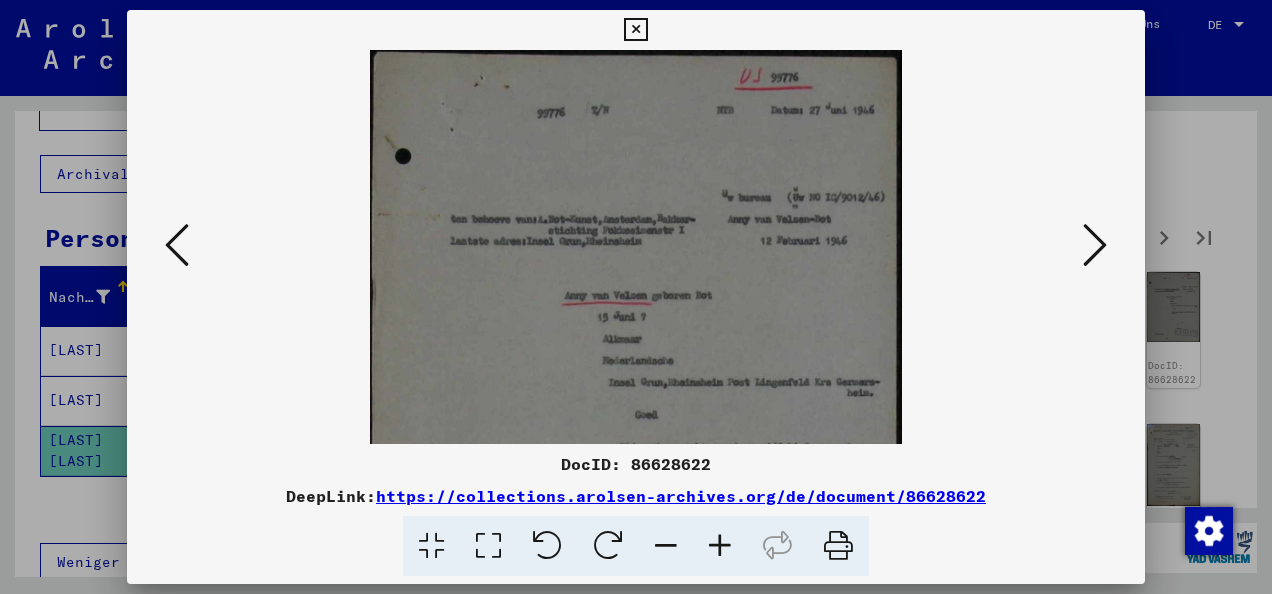 click at bounding box center (720, 546) 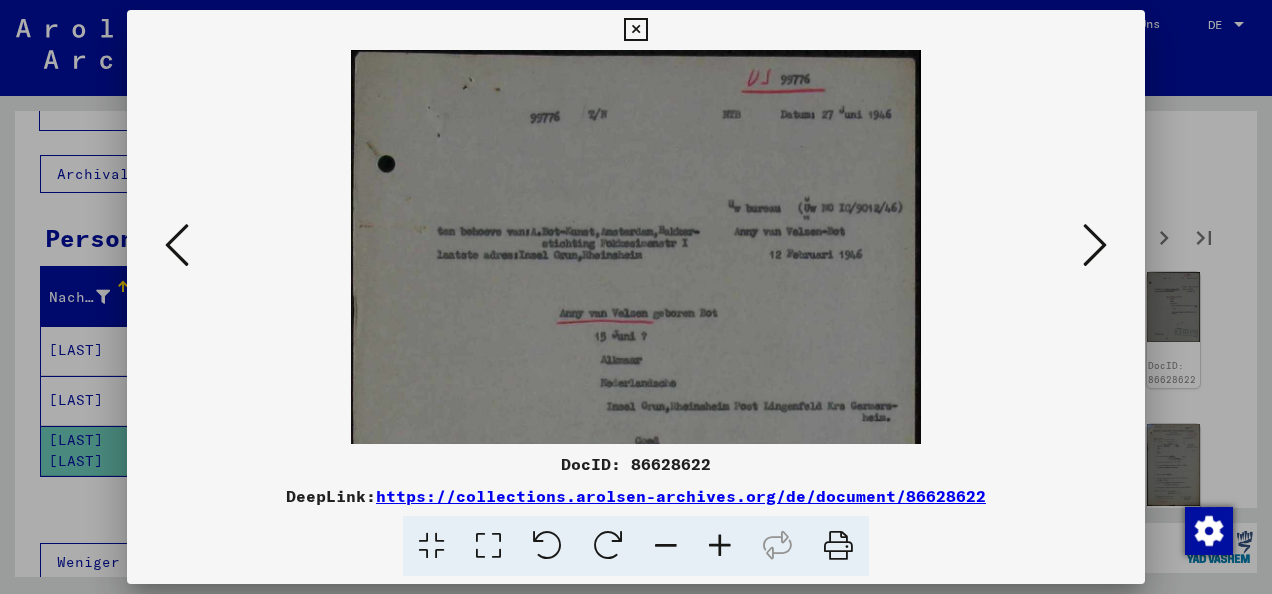 click at bounding box center [720, 546] 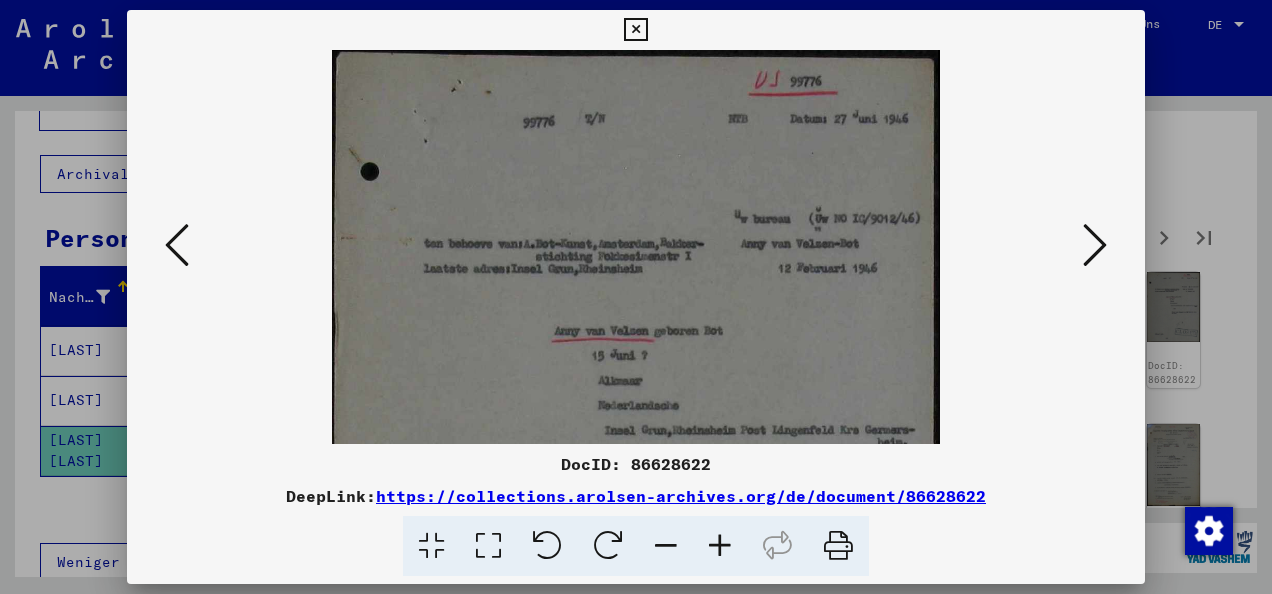 click at bounding box center (720, 546) 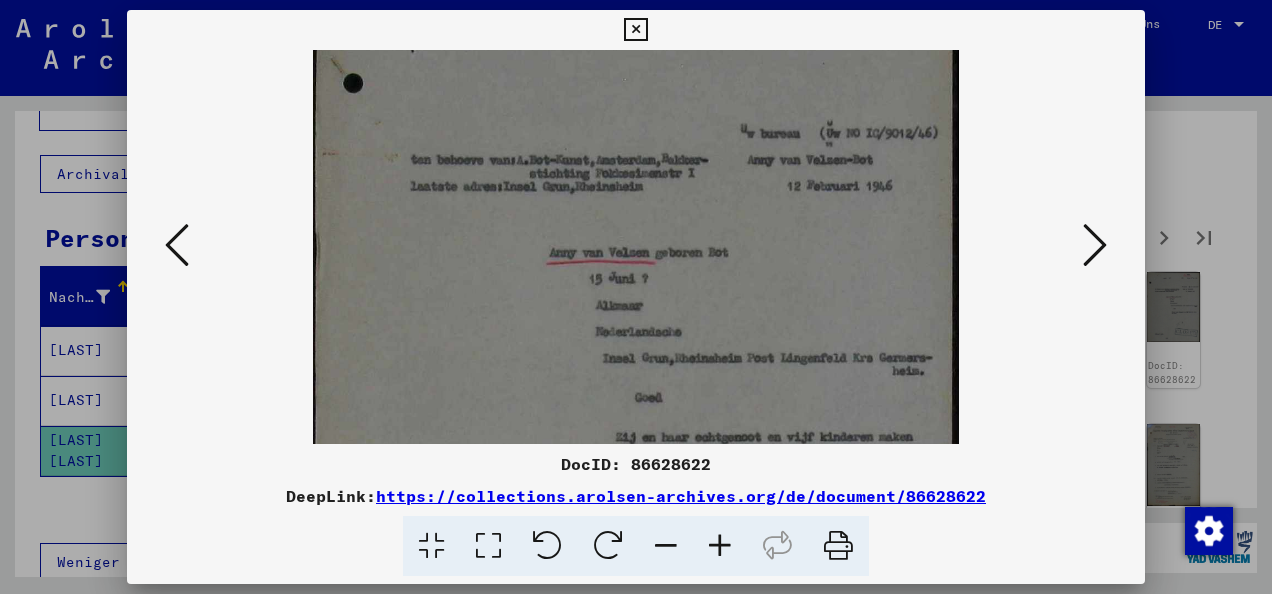 scroll, scrollTop: 130, scrollLeft: 0, axis: vertical 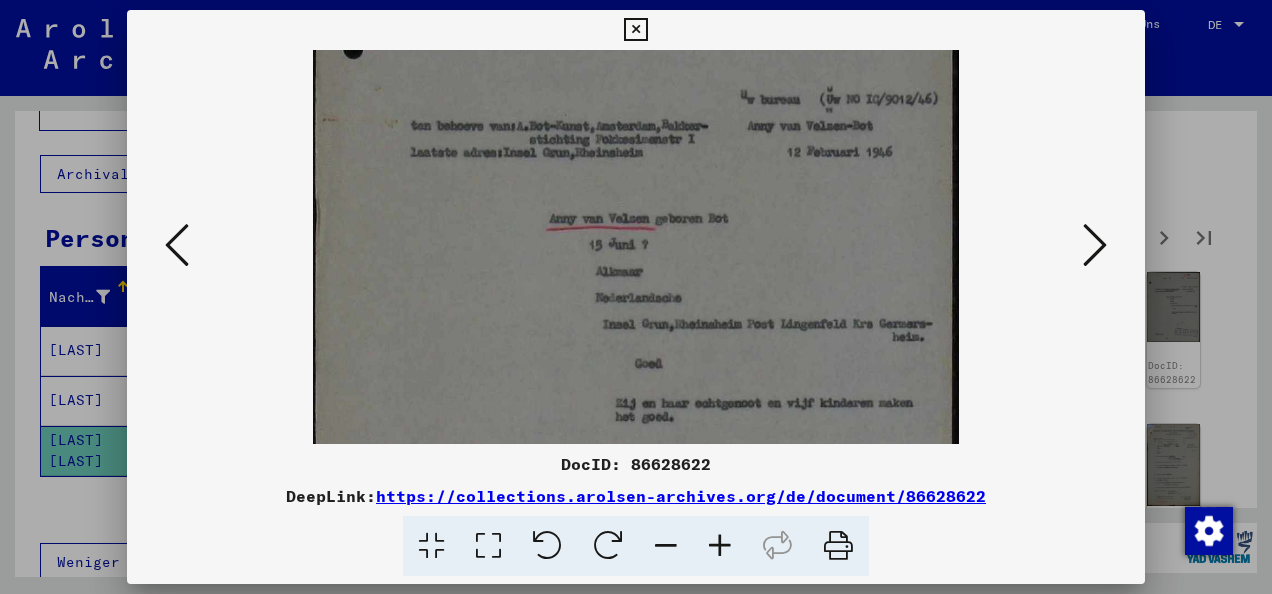 drag, startPoint x: 744, startPoint y: 363, endPoint x: 693, endPoint y: 234, distance: 138.71553 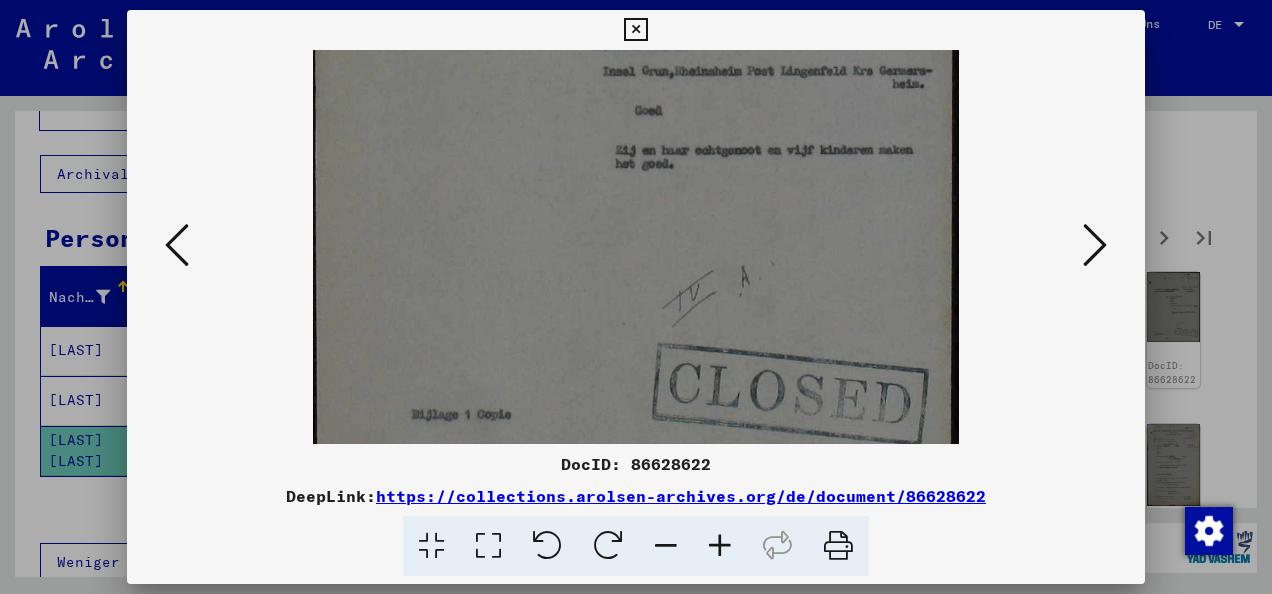 drag, startPoint x: 736, startPoint y: 351, endPoint x: 722, endPoint y: 100, distance: 251.39014 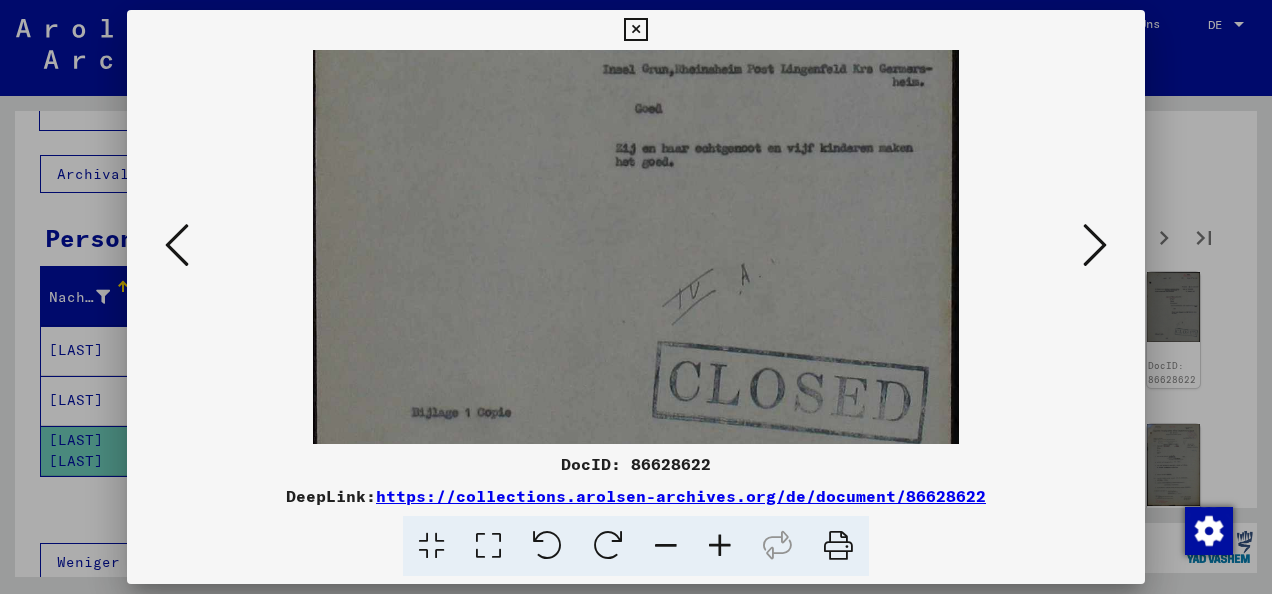 scroll, scrollTop: 450, scrollLeft: 0, axis: vertical 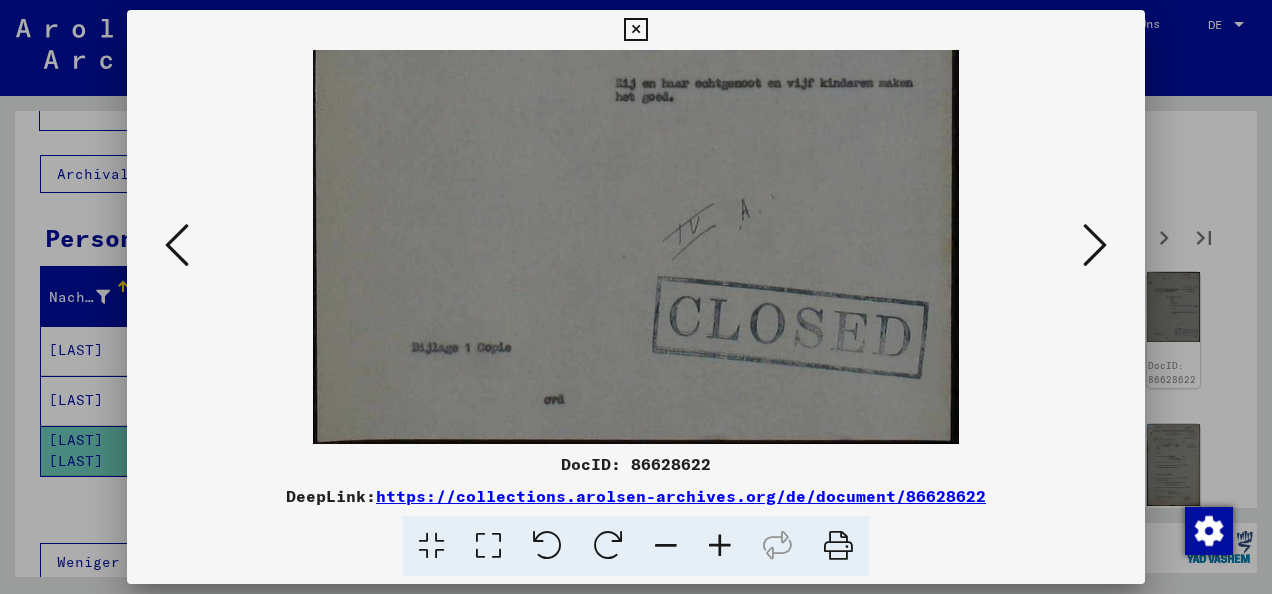 drag, startPoint x: 782, startPoint y: 262, endPoint x: 825, endPoint y: 175, distance: 97.04638 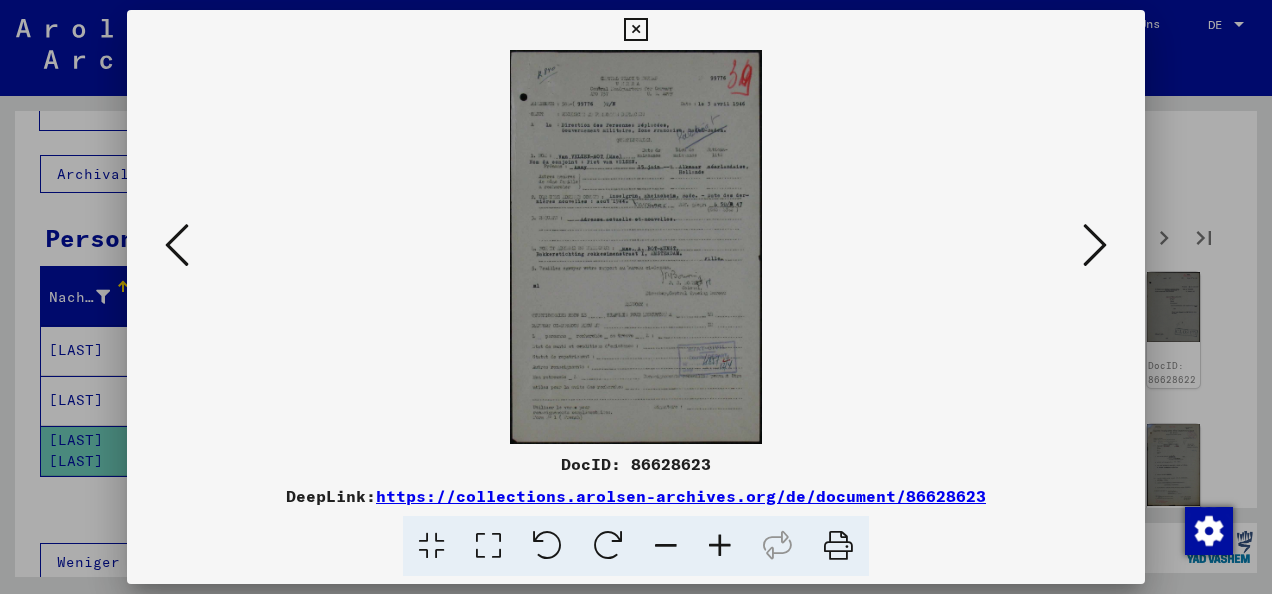 click at bounding box center [720, 546] 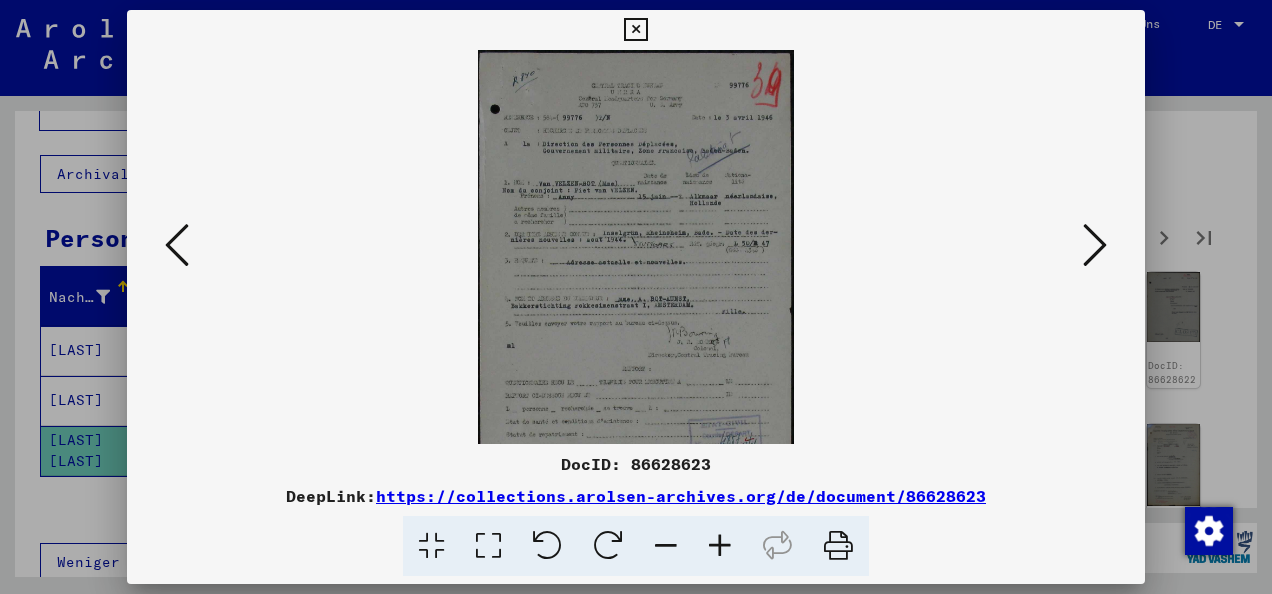 click at bounding box center (720, 546) 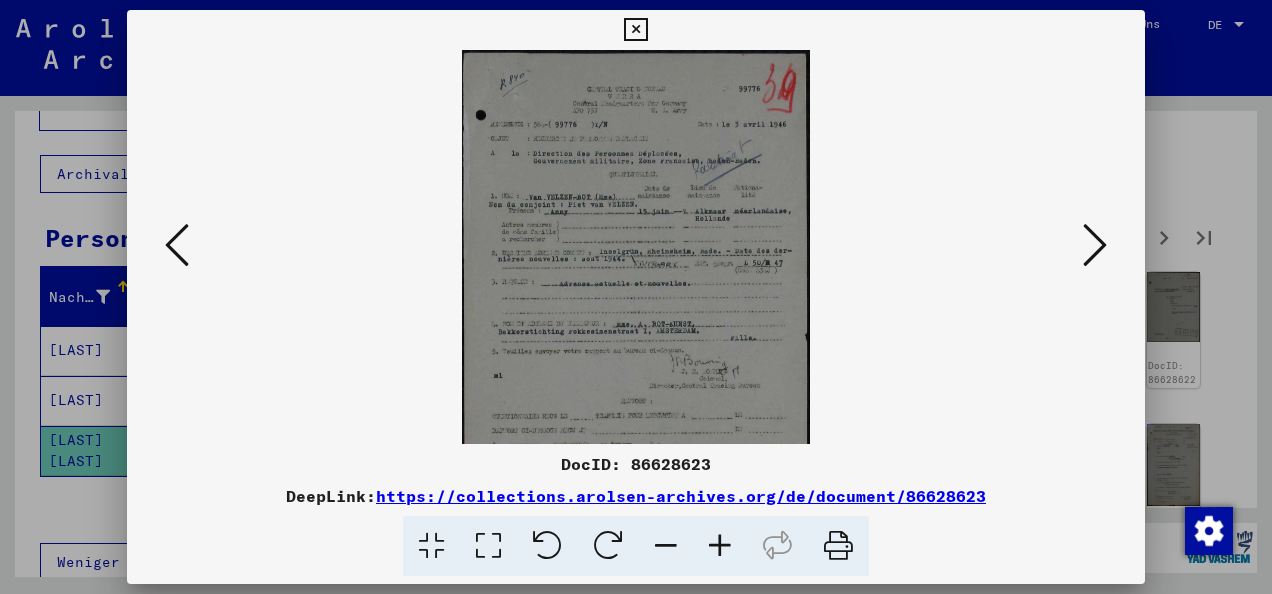 click at bounding box center (720, 546) 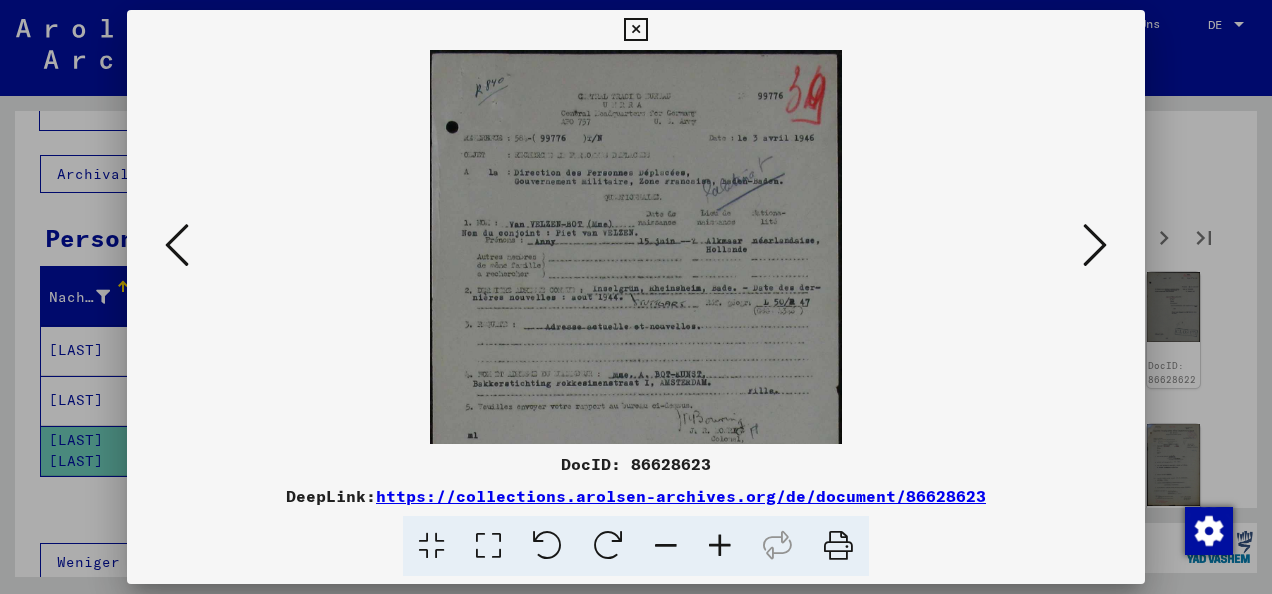 click at bounding box center [720, 546] 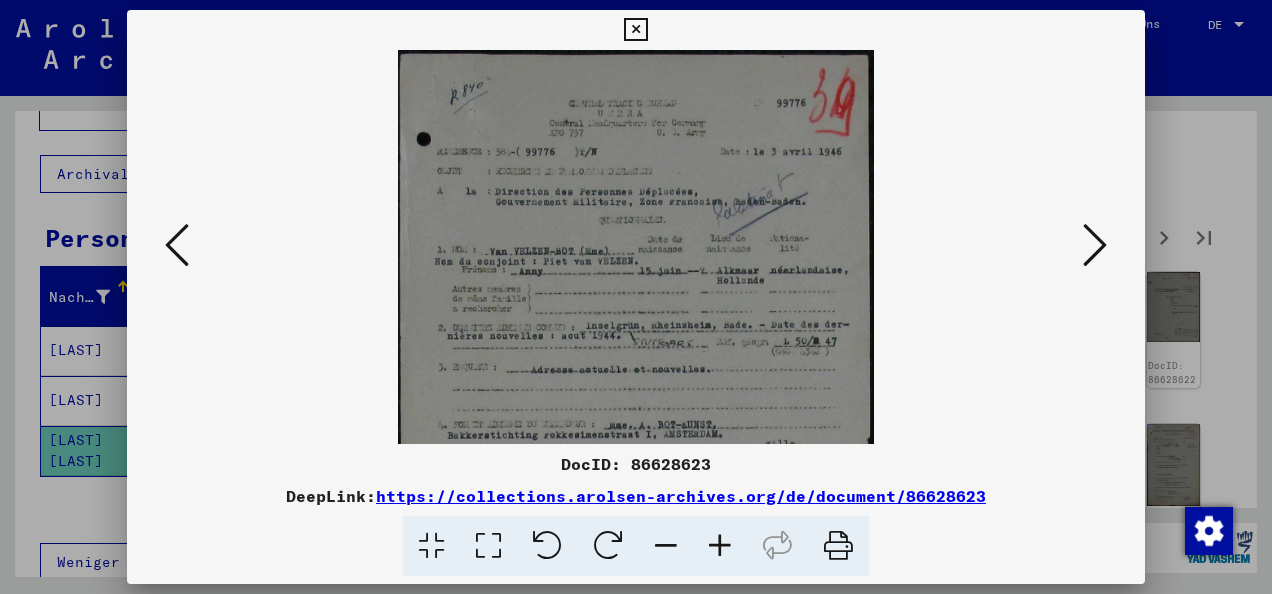 click at bounding box center (720, 546) 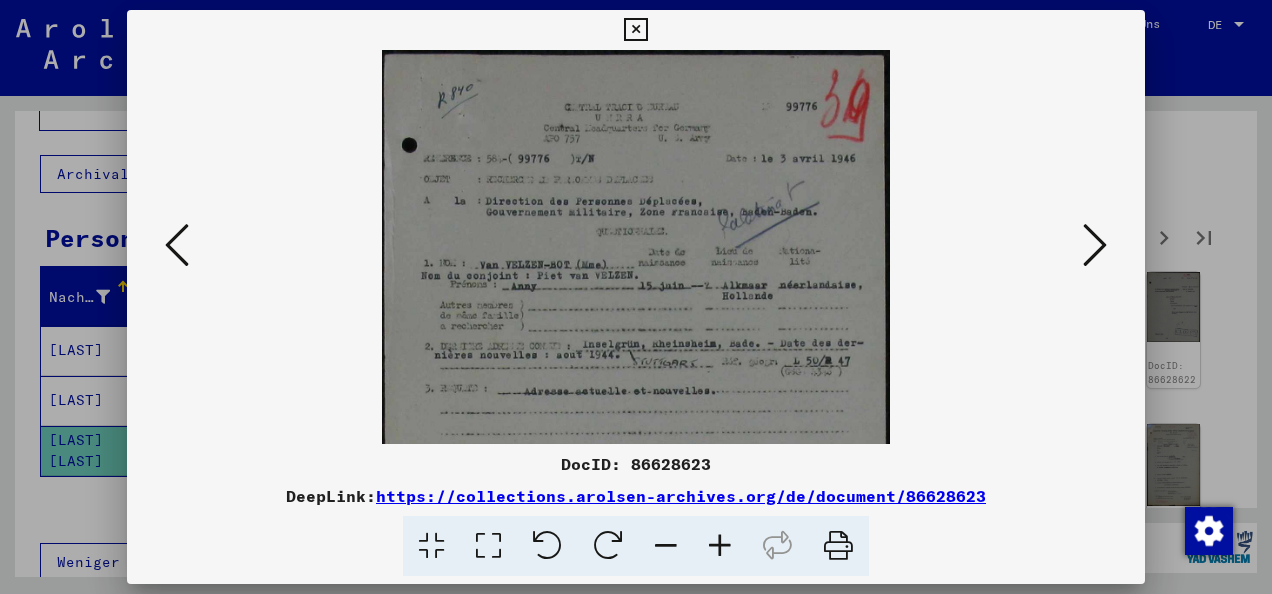 click at bounding box center (720, 546) 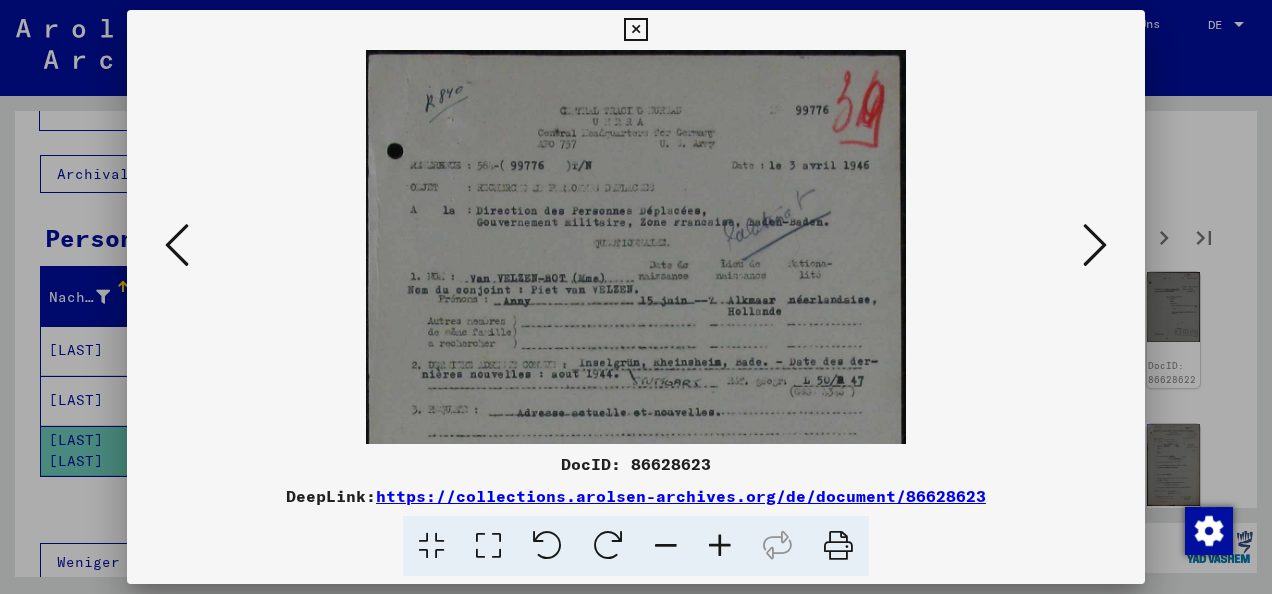 click at bounding box center (720, 546) 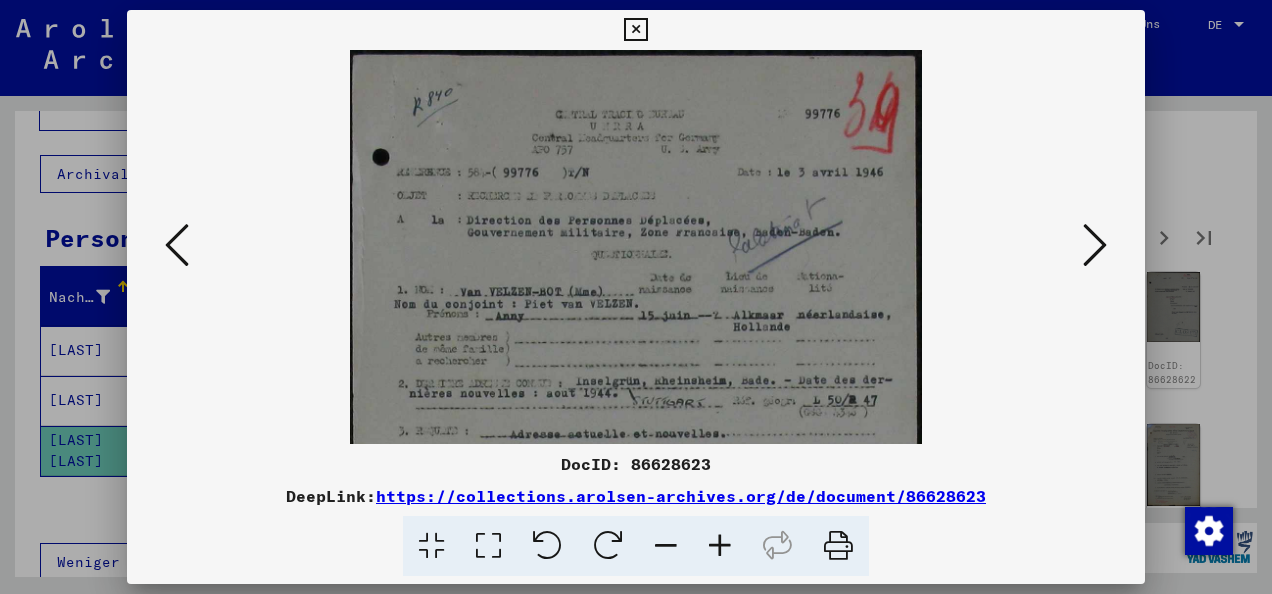 click at bounding box center [720, 546] 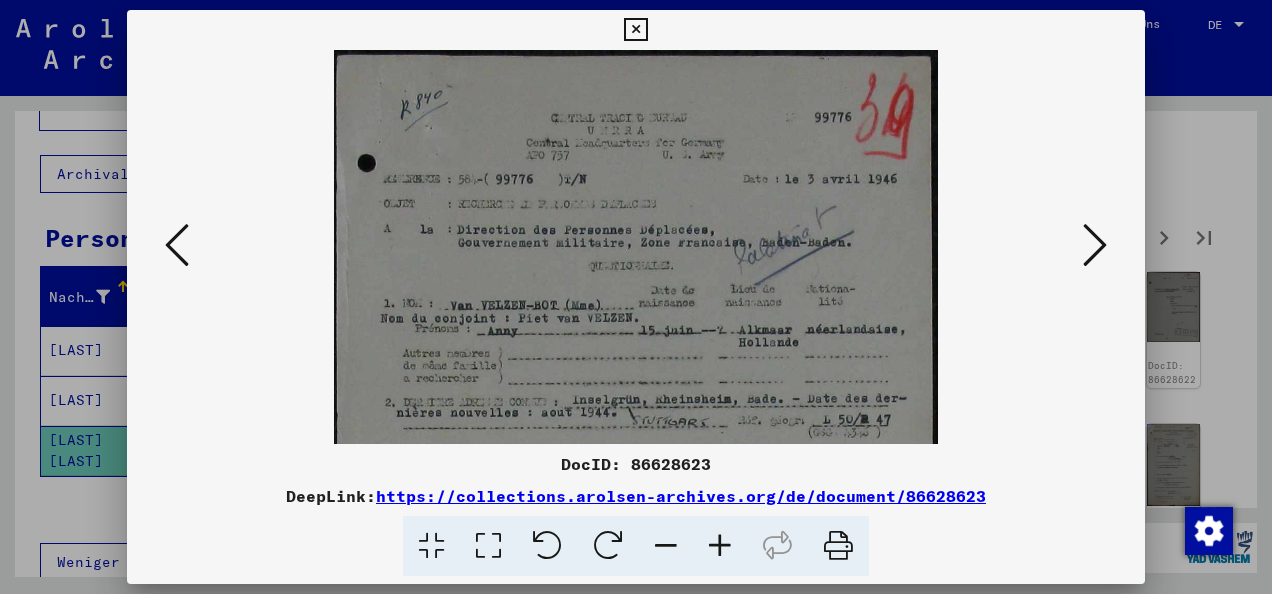 click at bounding box center (720, 546) 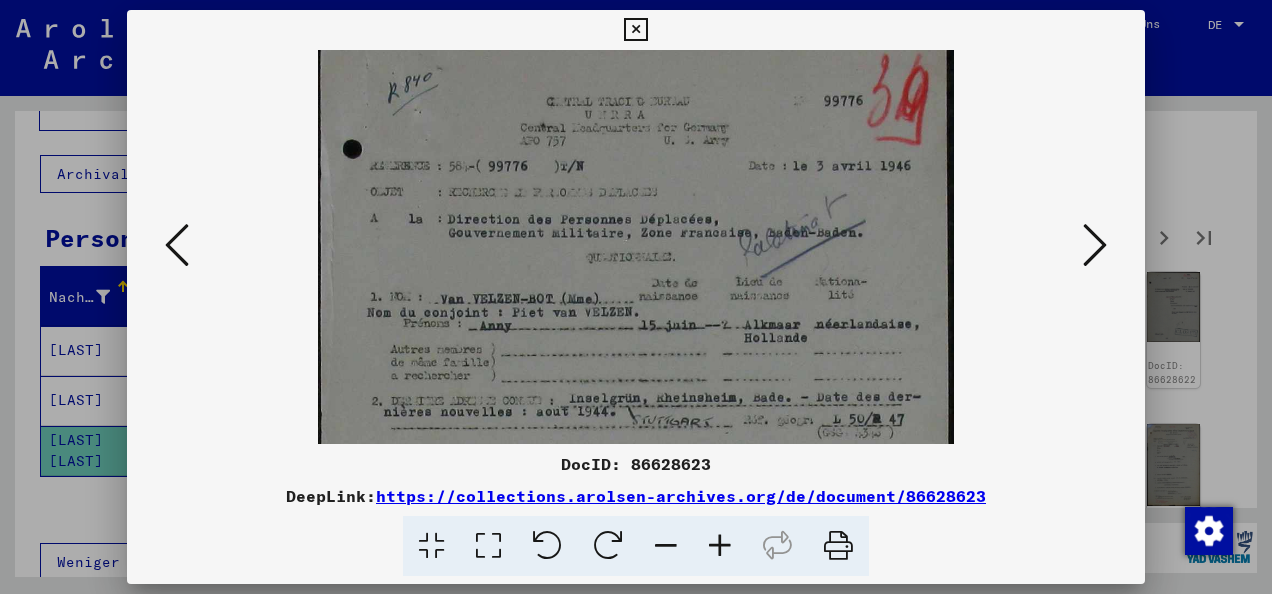 scroll, scrollTop: 29, scrollLeft: 0, axis: vertical 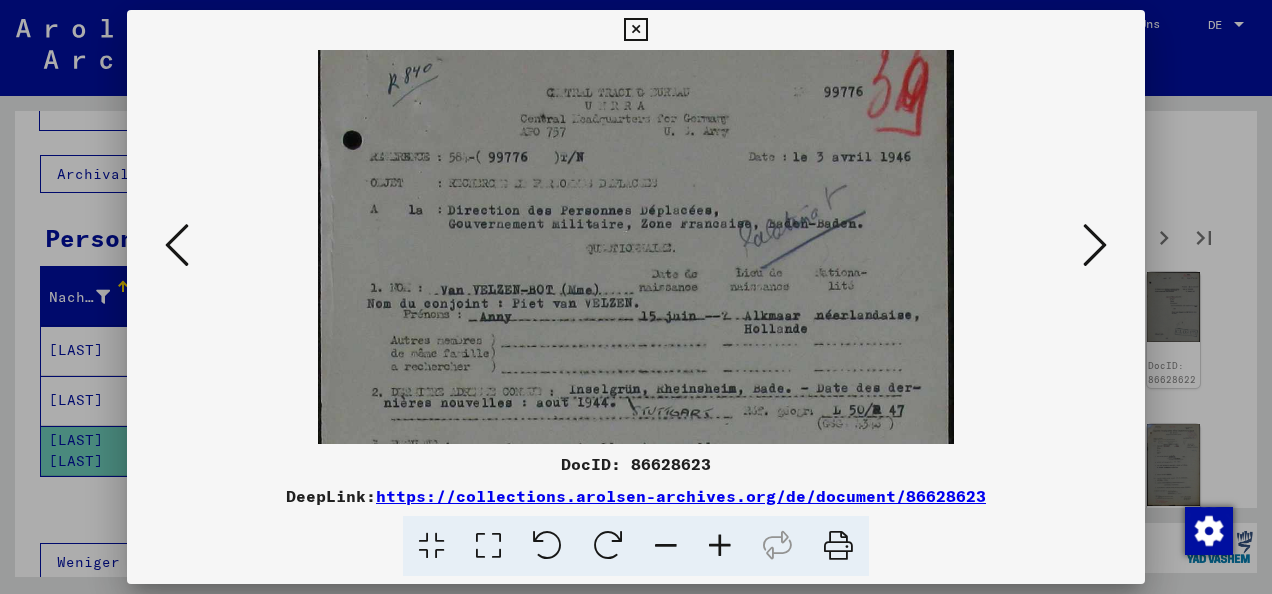 drag, startPoint x: 680, startPoint y: 376, endPoint x: 678, endPoint y: 351, distance: 25.079872 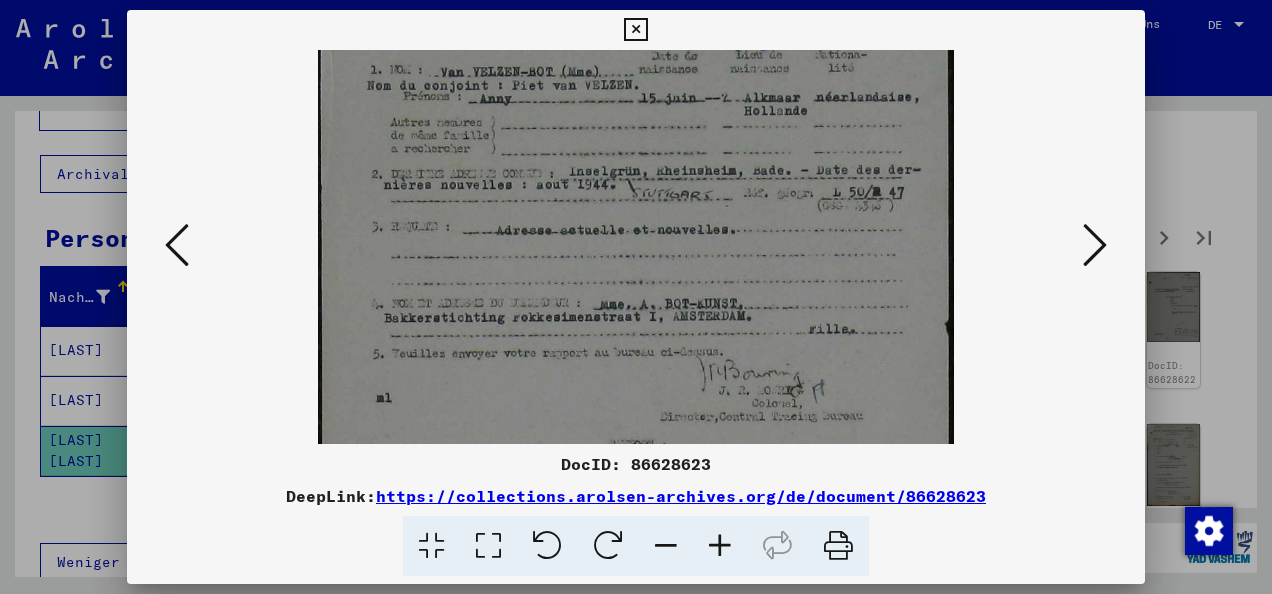 scroll, scrollTop: 264, scrollLeft: 0, axis: vertical 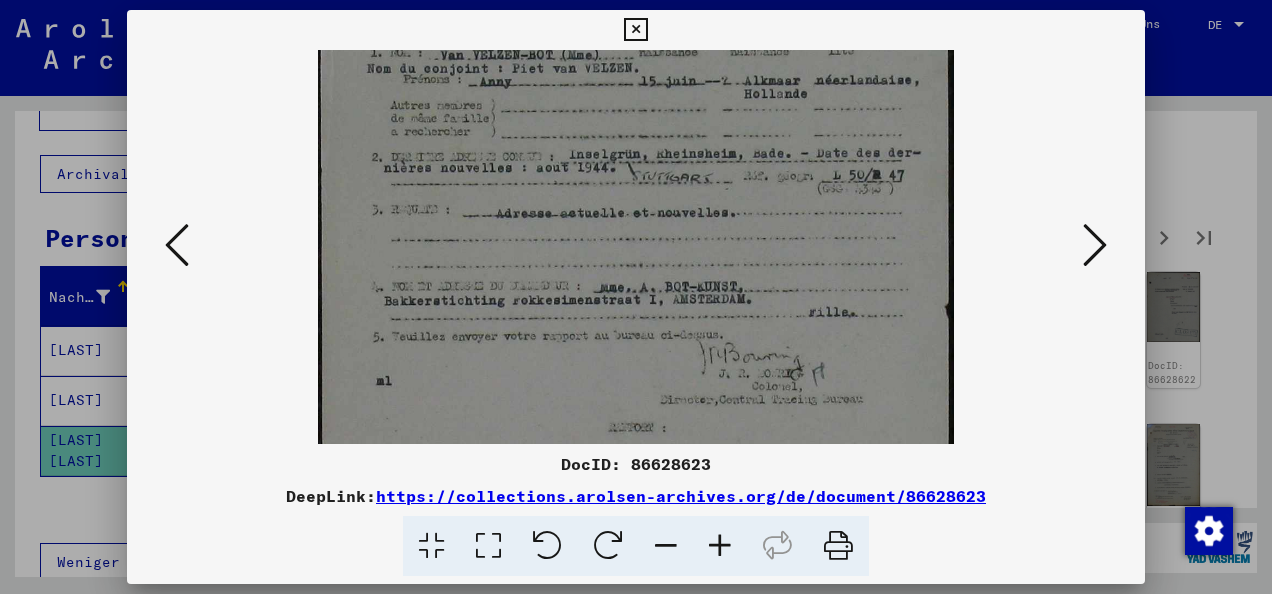 drag, startPoint x: 747, startPoint y: 359, endPoint x: 712, endPoint y: 125, distance: 236.60304 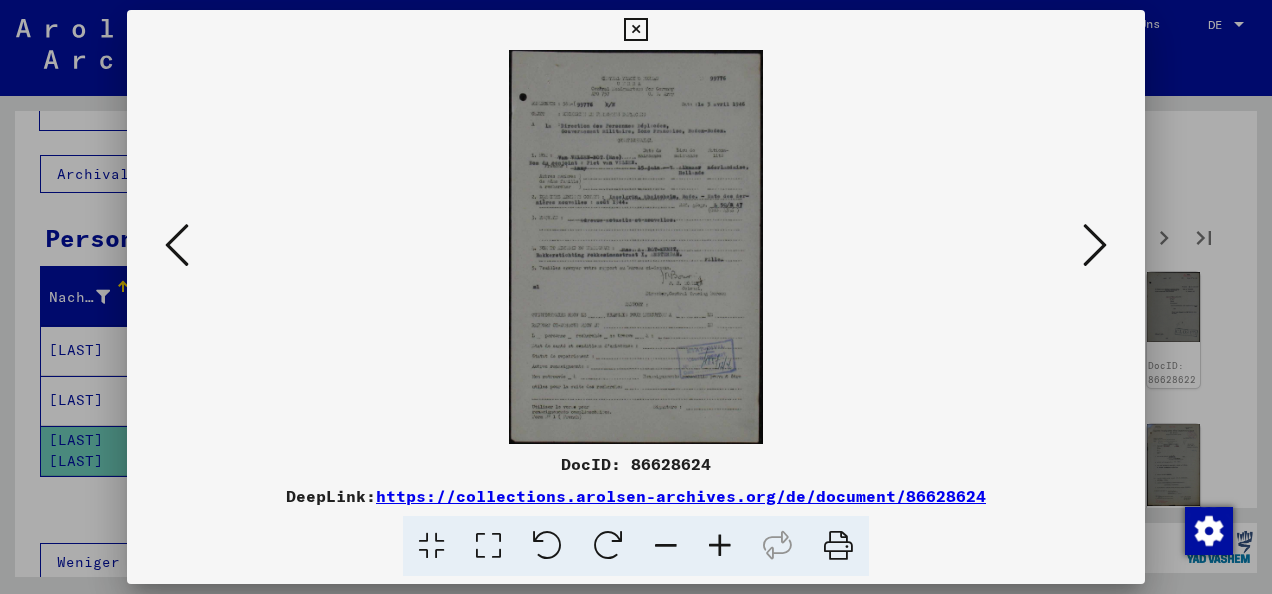 scroll, scrollTop: 0, scrollLeft: 0, axis: both 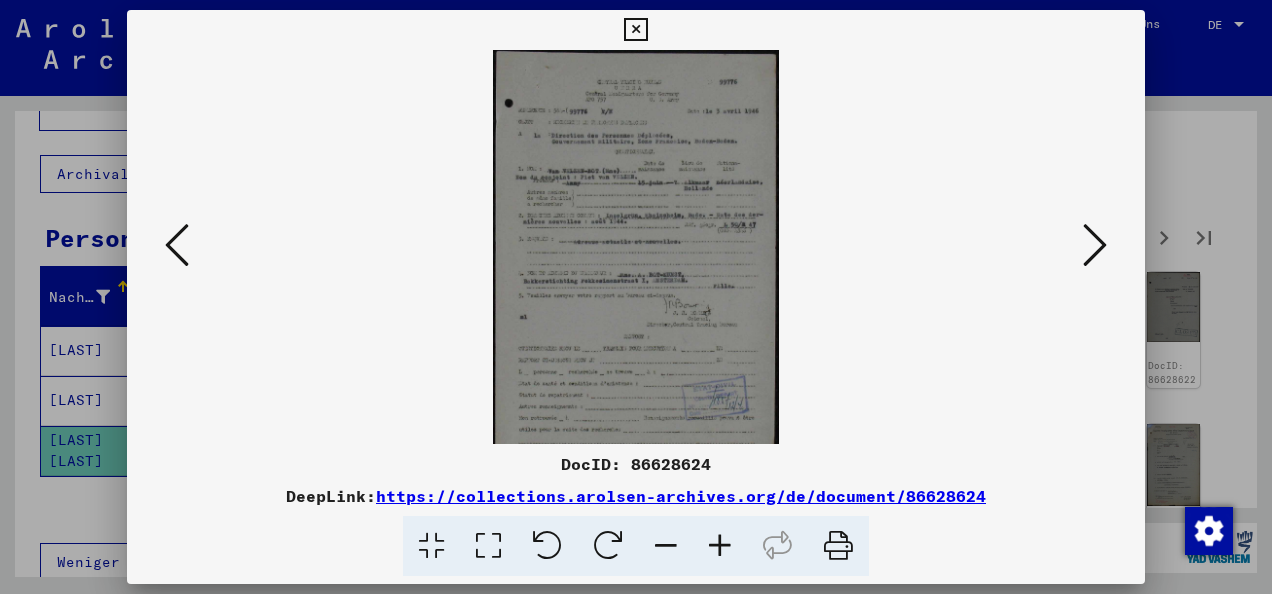 click at bounding box center (720, 546) 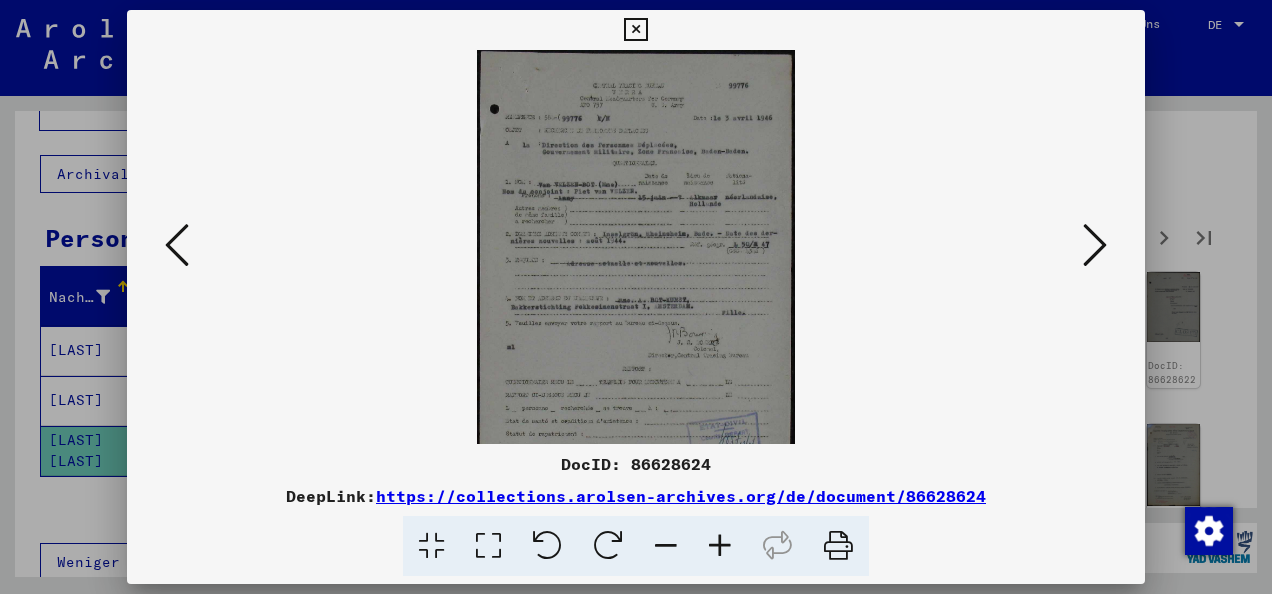 click at bounding box center (720, 546) 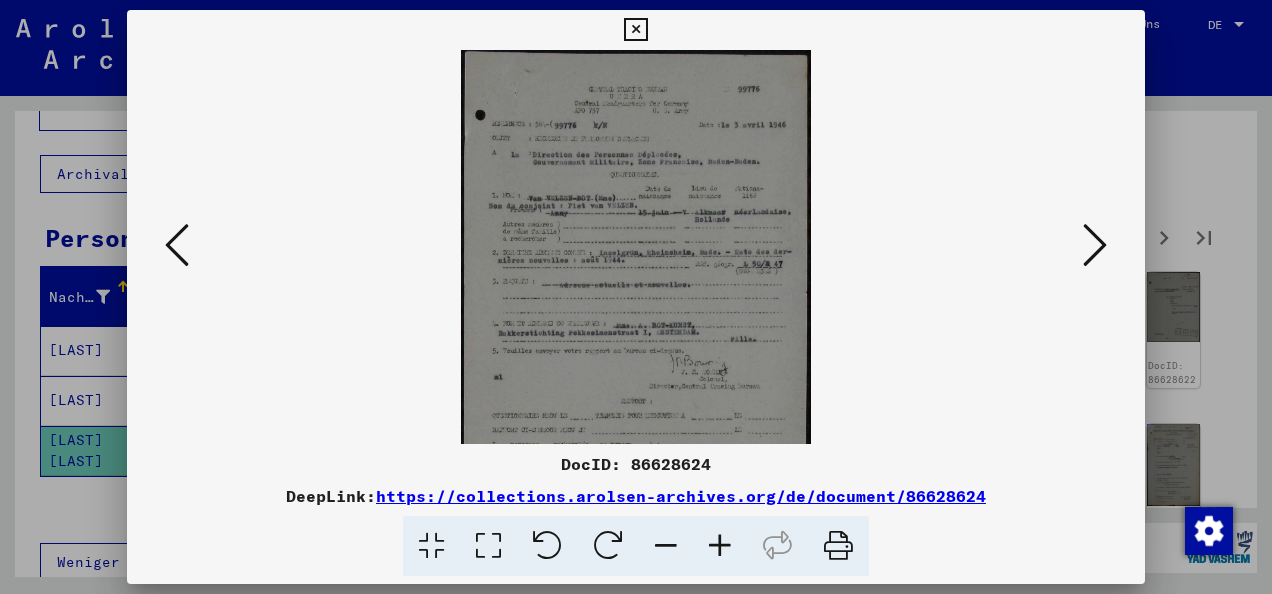 click at bounding box center (720, 546) 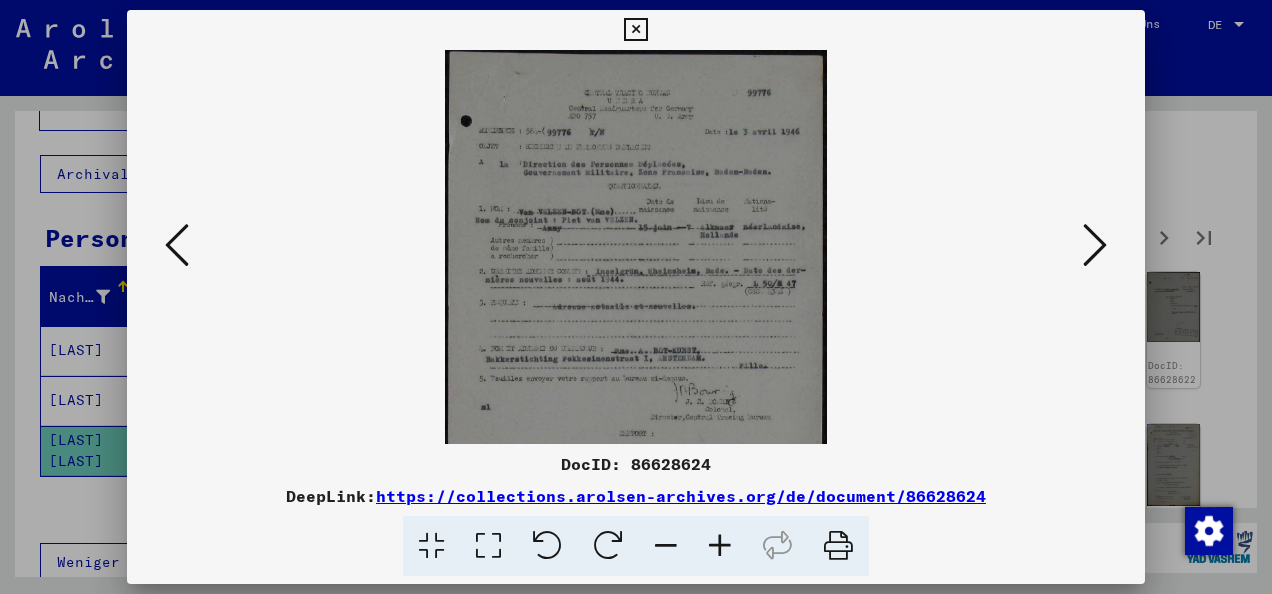 click at bounding box center [720, 546] 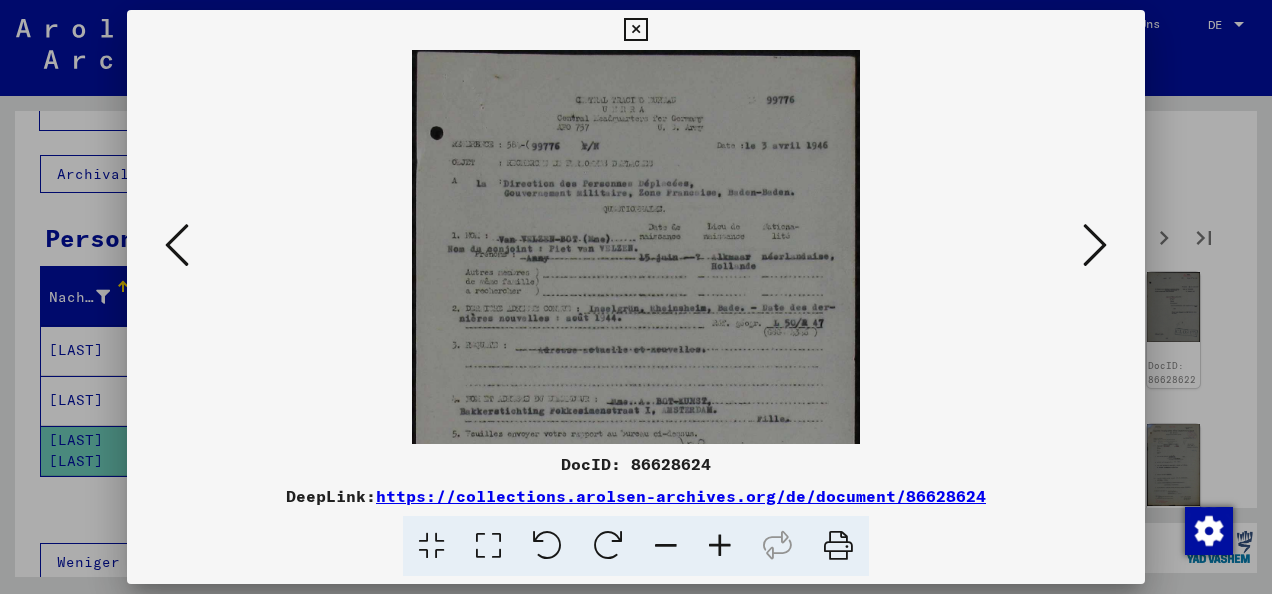 click at bounding box center [720, 546] 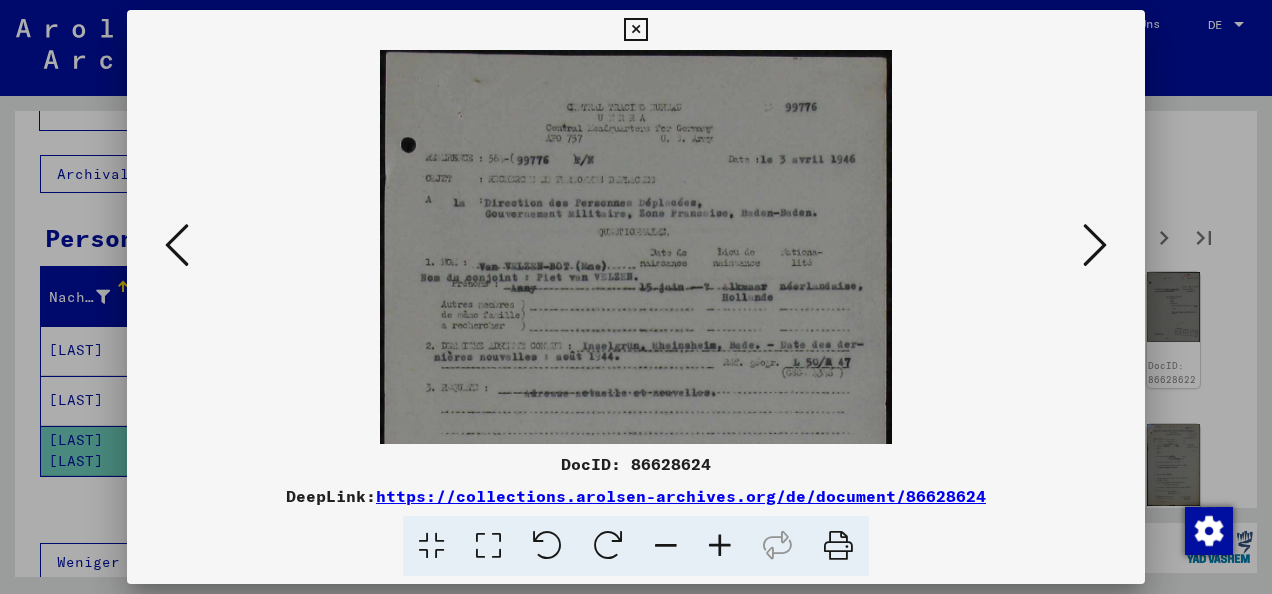 click at bounding box center [720, 546] 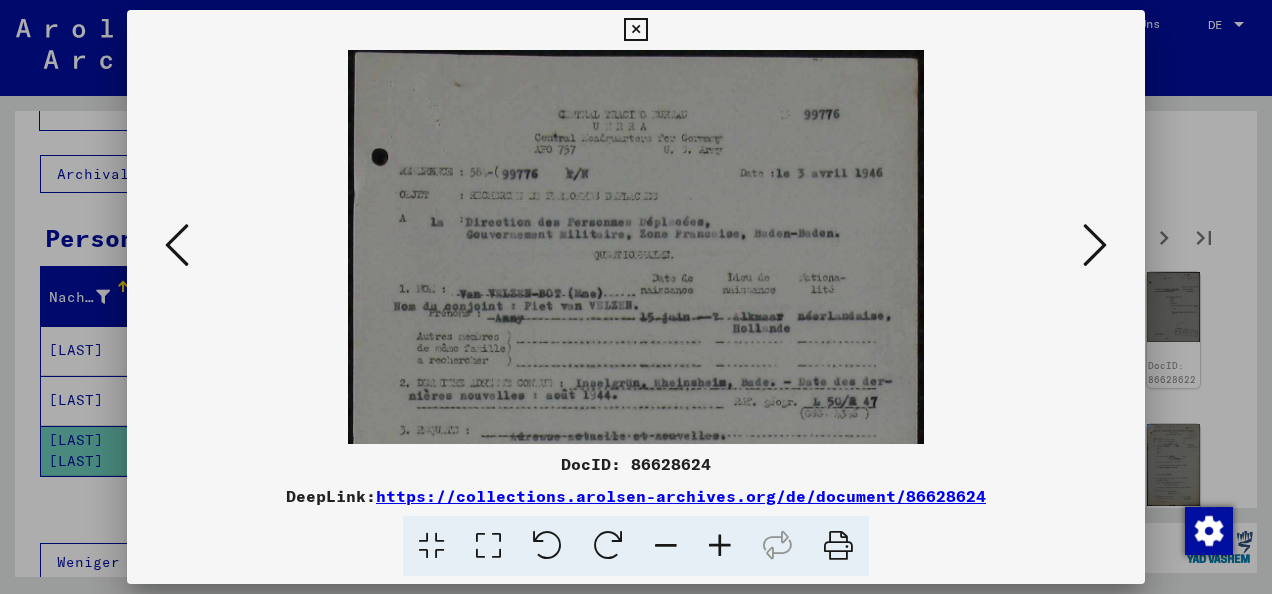 click at bounding box center (720, 546) 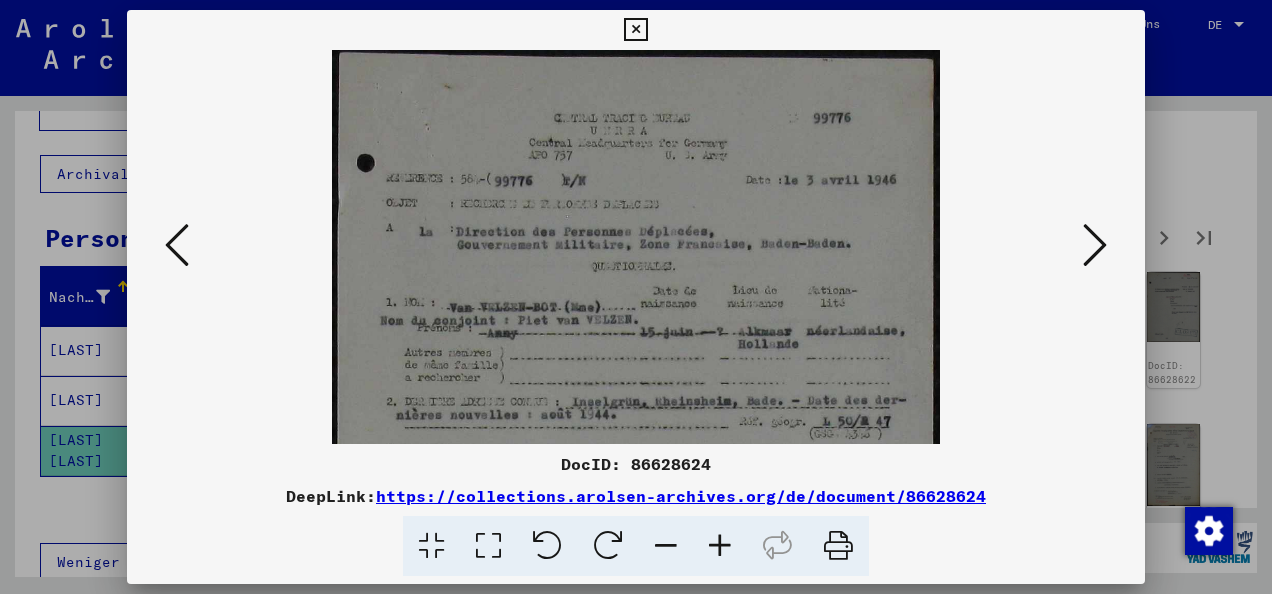 click at bounding box center (720, 546) 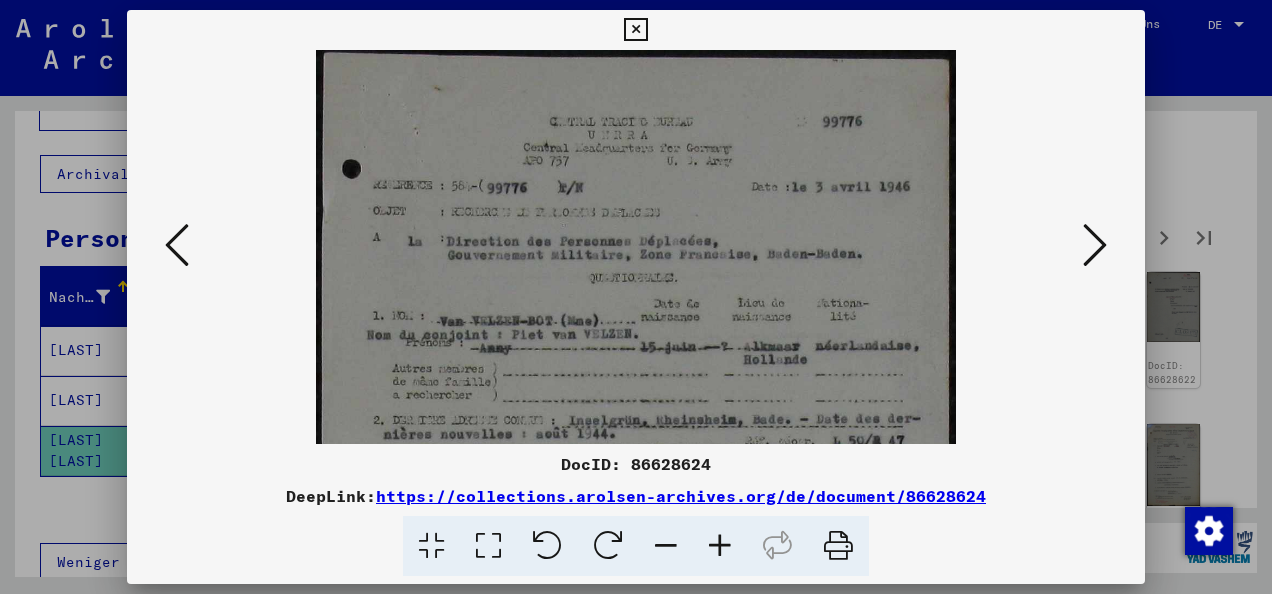 click at bounding box center (720, 546) 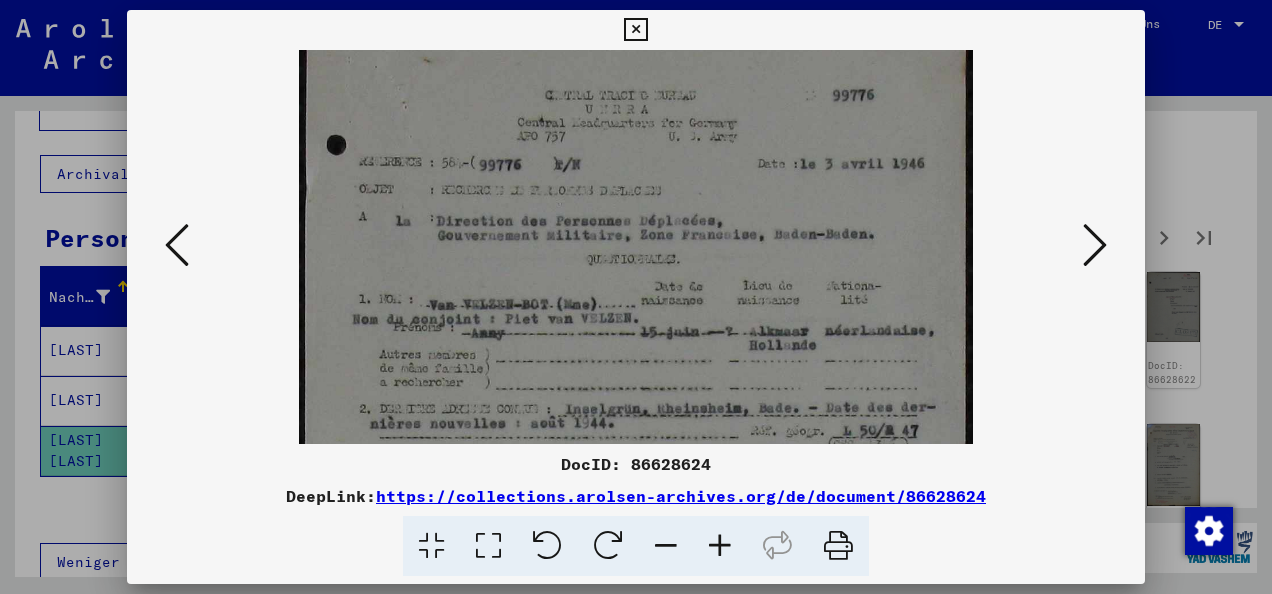 scroll, scrollTop: 32, scrollLeft: 0, axis: vertical 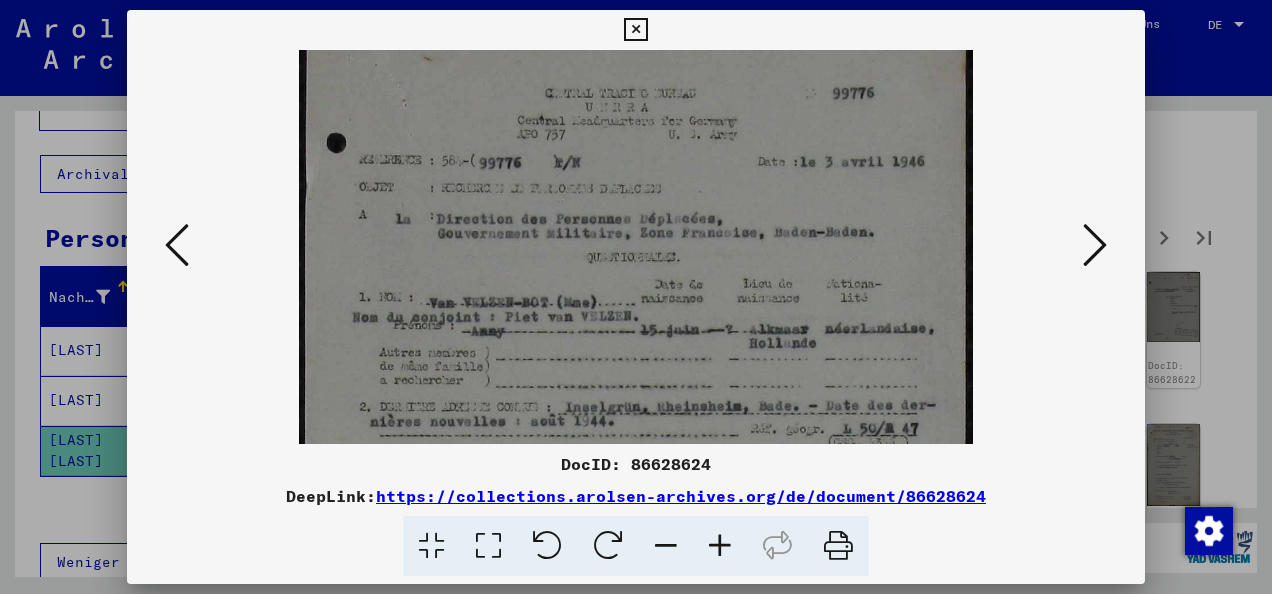drag, startPoint x: 734, startPoint y: 376, endPoint x: 735, endPoint y: 348, distance: 28.01785 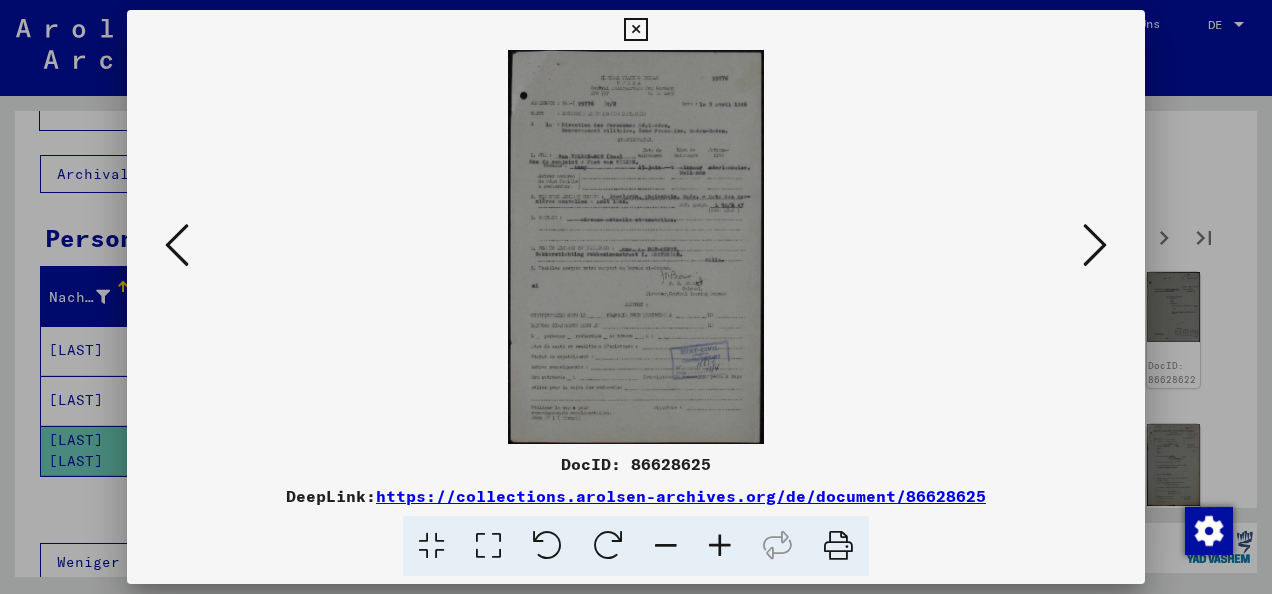 click at bounding box center (720, 546) 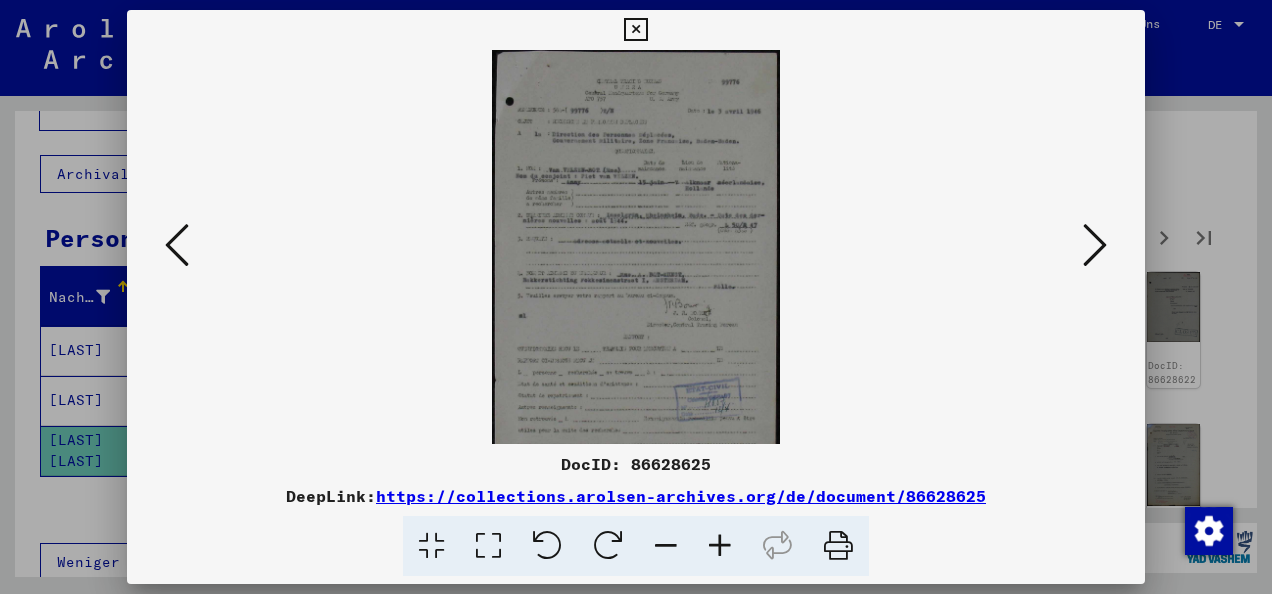 click at bounding box center [720, 546] 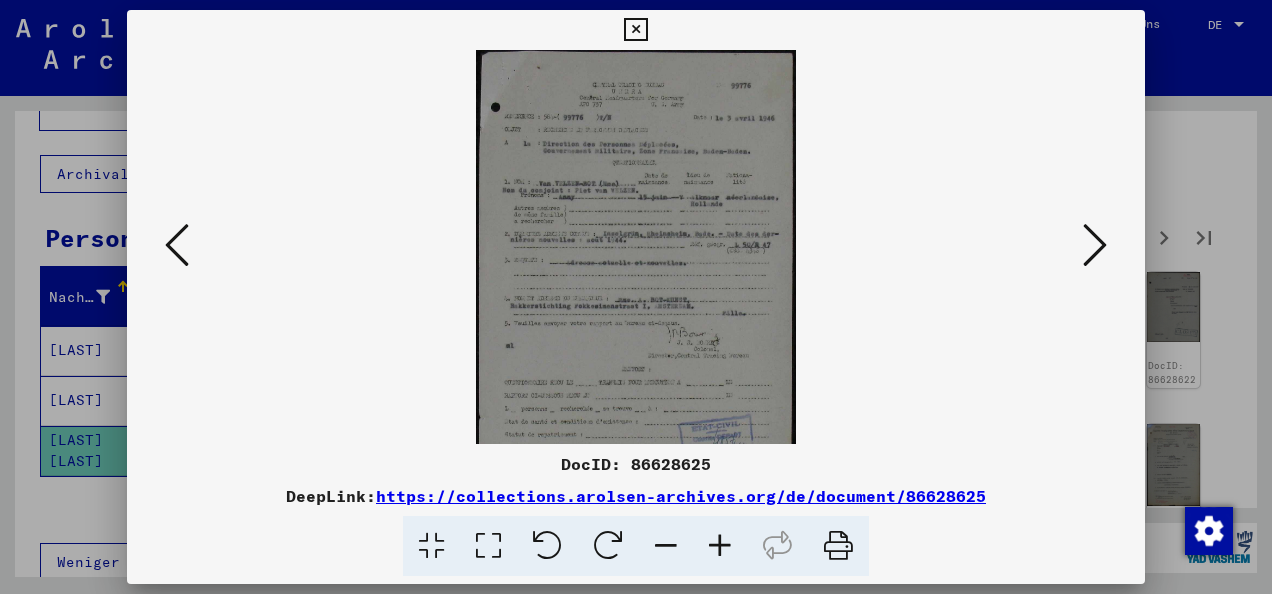 click at bounding box center [720, 546] 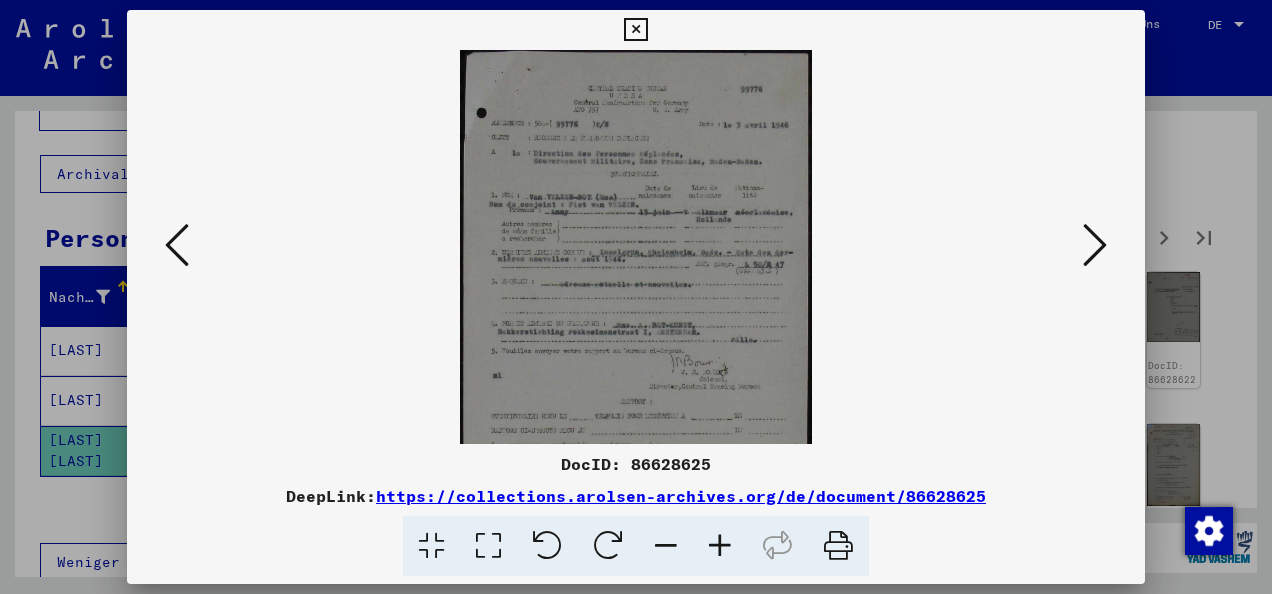 click at bounding box center (720, 546) 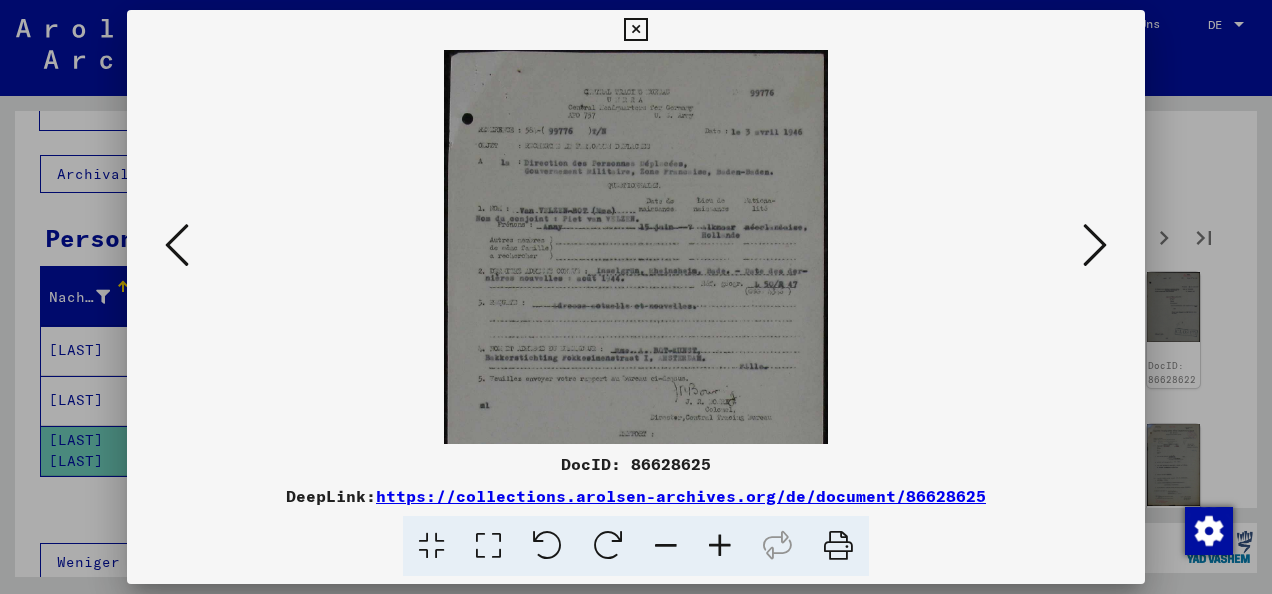 click at bounding box center (720, 546) 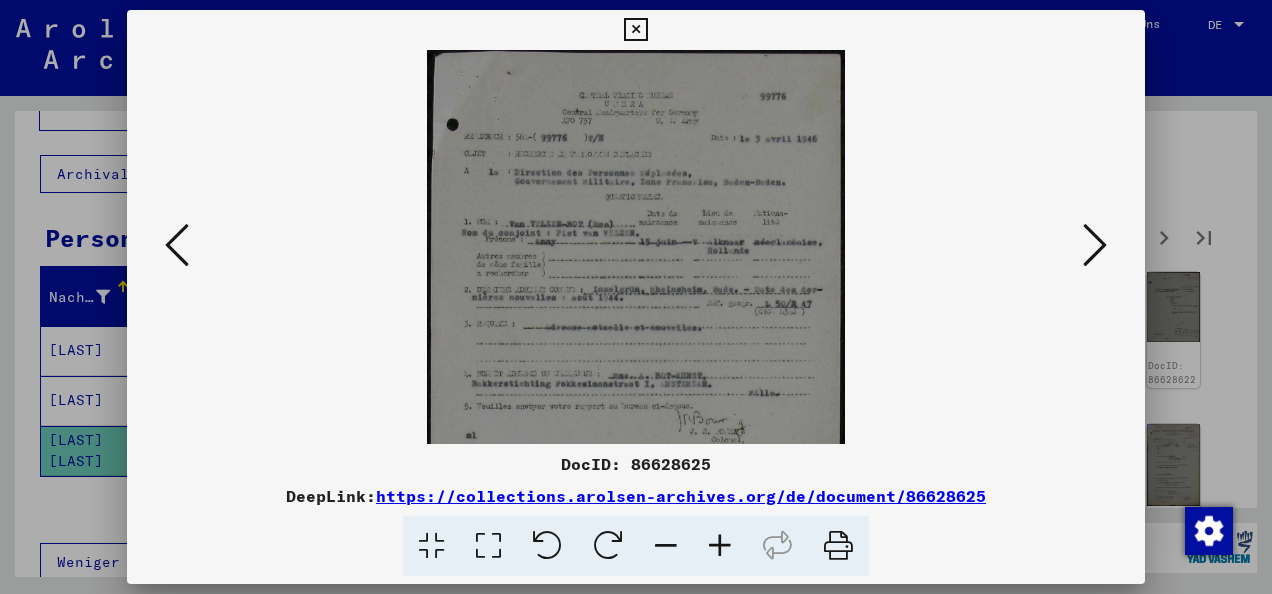 click at bounding box center (720, 546) 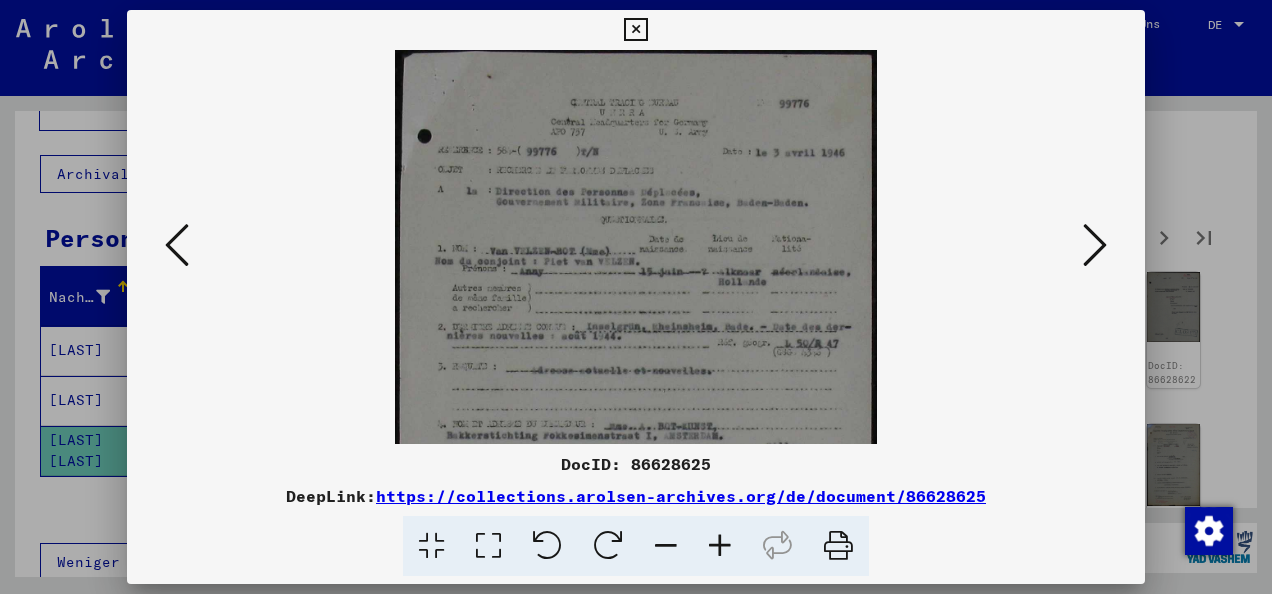click at bounding box center [720, 546] 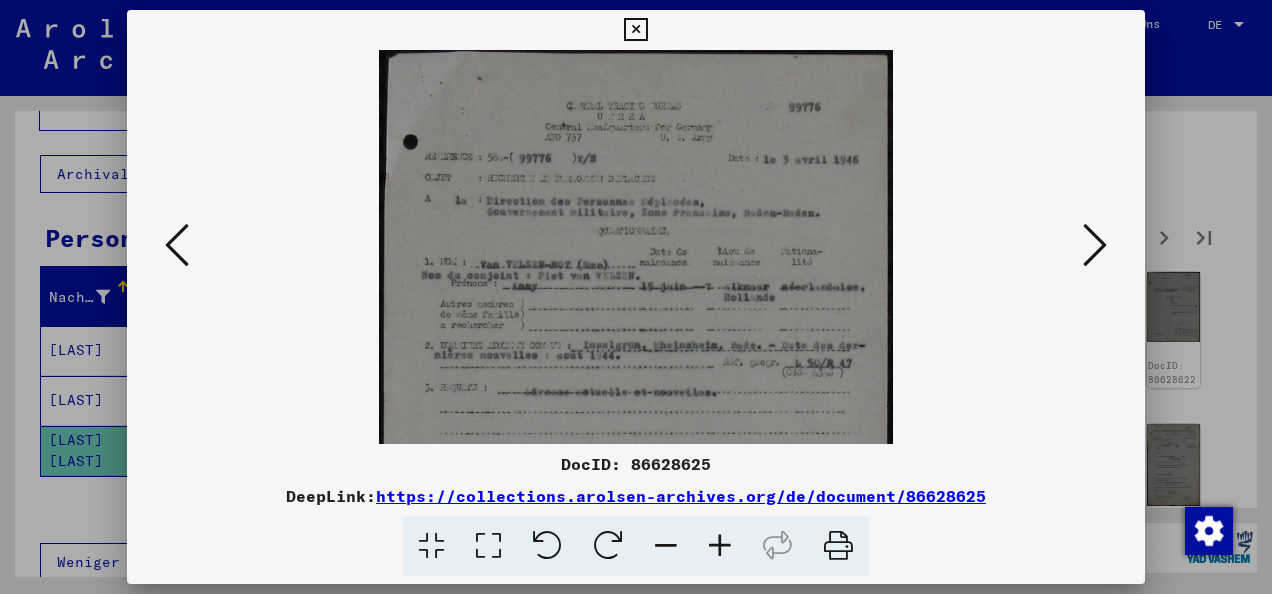 click at bounding box center [720, 546] 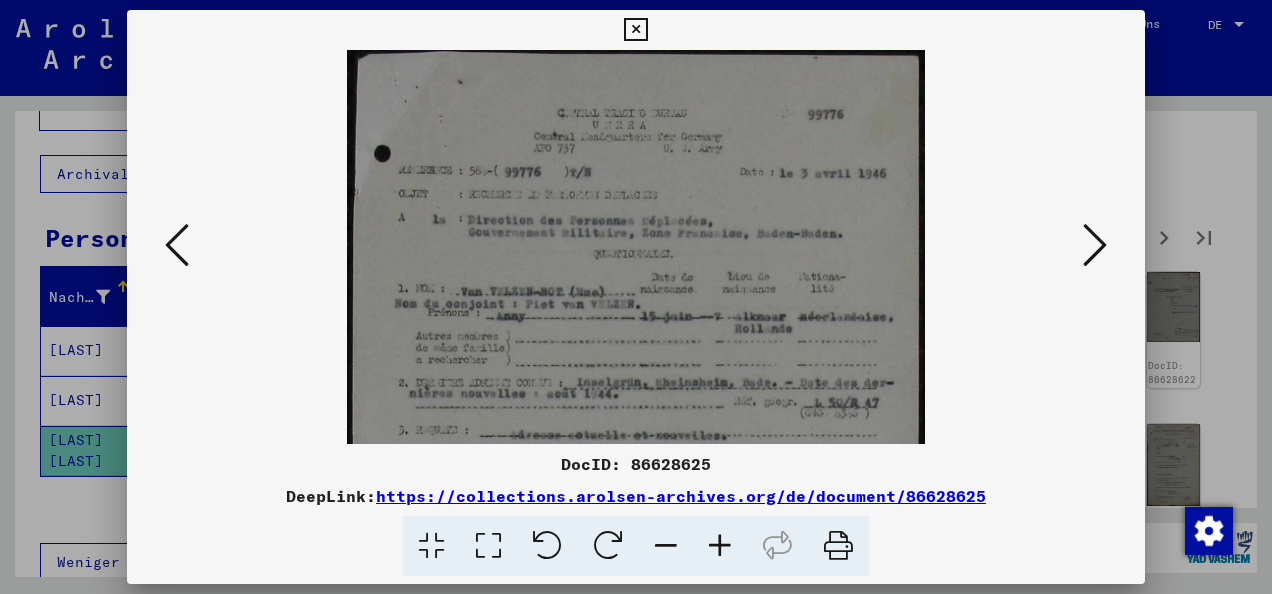 click at bounding box center [720, 546] 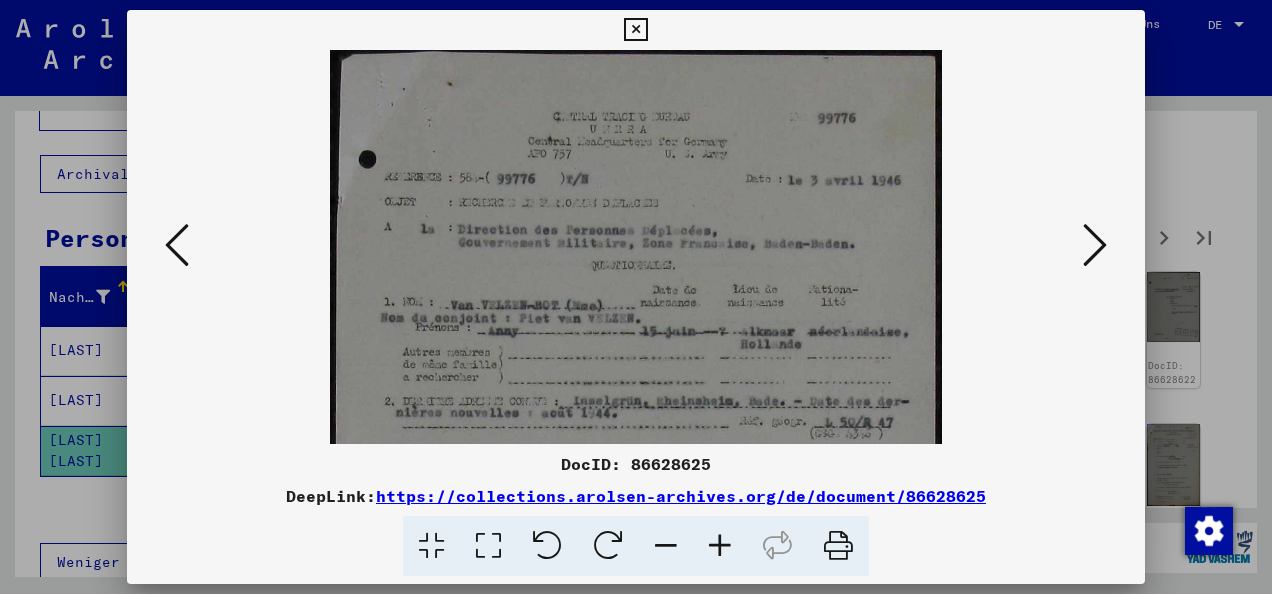 click at bounding box center [720, 546] 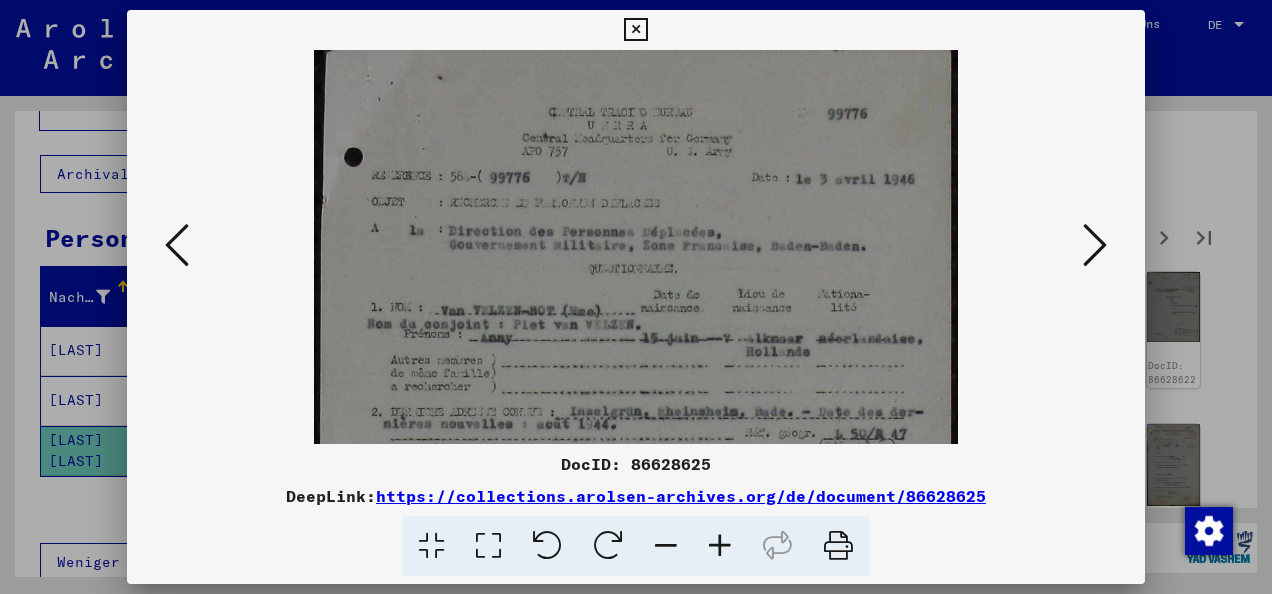 scroll, scrollTop: 9, scrollLeft: 0, axis: vertical 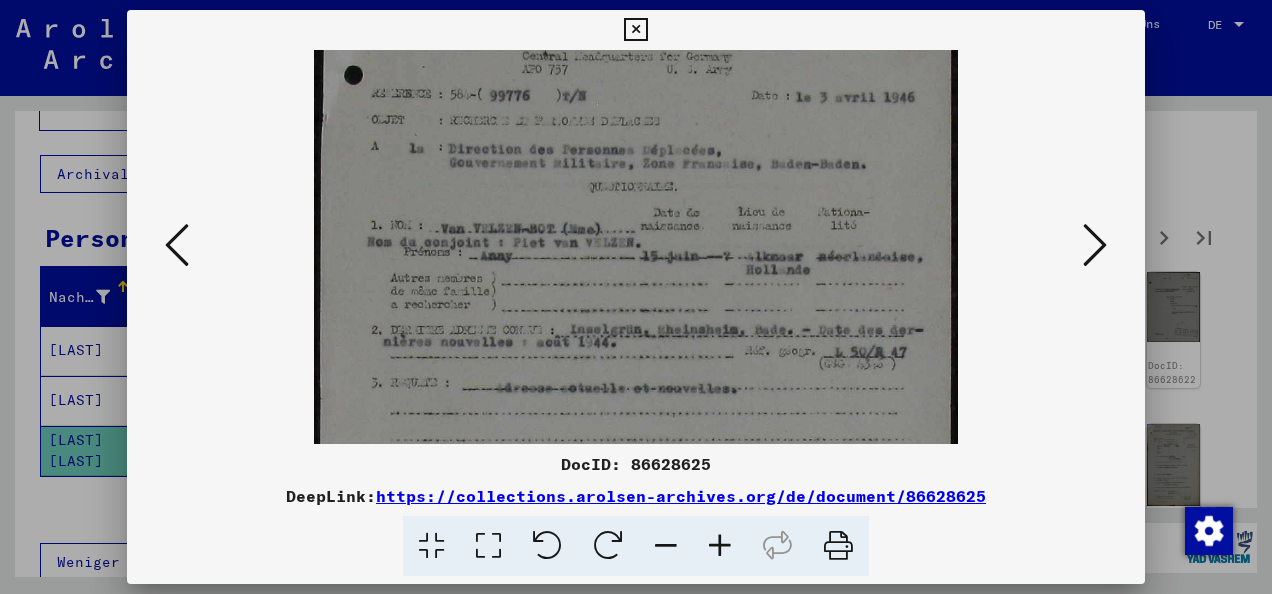 drag, startPoint x: 717, startPoint y: 403, endPoint x: 722, endPoint y: 306, distance: 97.128784 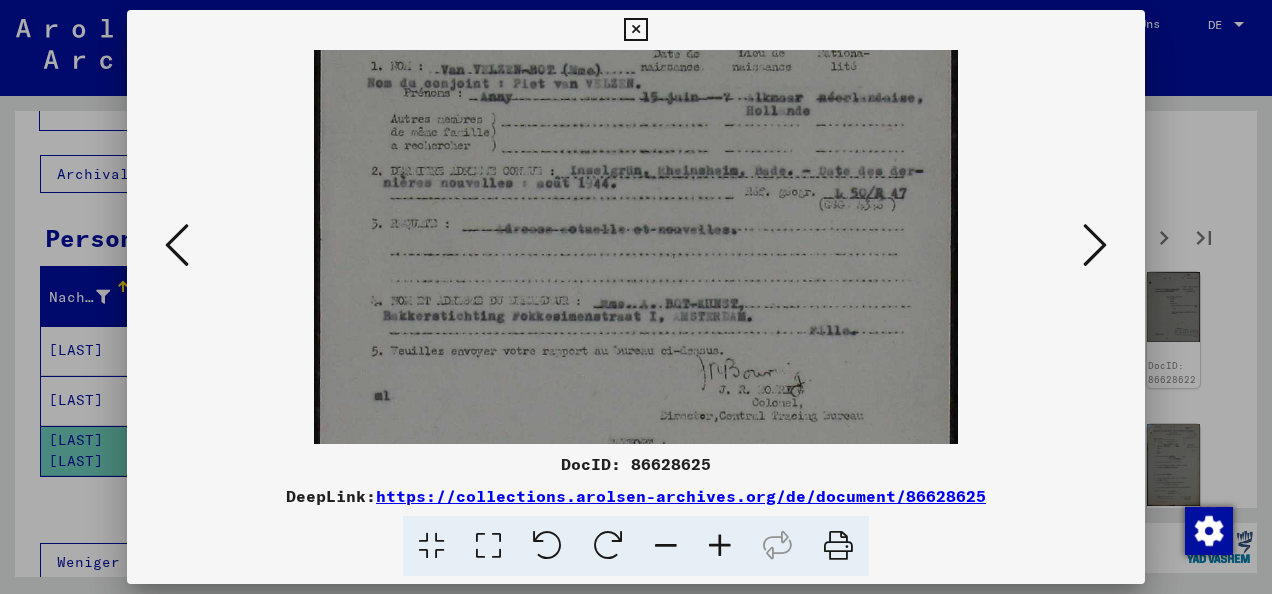 drag, startPoint x: 732, startPoint y: 382, endPoint x: 720, endPoint y: 238, distance: 144.49913 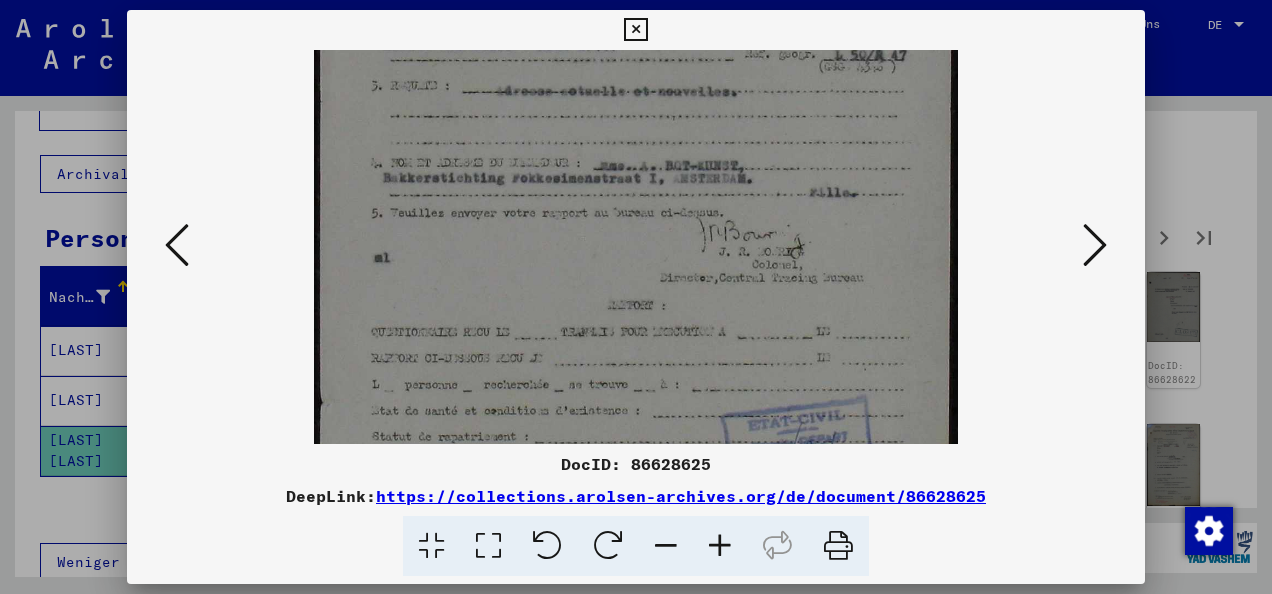 drag, startPoint x: 724, startPoint y: 358, endPoint x: 724, endPoint y: 222, distance: 136 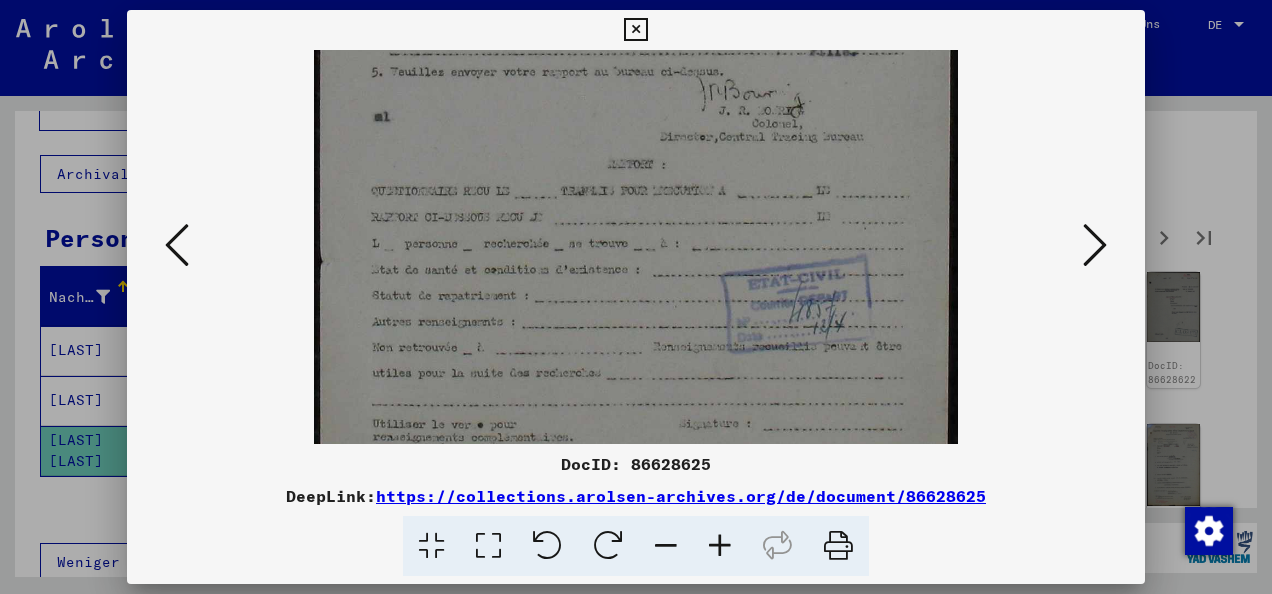 scroll, scrollTop: 568, scrollLeft: 0, axis: vertical 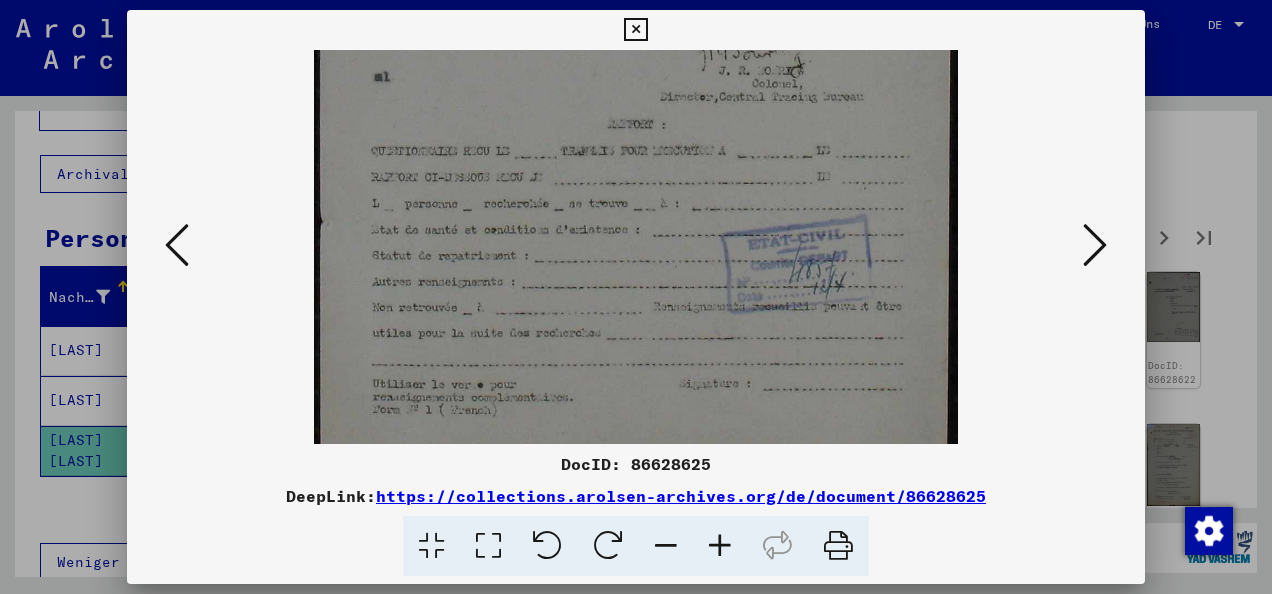 drag, startPoint x: 756, startPoint y: 346, endPoint x: 753, endPoint y: 167, distance: 179.02513 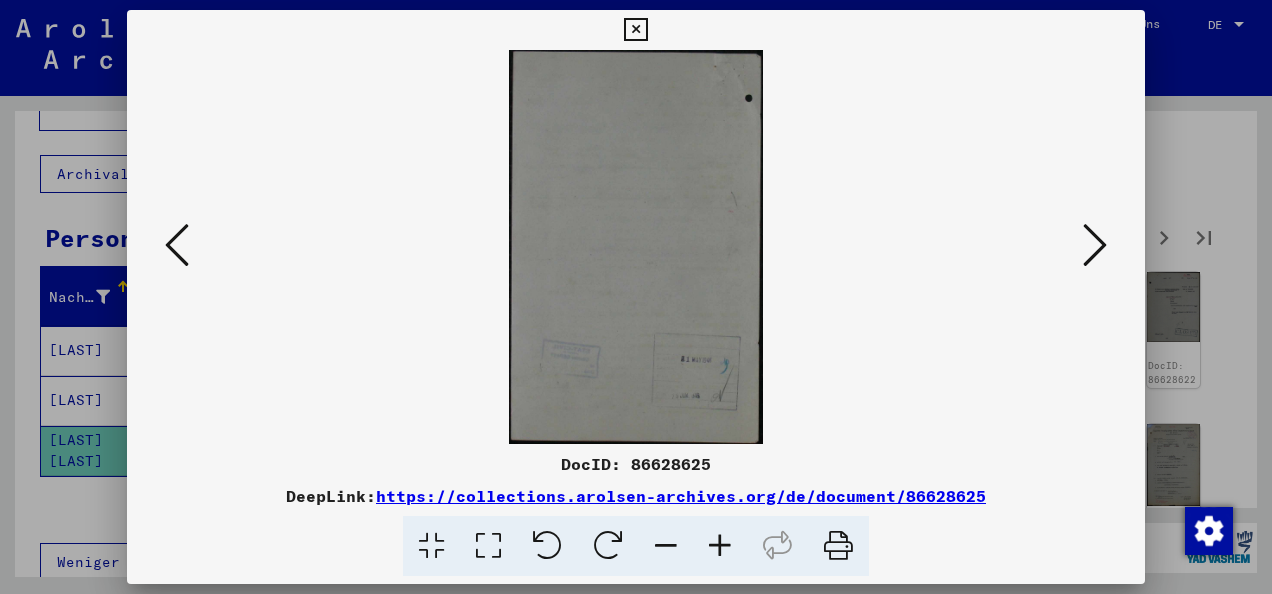 scroll, scrollTop: 0, scrollLeft: 0, axis: both 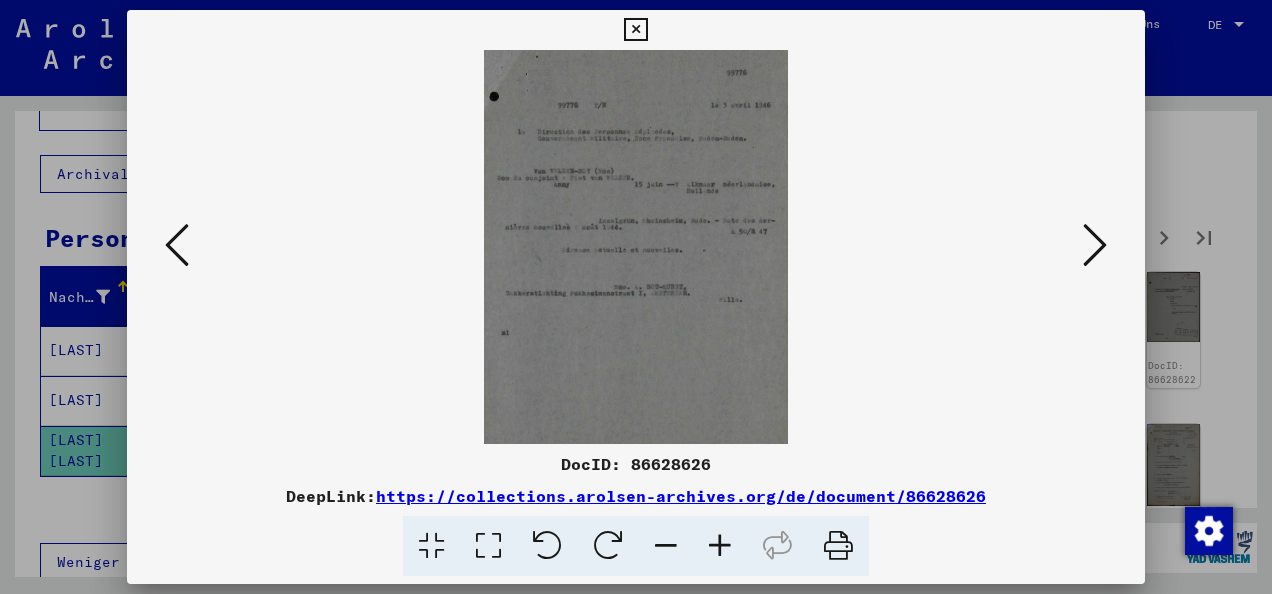 click at bounding box center (720, 546) 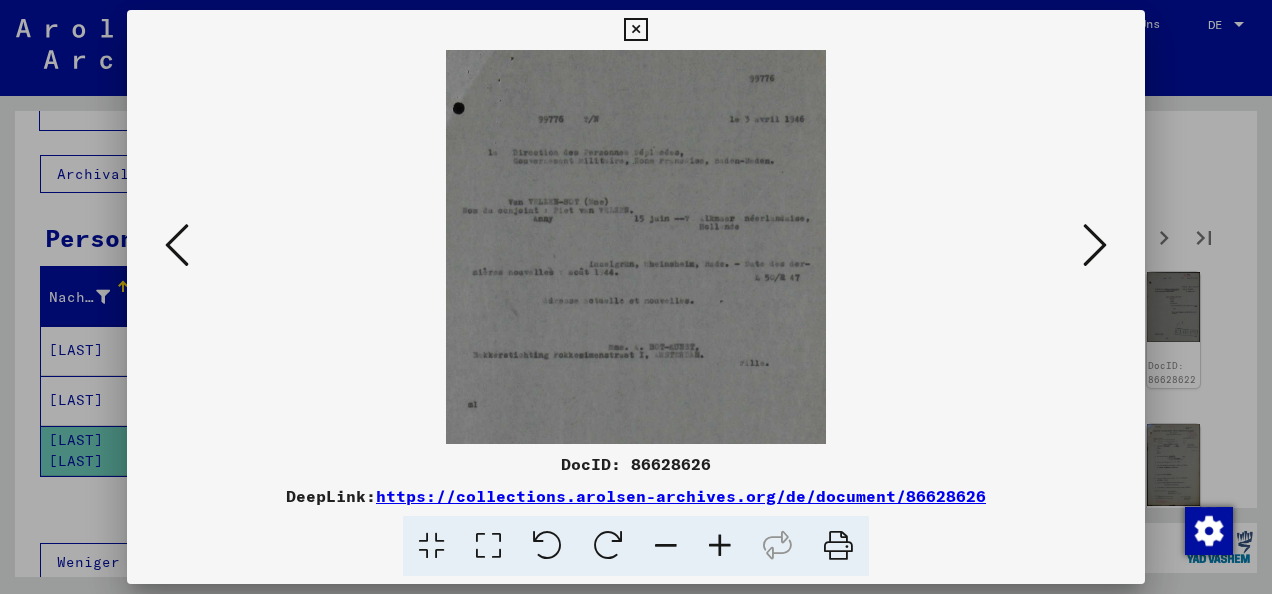 click at bounding box center [720, 546] 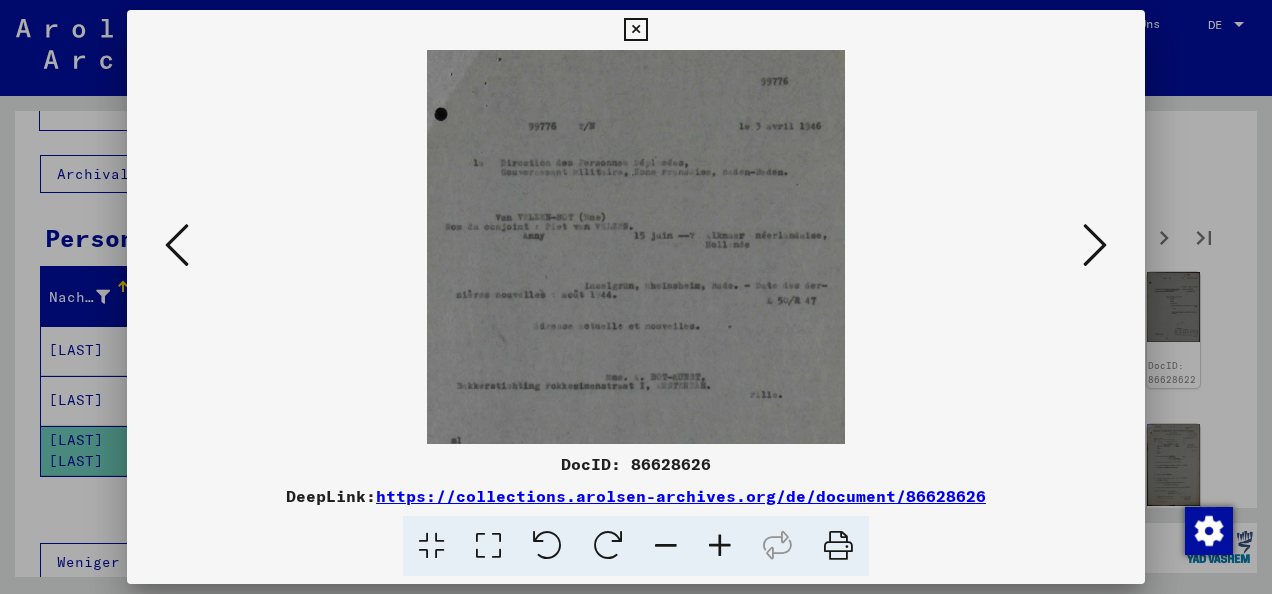 click at bounding box center [720, 546] 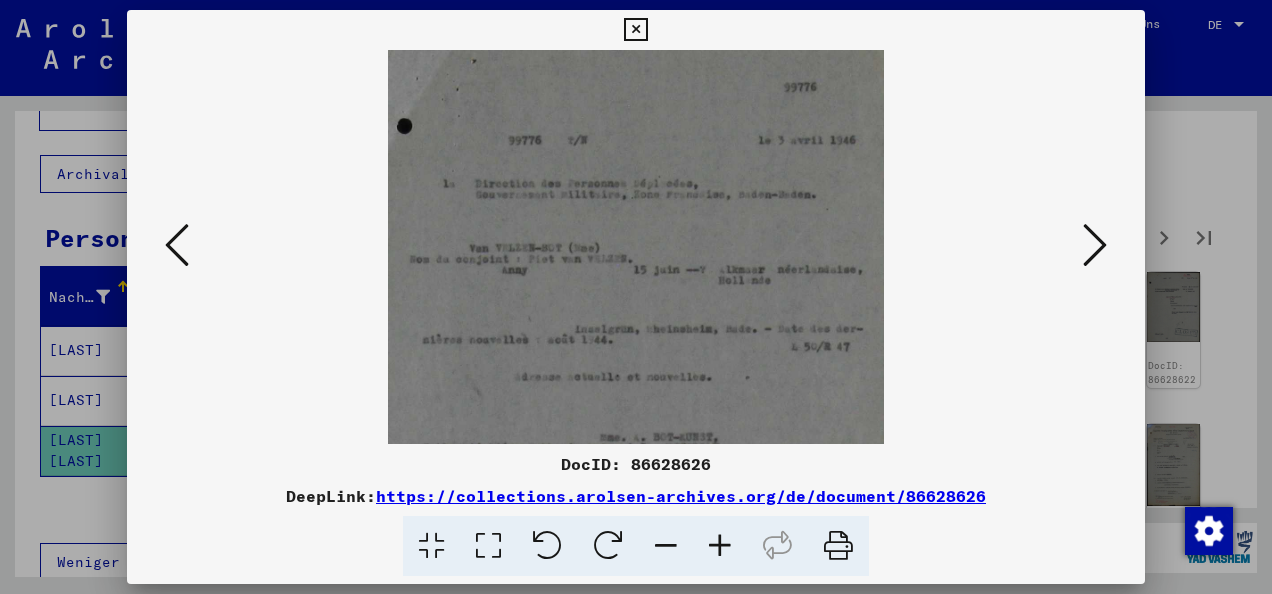 click at bounding box center [720, 546] 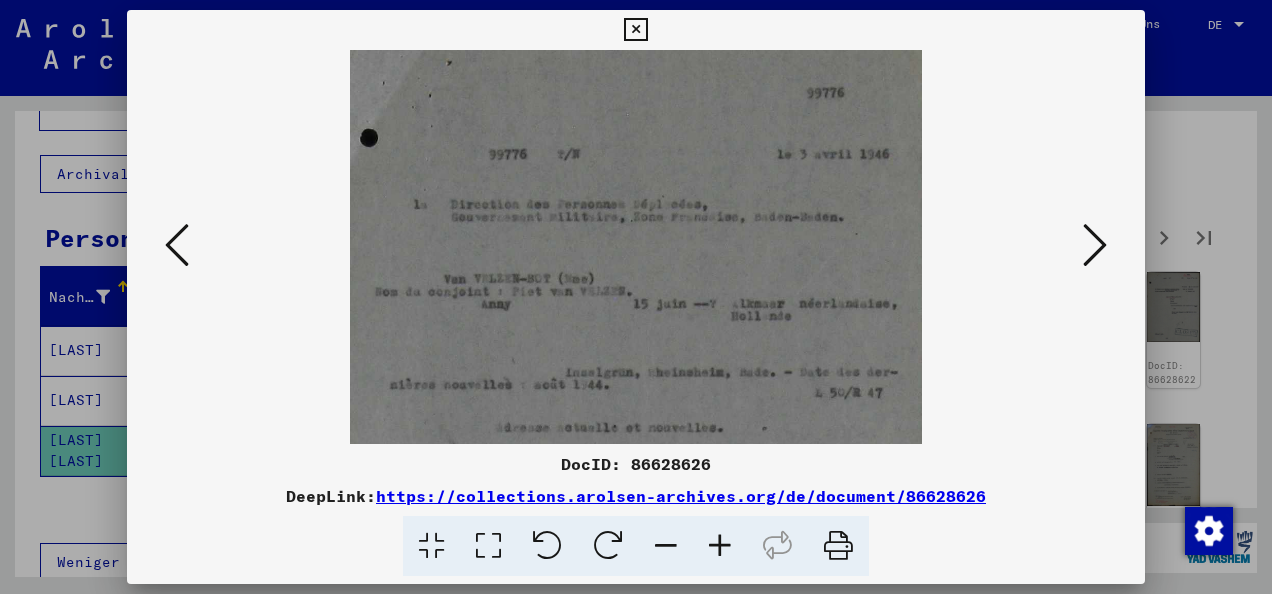 click at bounding box center (720, 546) 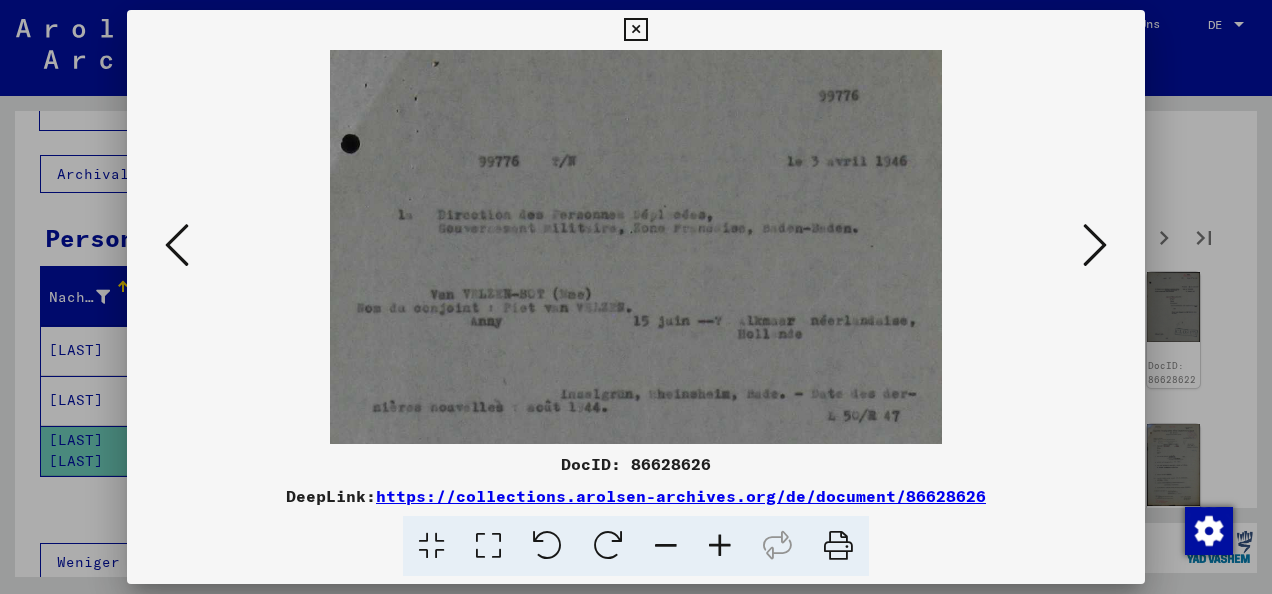 click at bounding box center [720, 546] 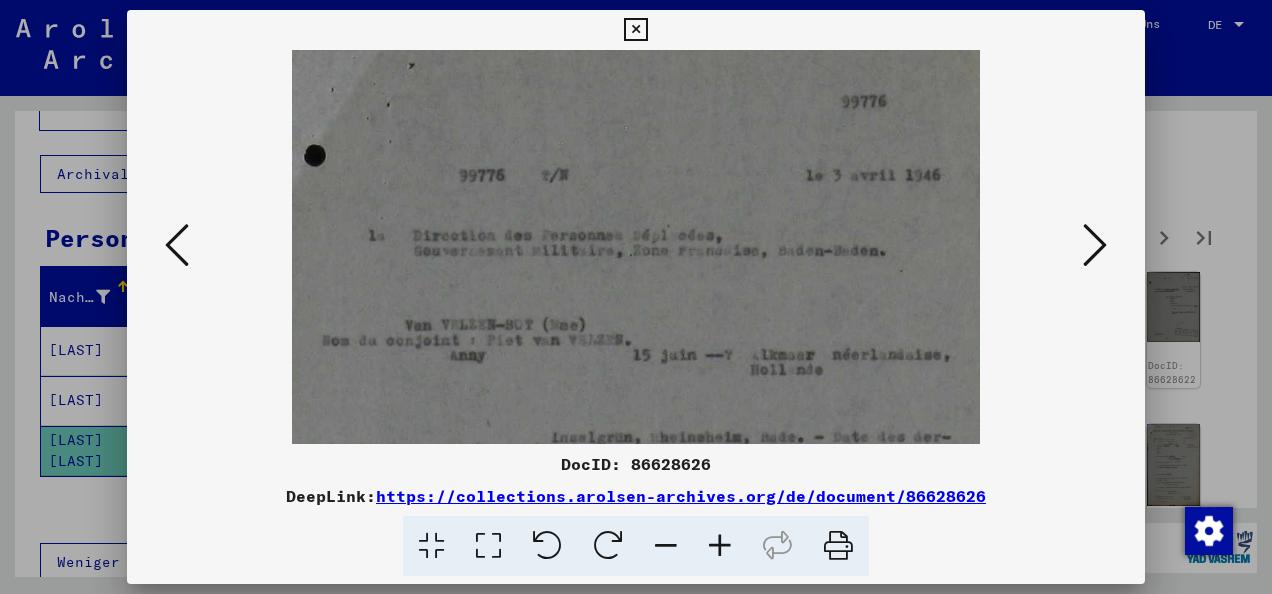 click at bounding box center [720, 546] 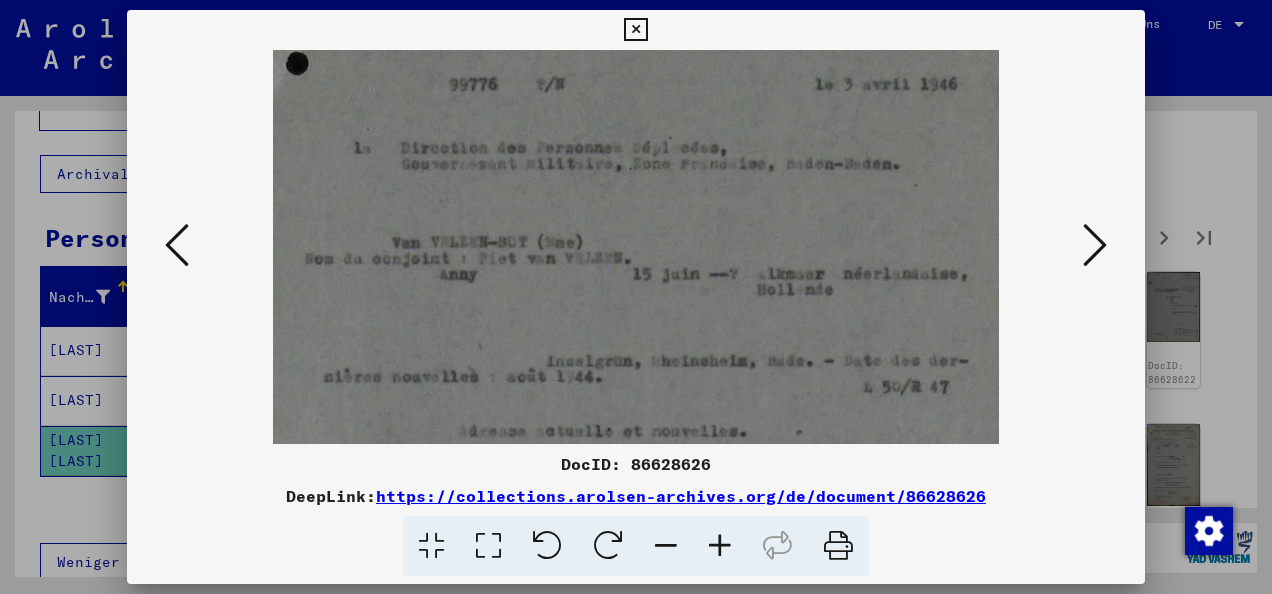 drag, startPoint x: 659, startPoint y: 335, endPoint x: 652, endPoint y: 218, distance: 117.20921 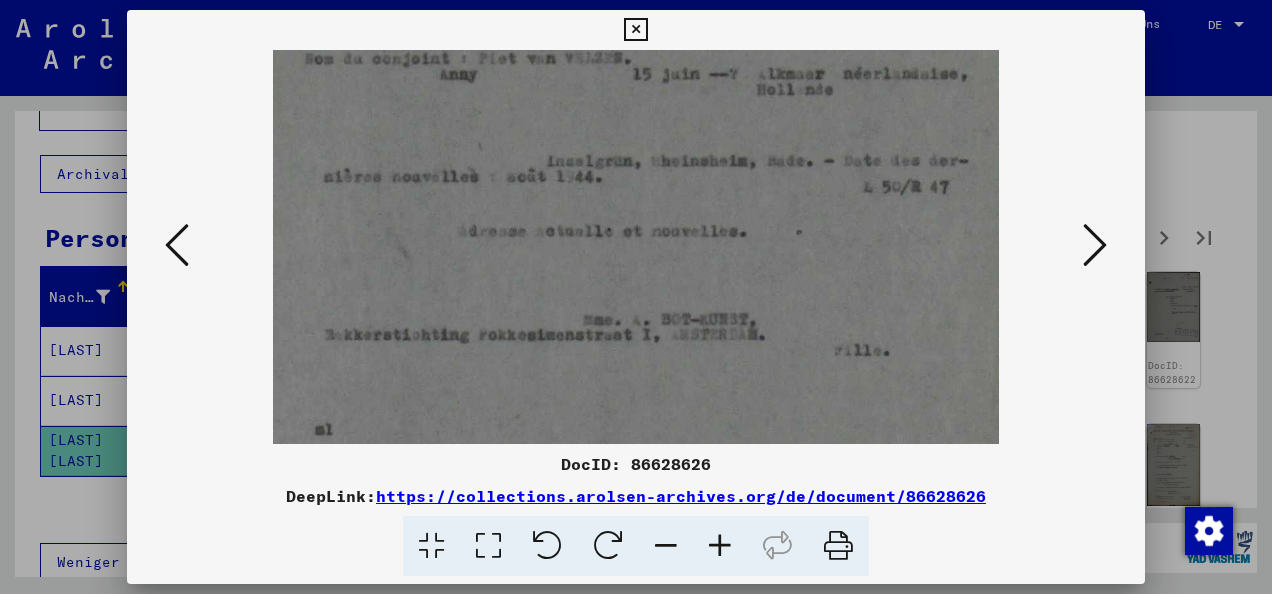 drag, startPoint x: 676, startPoint y: 362, endPoint x: 660, endPoint y: 185, distance: 177.7217 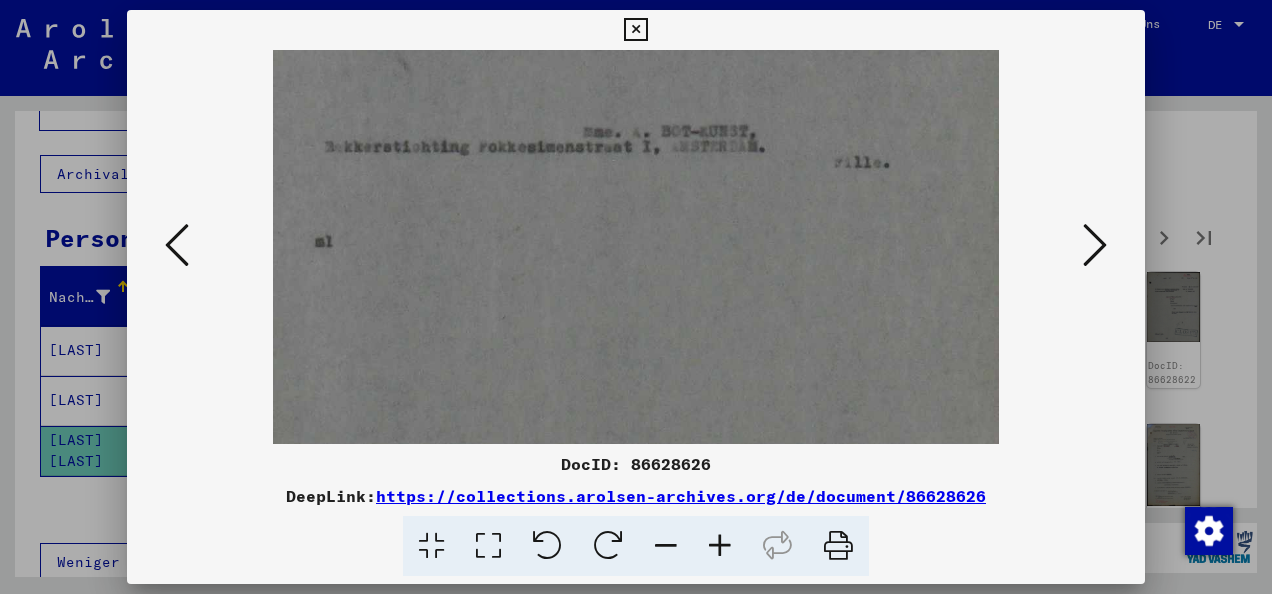 drag, startPoint x: 694, startPoint y: 368, endPoint x: 690, endPoint y: 186, distance: 182.04395 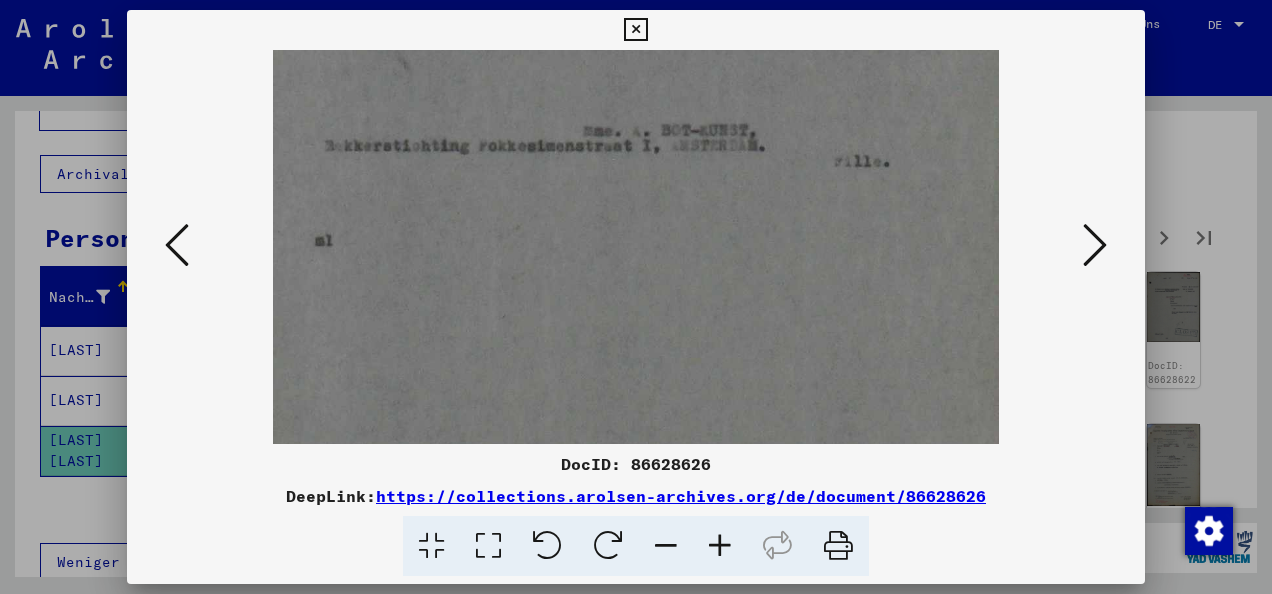 scroll, scrollTop: 550, scrollLeft: 0, axis: vertical 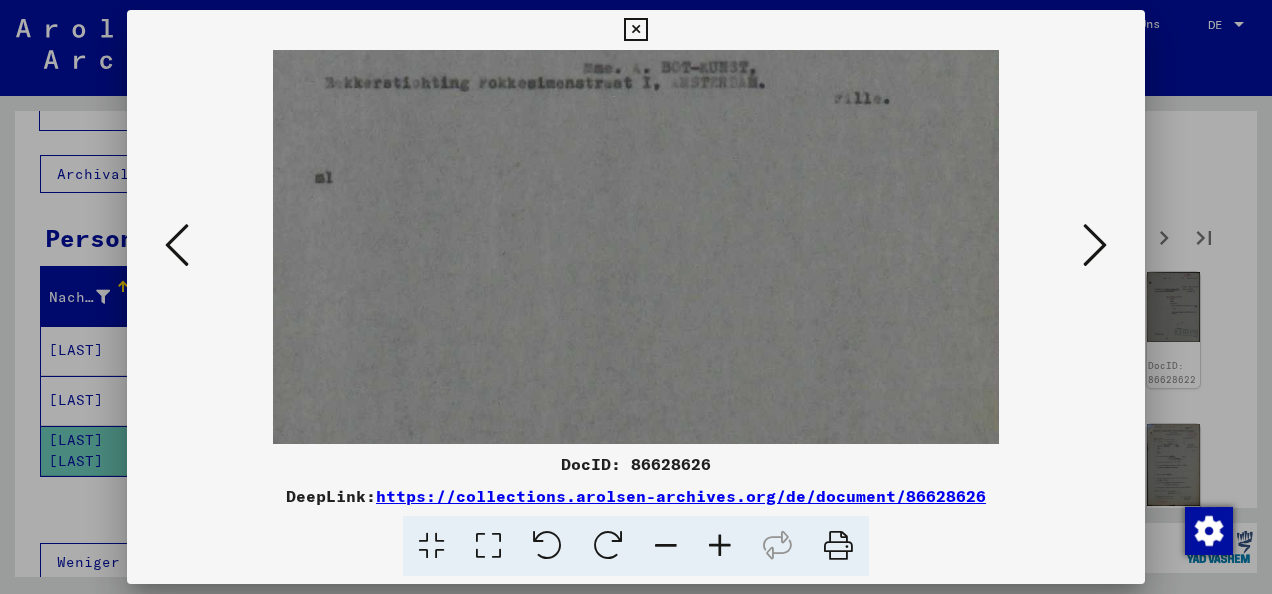 drag, startPoint x: 708, startPoint y: 349, endPoint x: 704, endPoint y: 169, distance: 180.04443 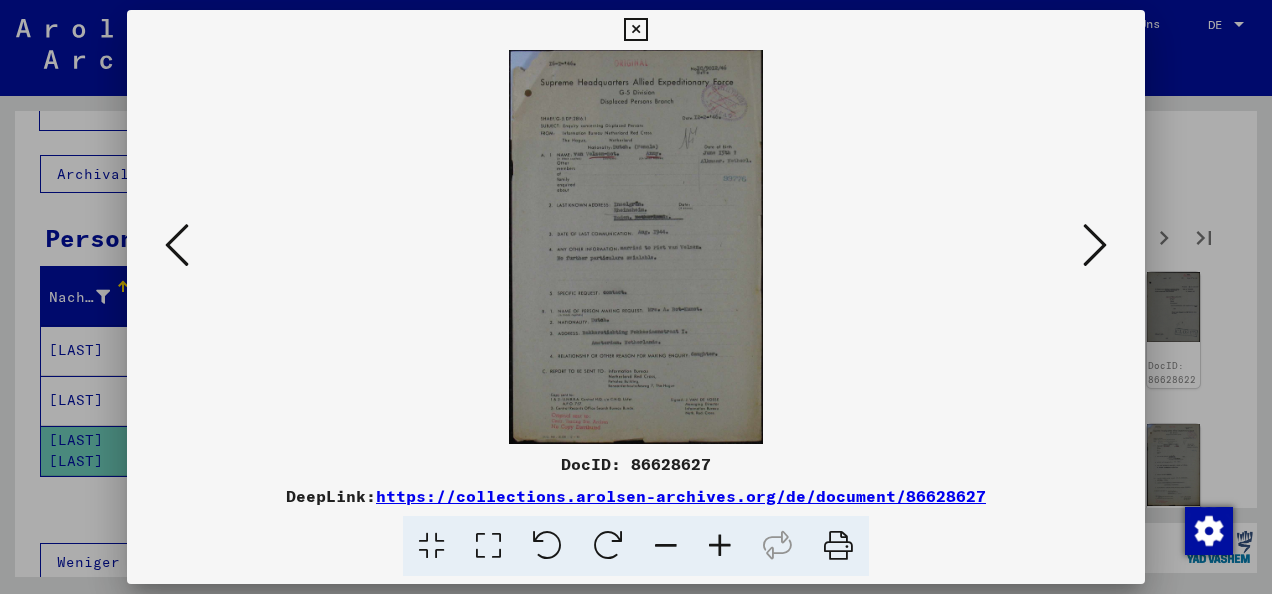 click at bounding box center (720, 546) 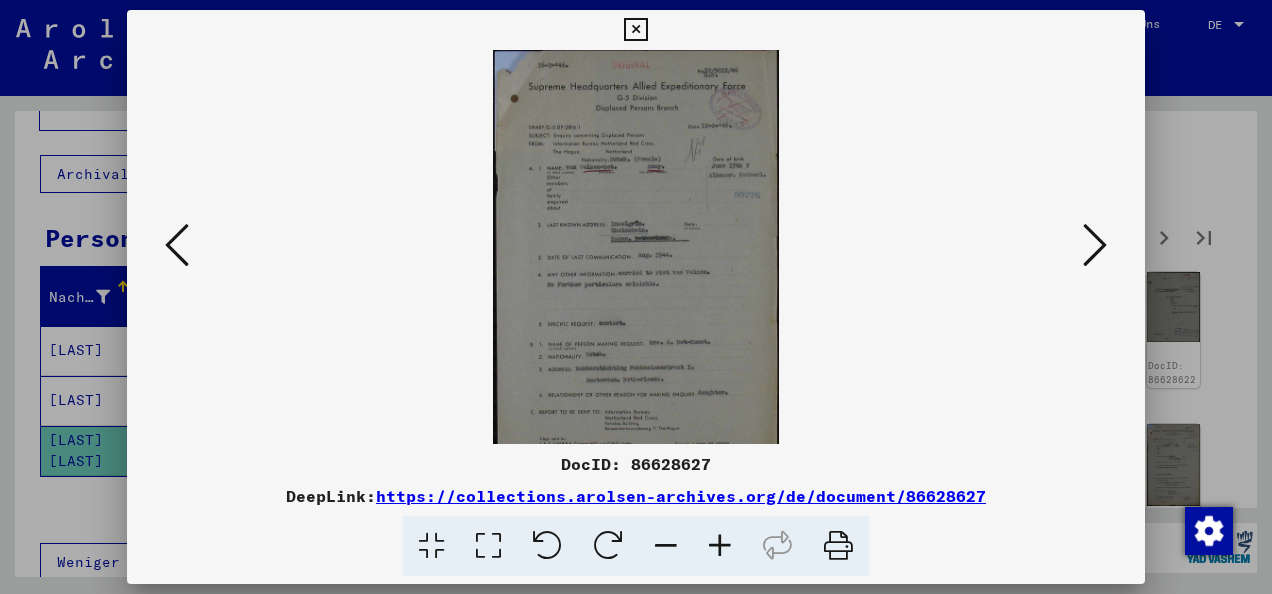 click at bounding box center (720, 546) 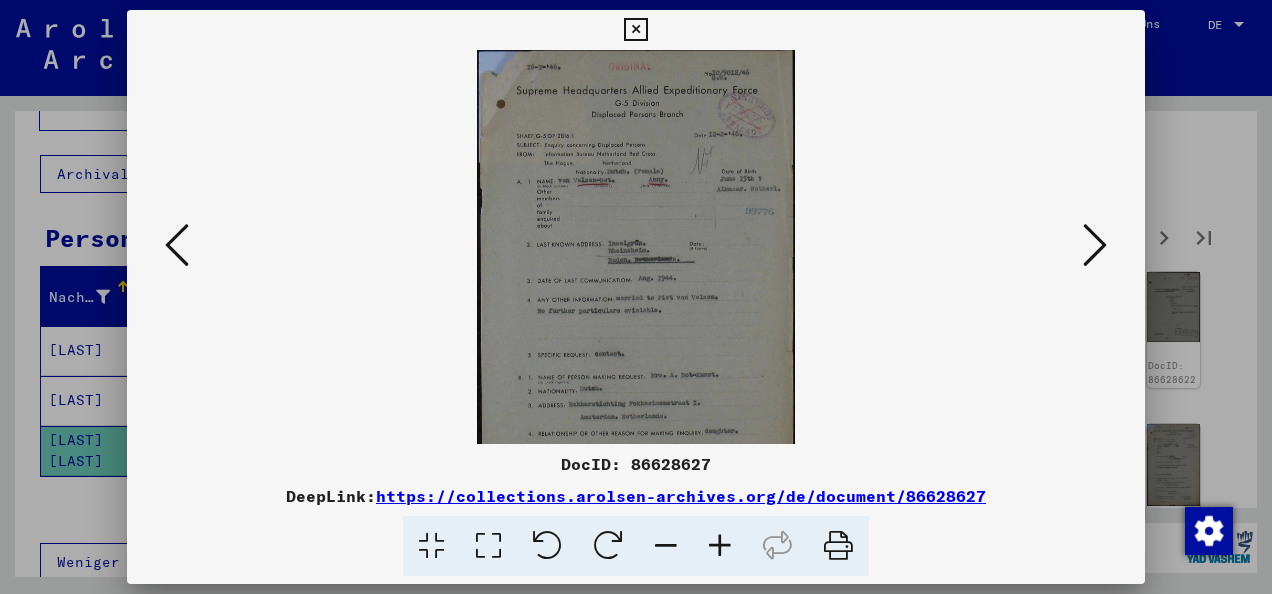 click at bounding box center [720, 546] 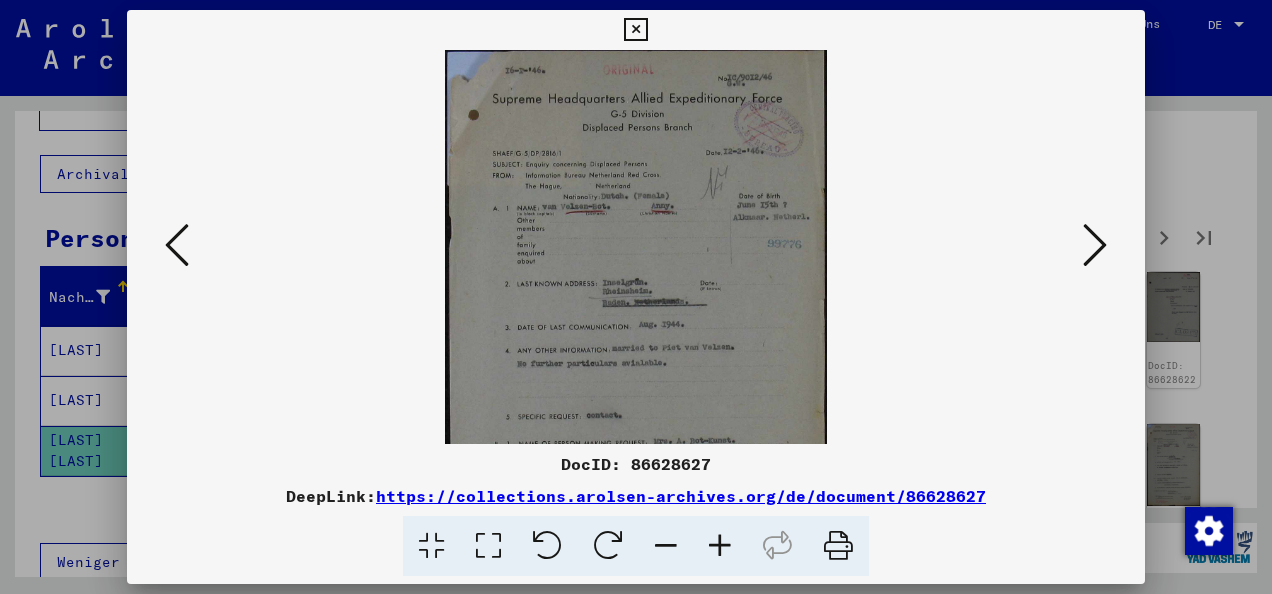 click at bounding box center (720, 546) 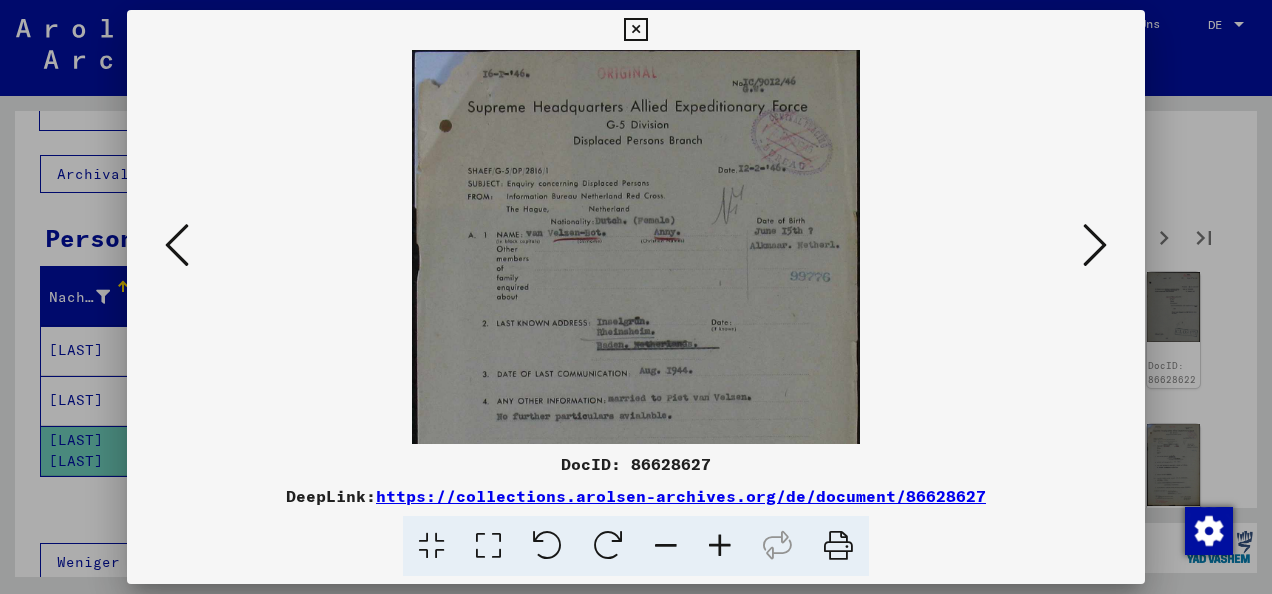 click at bounding box center (720, 546) 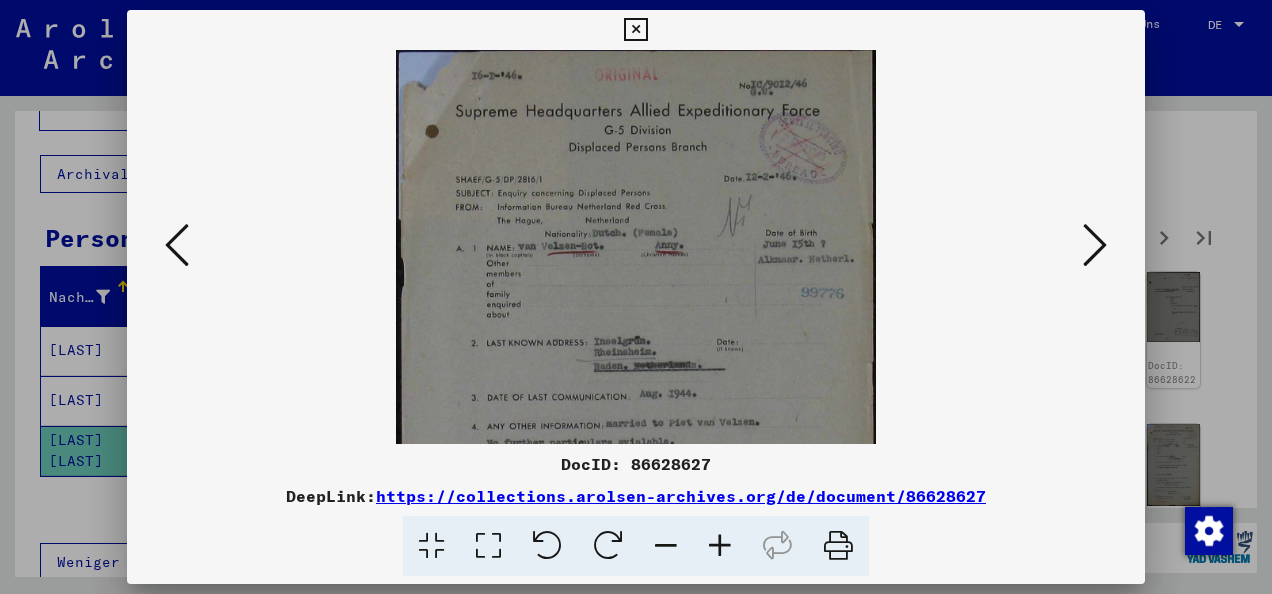 click at bounding box center [720, 546] 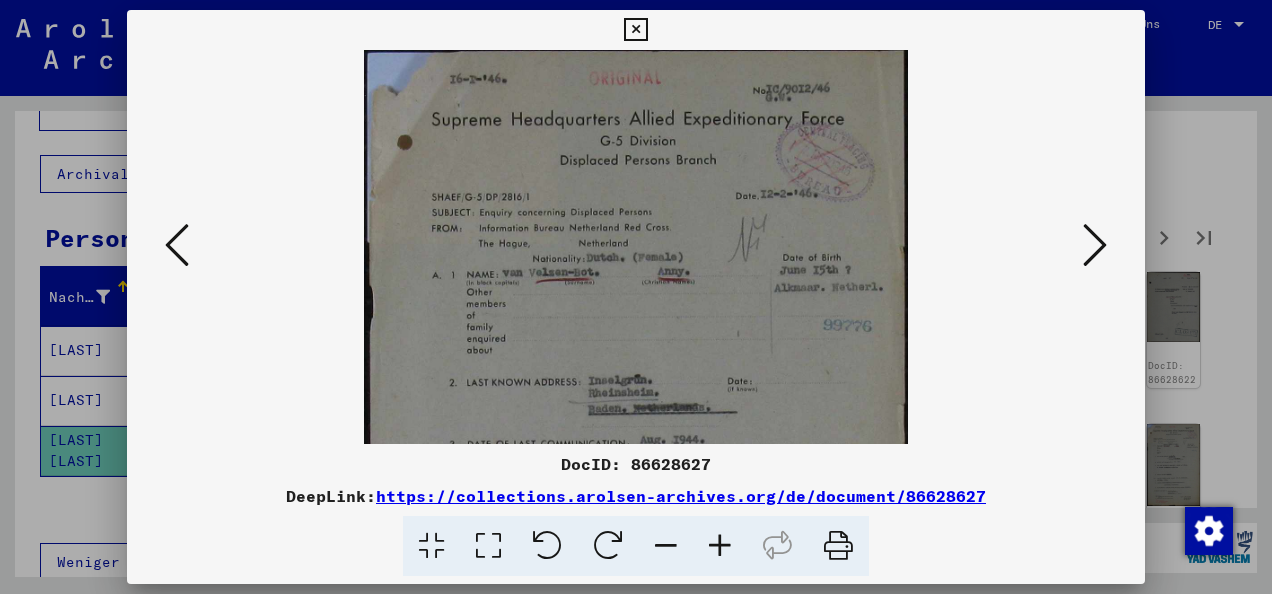 click at bounding box center [720, 546] 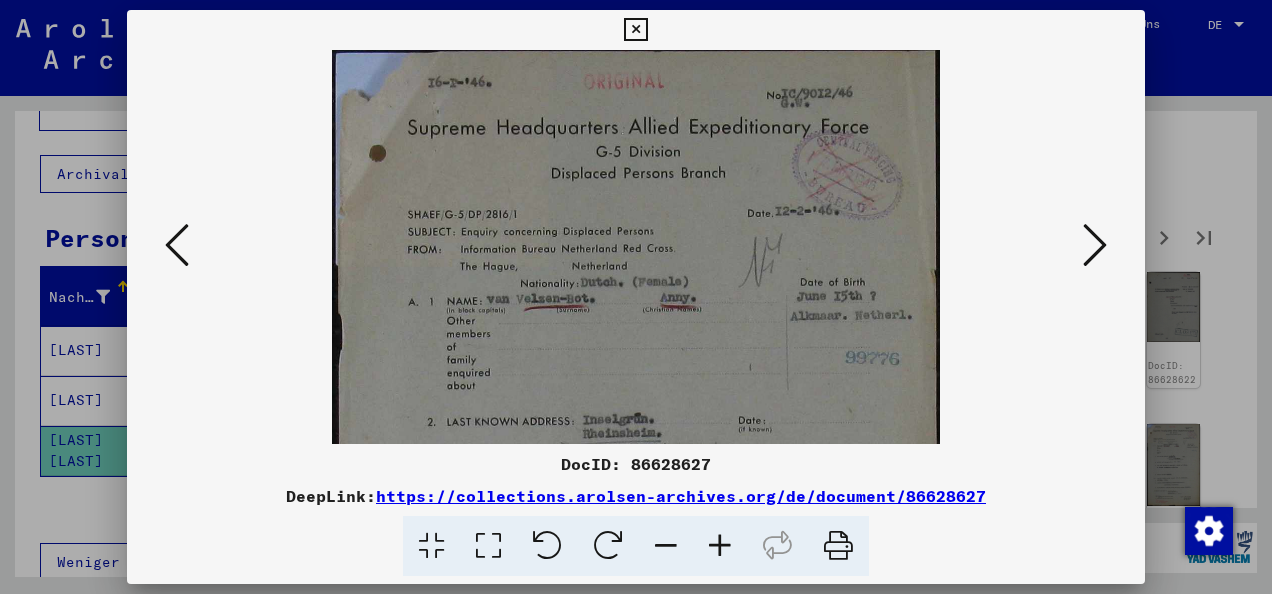 click at bounding box center (720, 546) 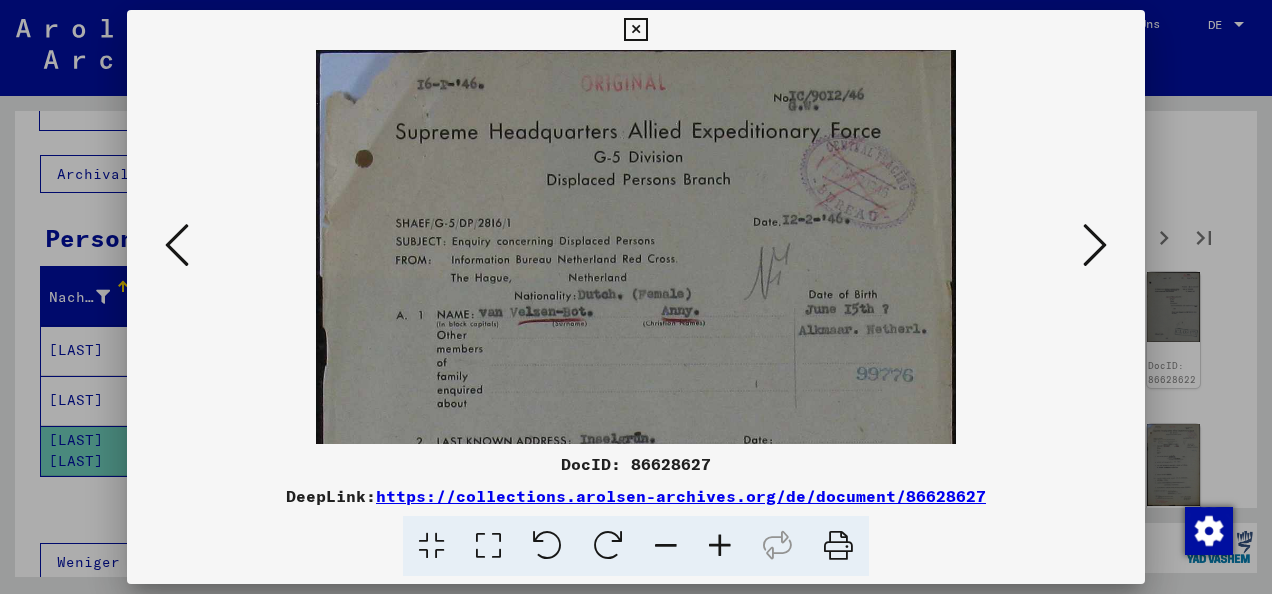 click at bounding box center (720, 546) 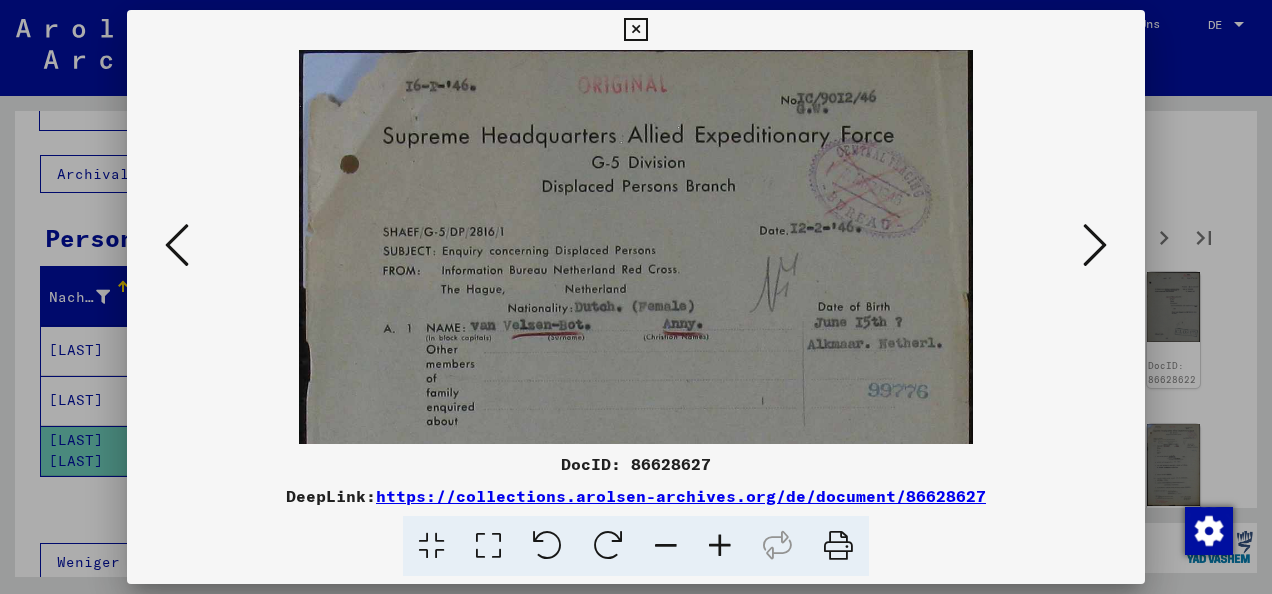 click at bounding box center [720, 546] 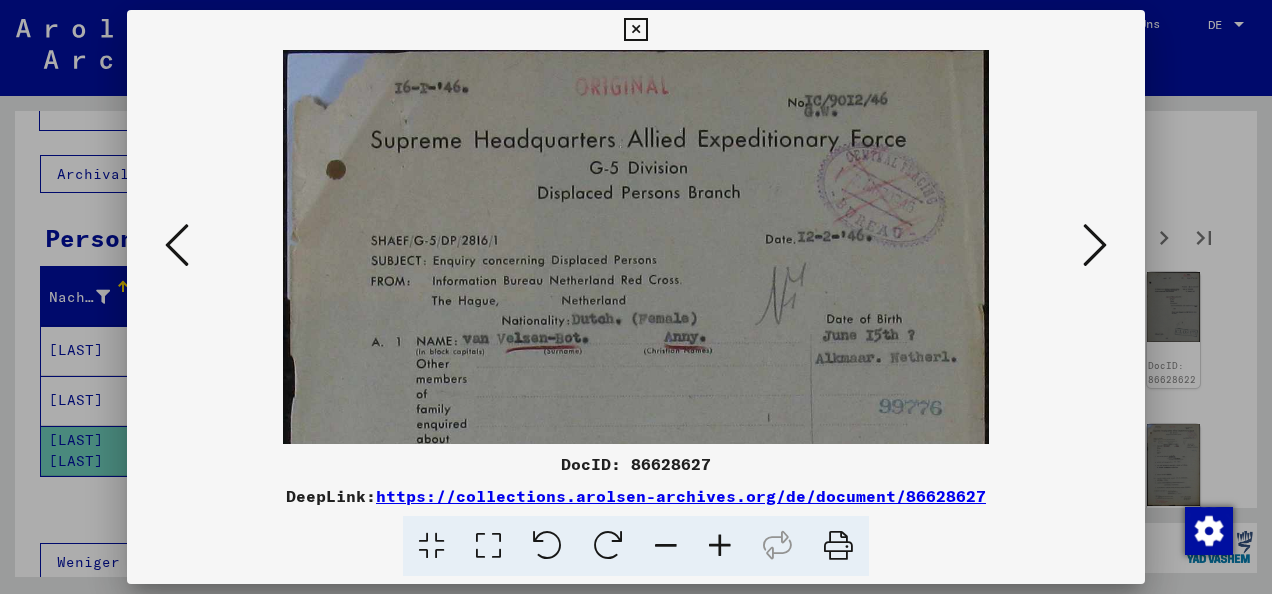 click at bounding box center [720, 546] 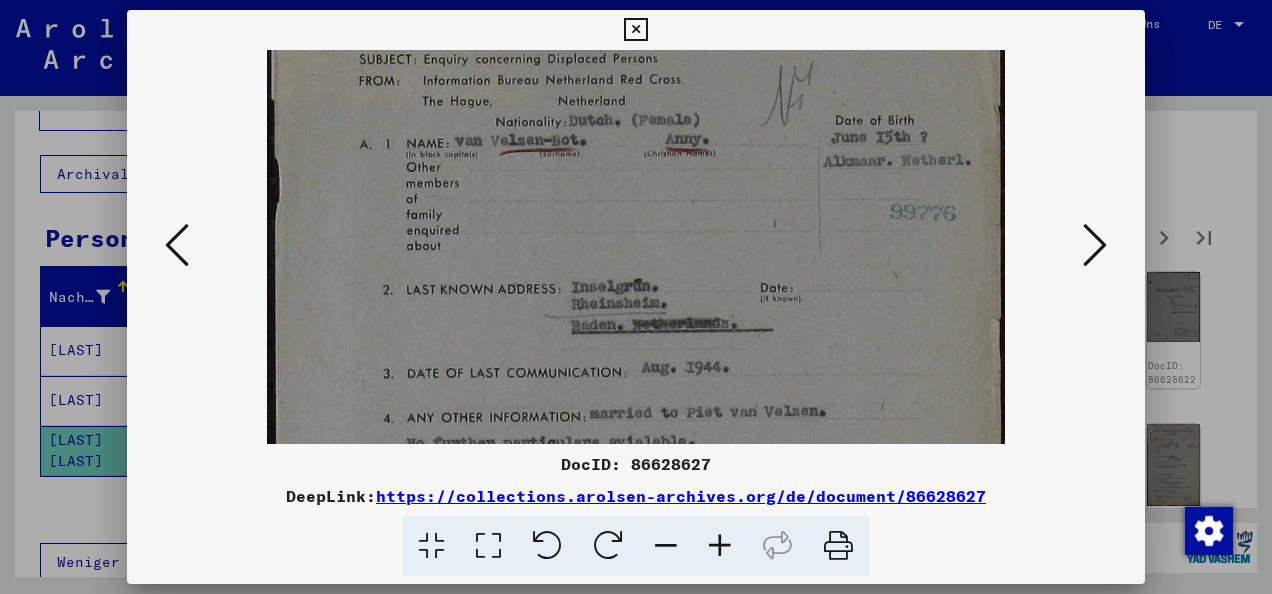 drag, startPoint x: 683, startPoint y: 408, endPoint x: 656, endPoint y: 194, distance: 215.69655 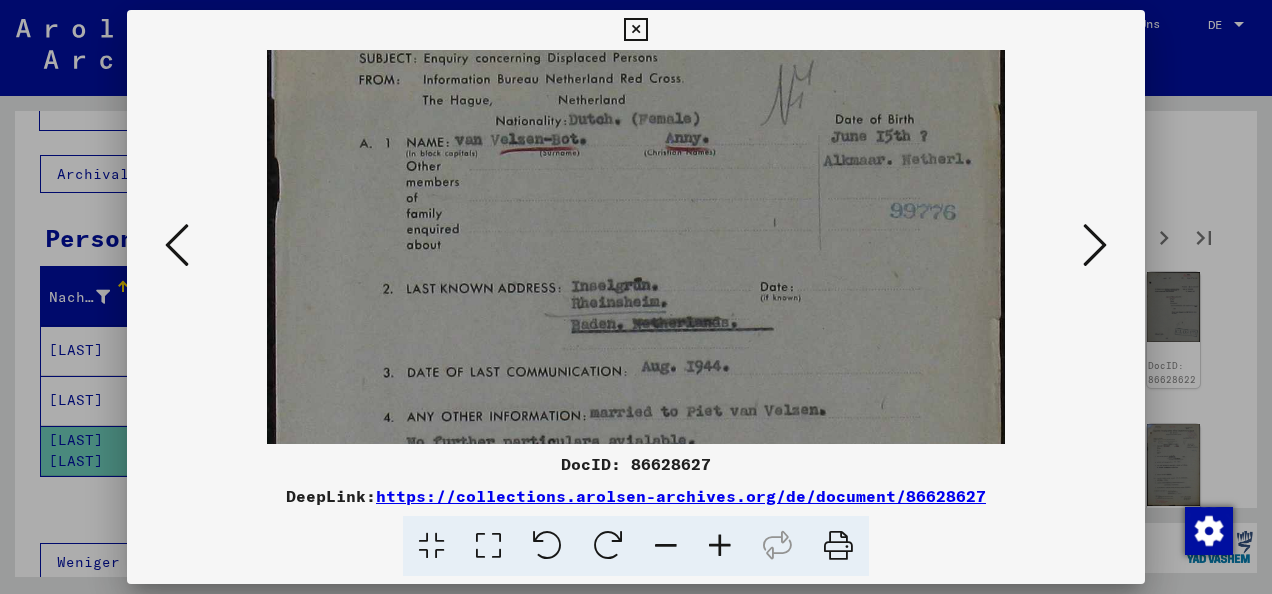 click at bounding box center (636, 410) 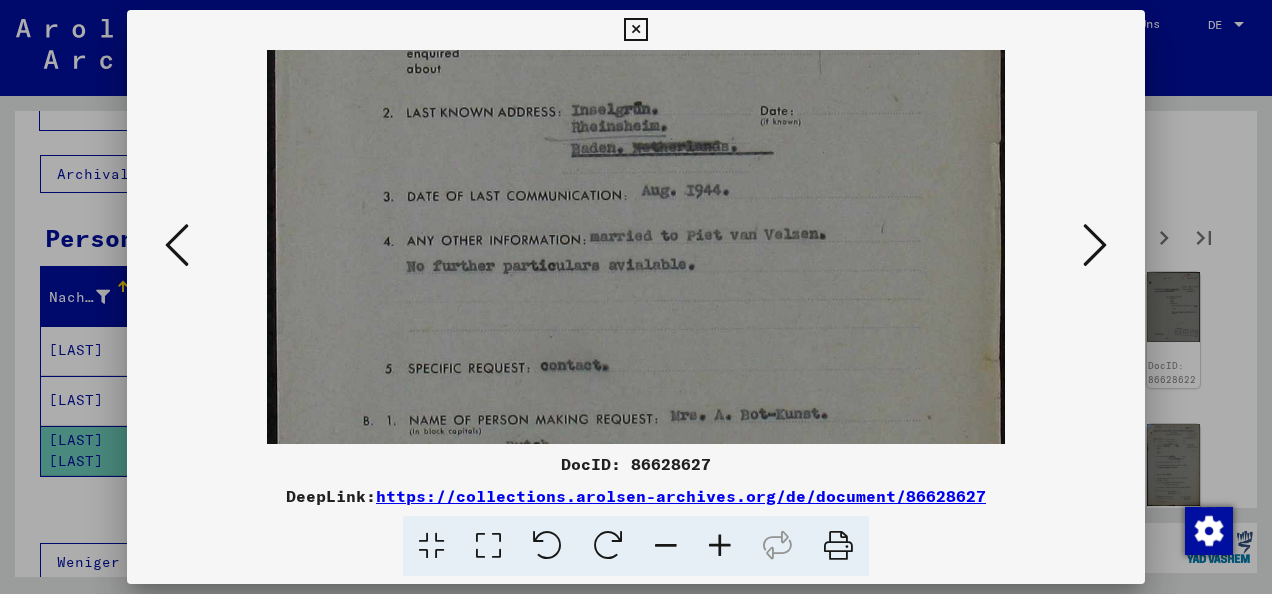 drag, startPoint x: 676, startPoint y: 357, endPoint x: 671, endPoint y: 182, distance: 175.07141 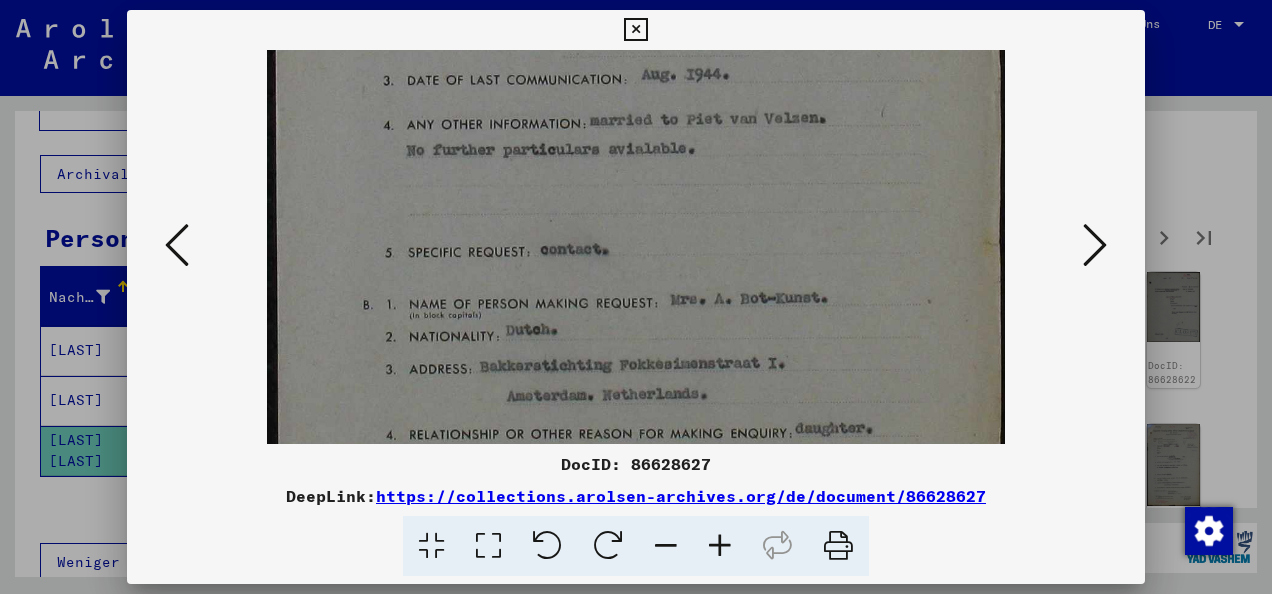 drag, startPoint x: 688, startPoint y: 363, endPoint x: 683, endPoint y: 246, distance: 117.10679 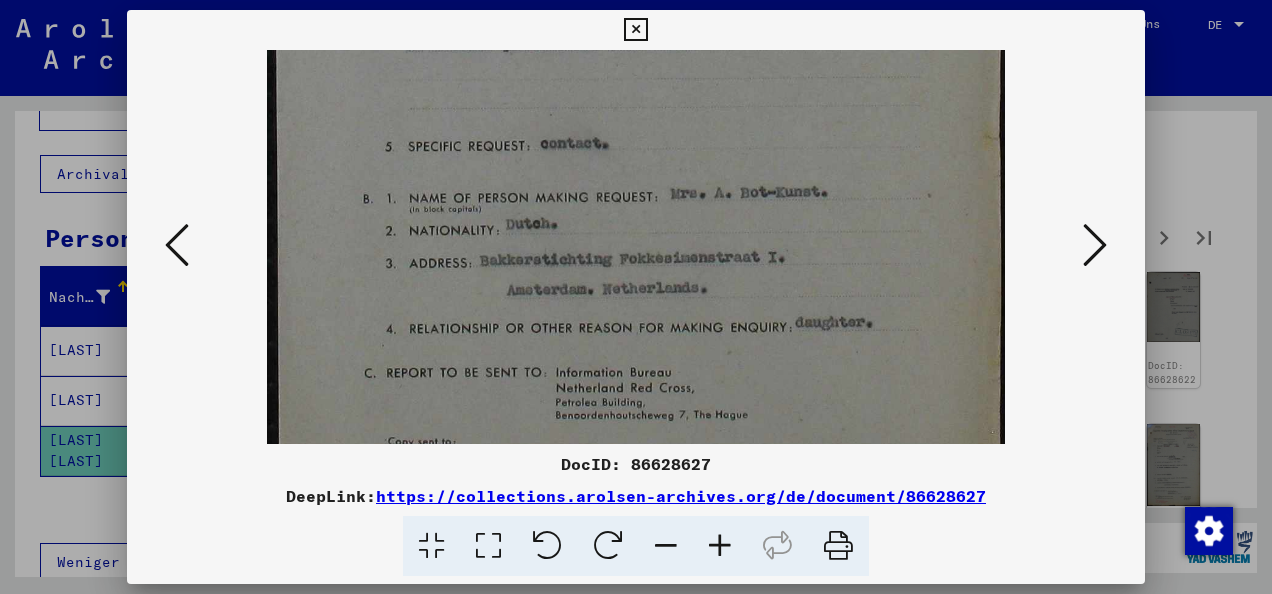 scroll, scrollTop: 660, scrollLeft: 0, axis: vertical 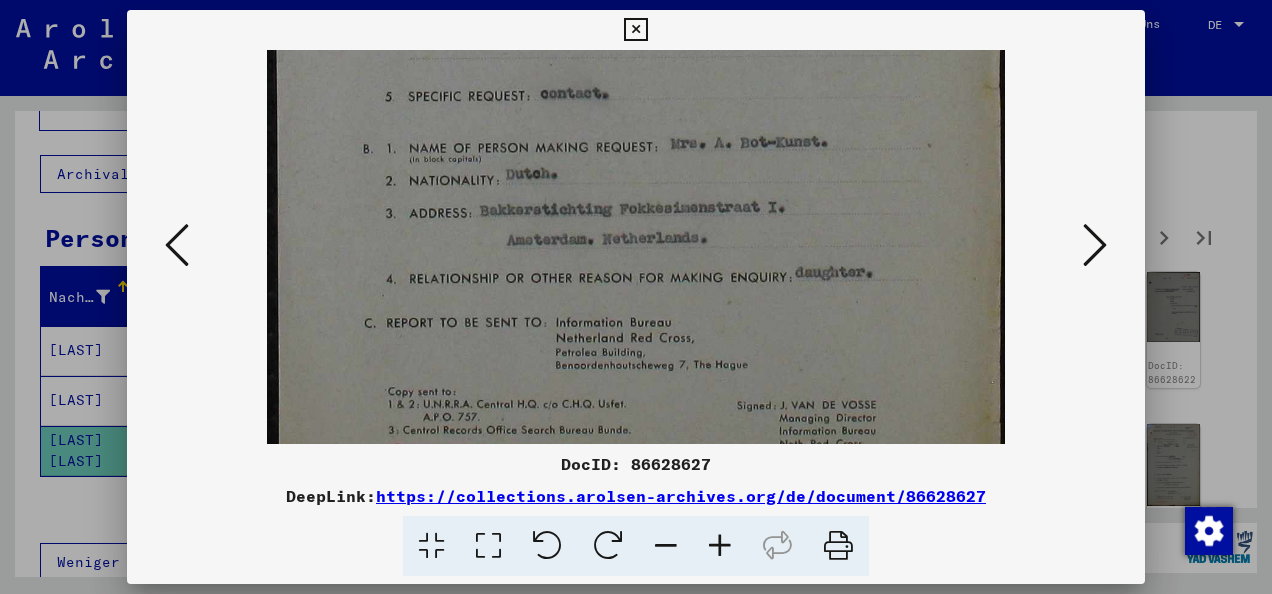 drag, startPoint x: 699, startPoint y: 338, endPoint x: 667, endPoint y: 197, distance: 144.58562 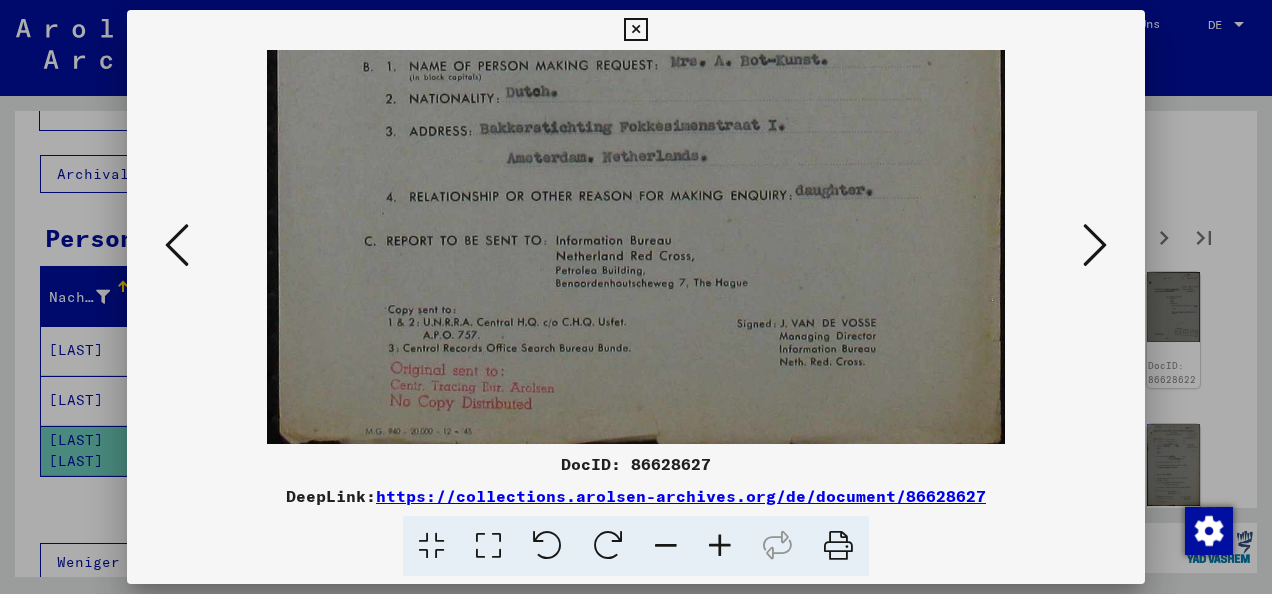 scroll, scrollTop: 750, scrollLeft: 0, axis: vertical 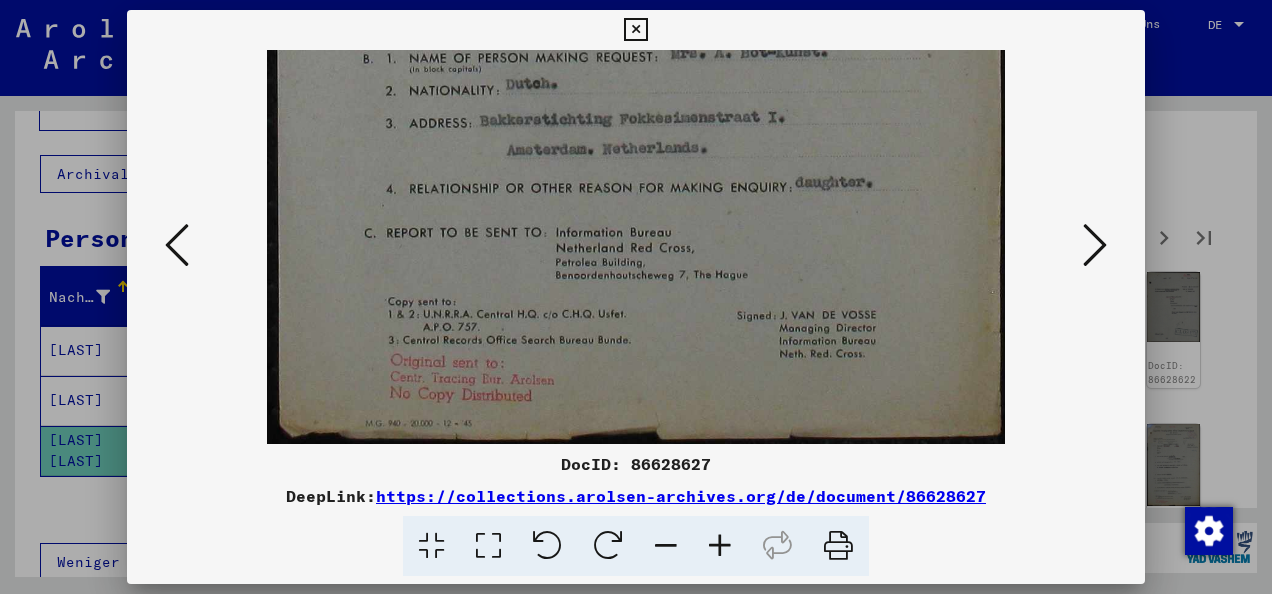 drag, startPoint x: 685, startPoint y: 306, endPoint x: 679, endPoint y: 129, distance: 177.10167 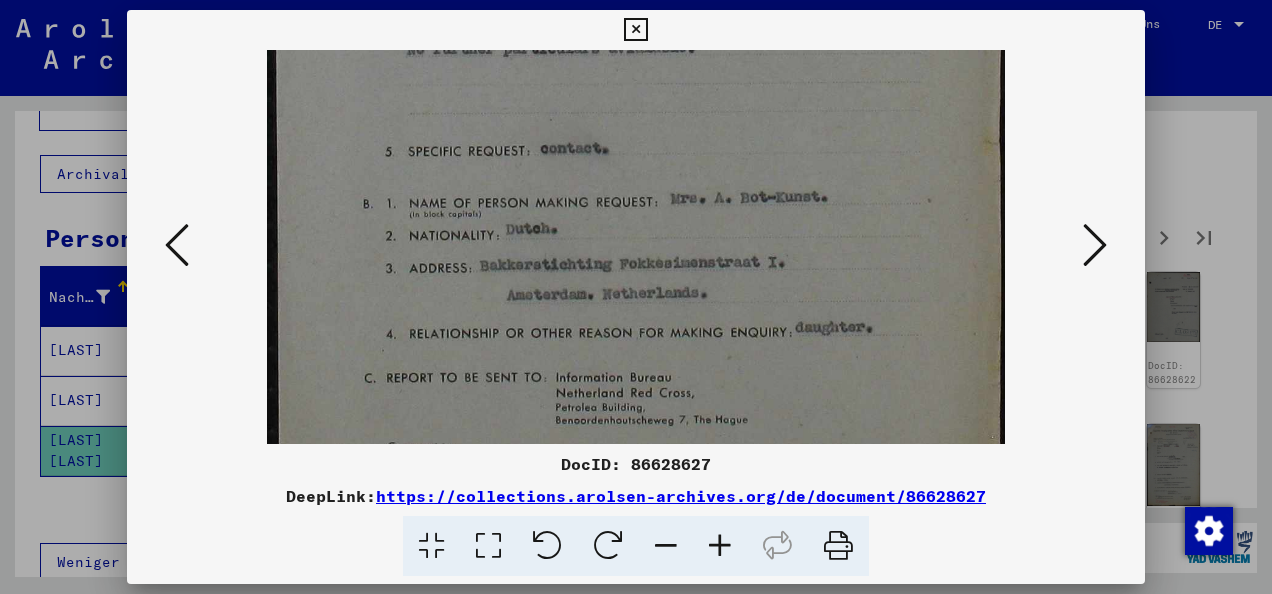 scroll, scrollTop: 561, scrollLeft: 0, axis: vertical 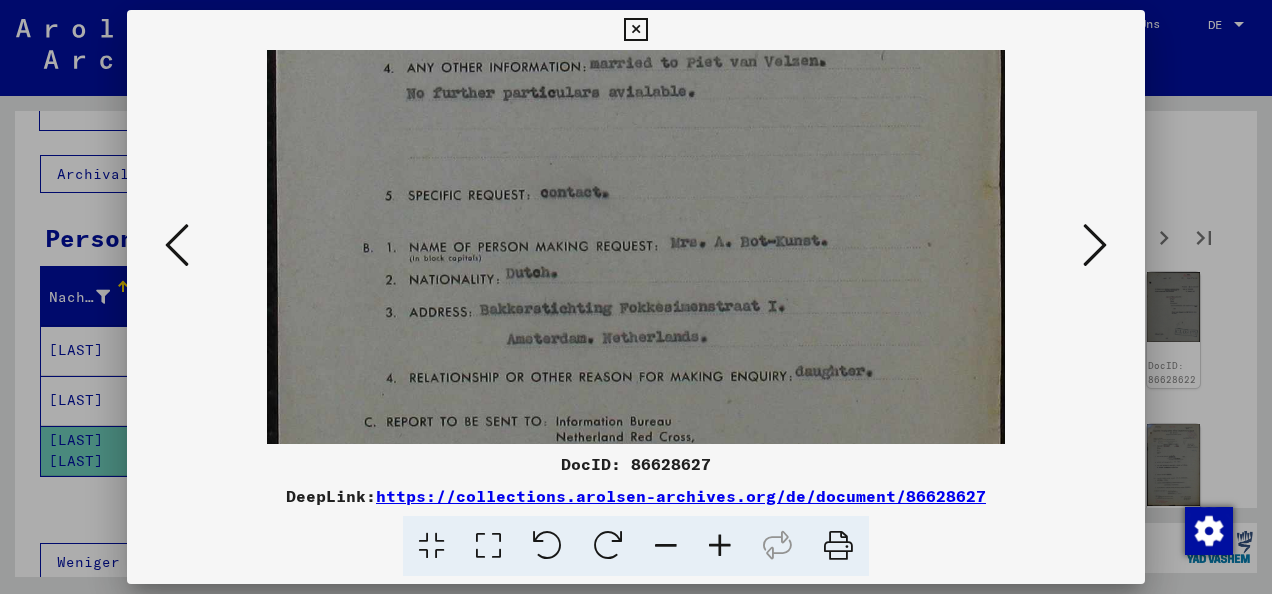 drag, startPoint x: 701, startPoint y: 194, endPoint x: 692, endPoint y: 386, distance: 192.21082 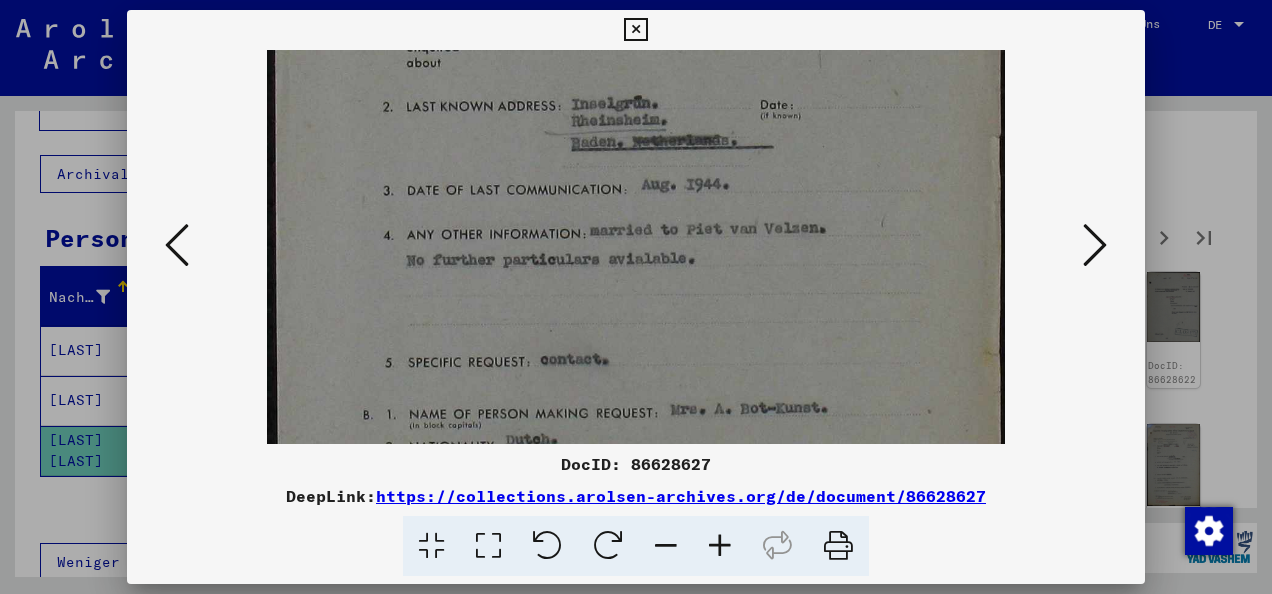 scroll, scrollTop: 392, scrollLeft: 0, axis: vertical 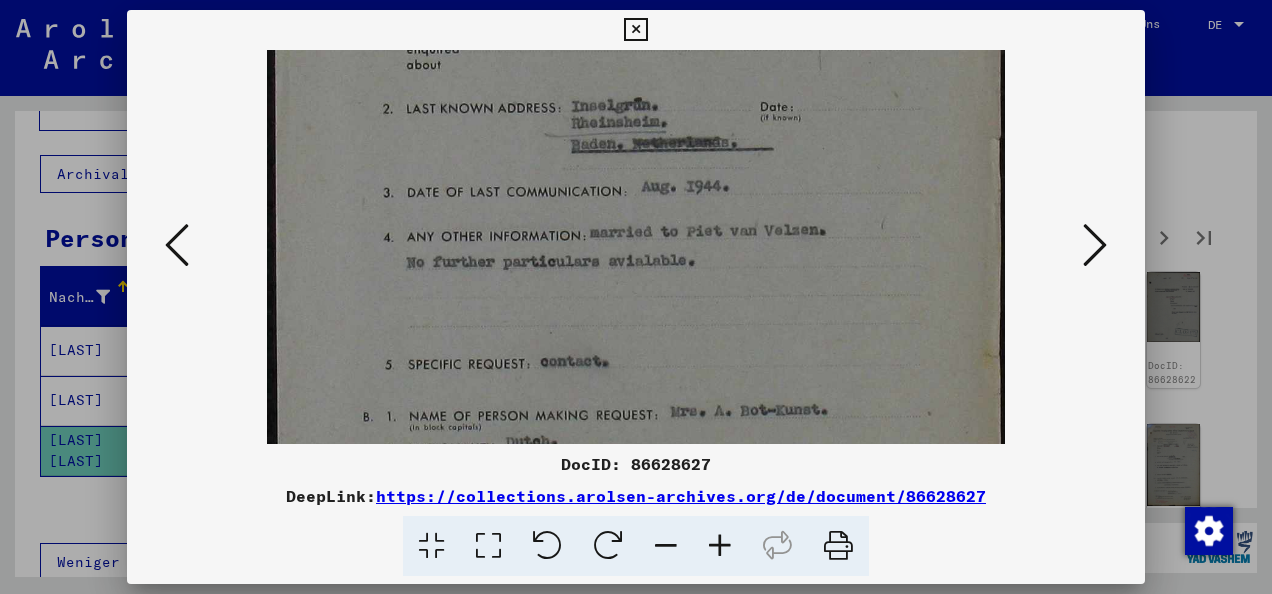 drag, startPoint x: 717, startPoint y: 162, endPoint x: 729, endPoint y: 344, distance: 182.39517 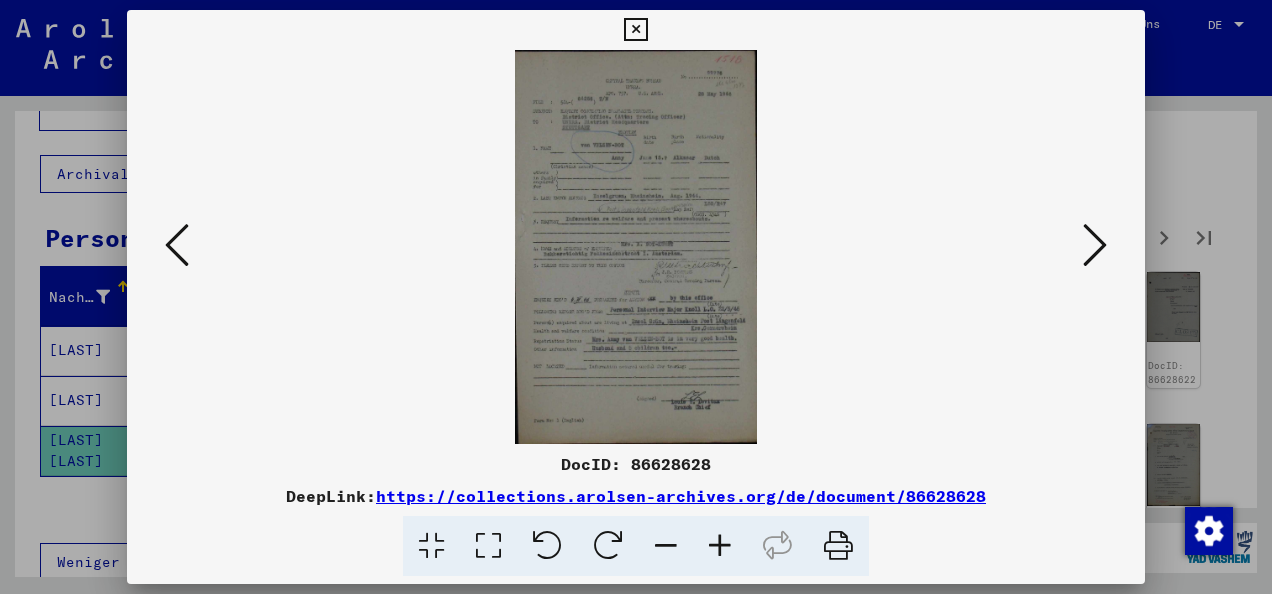 click at bounding box center [720, 546] 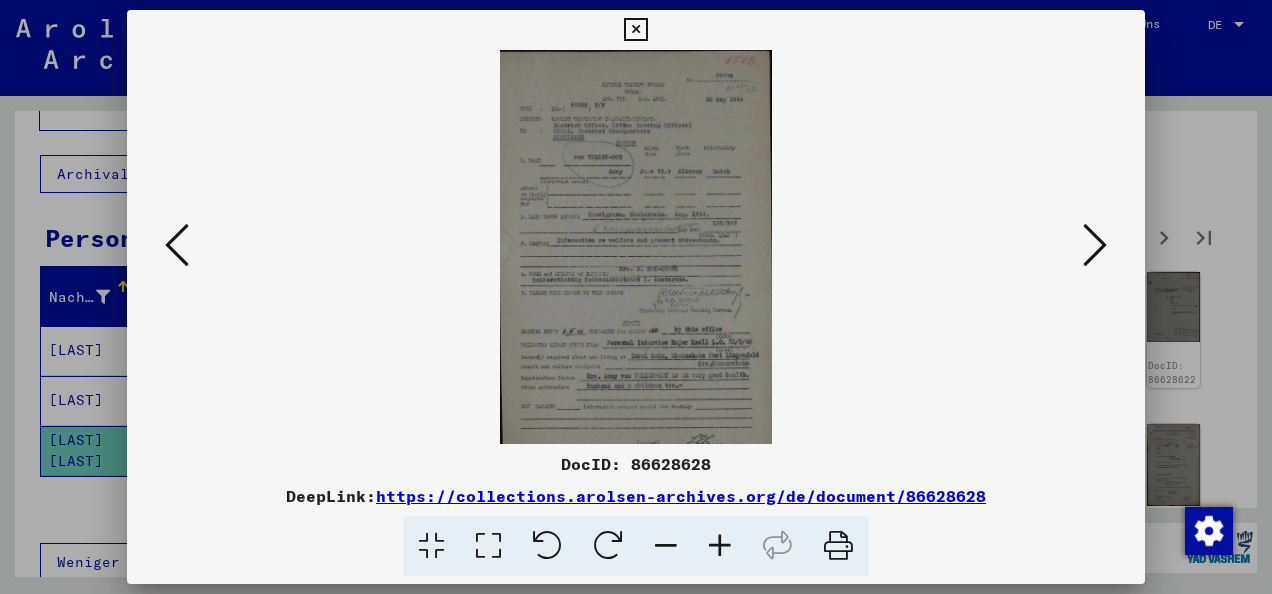 click at bounding box center [720, 546] 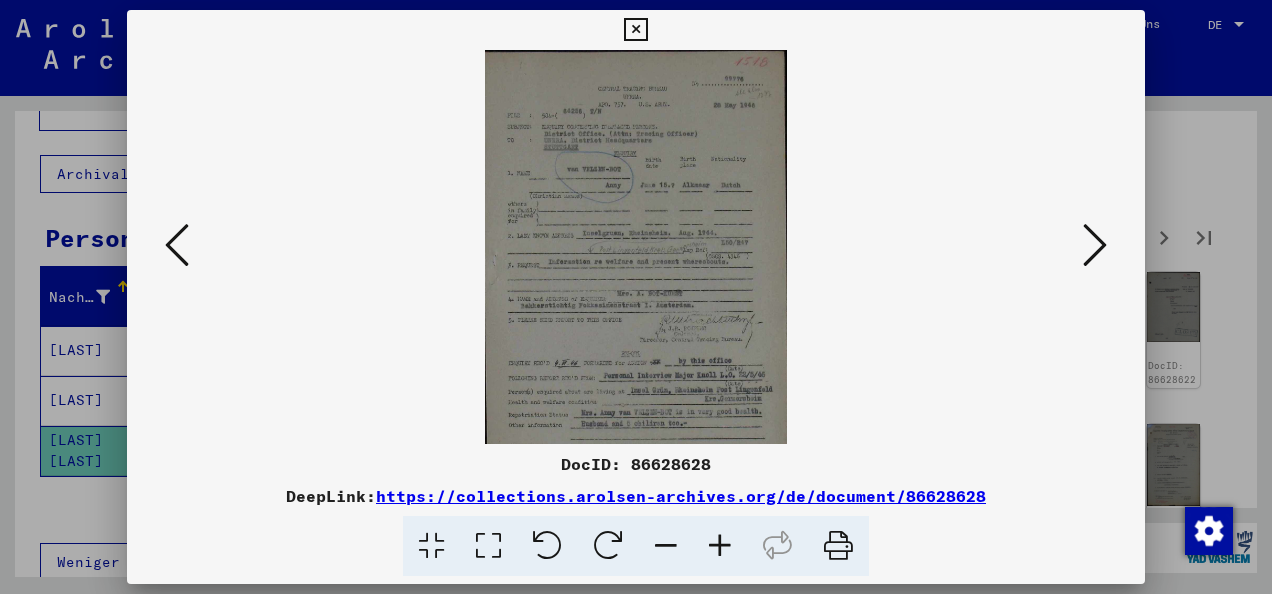 click at bounding box center (720, 546) 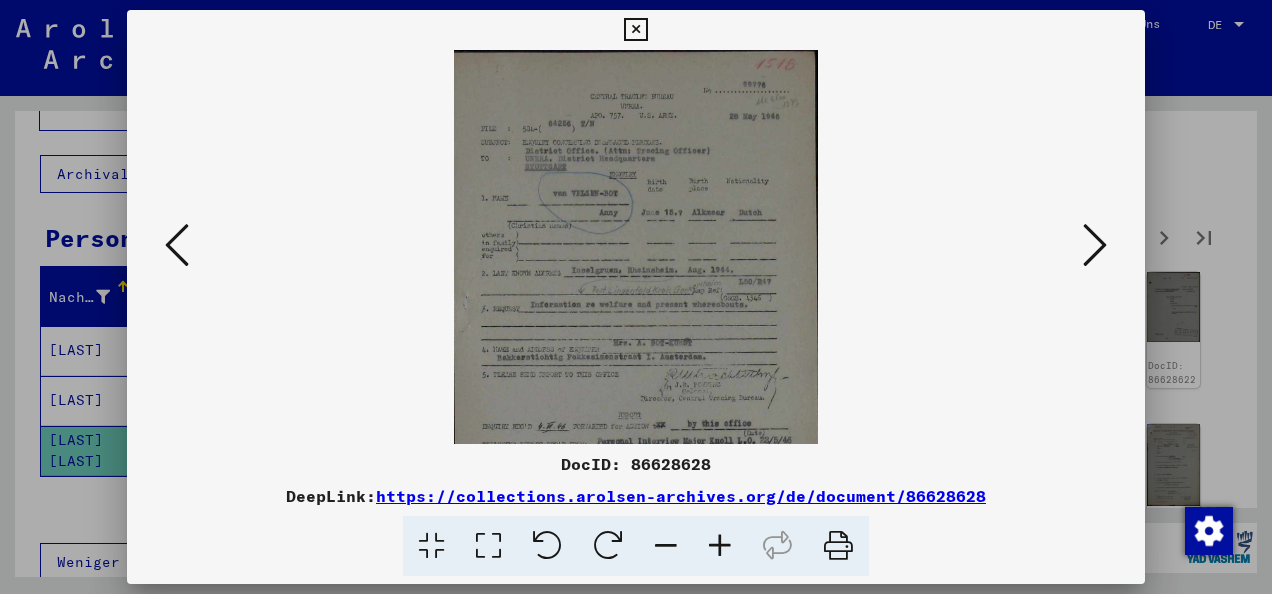 click at bounding box center [720, 546] 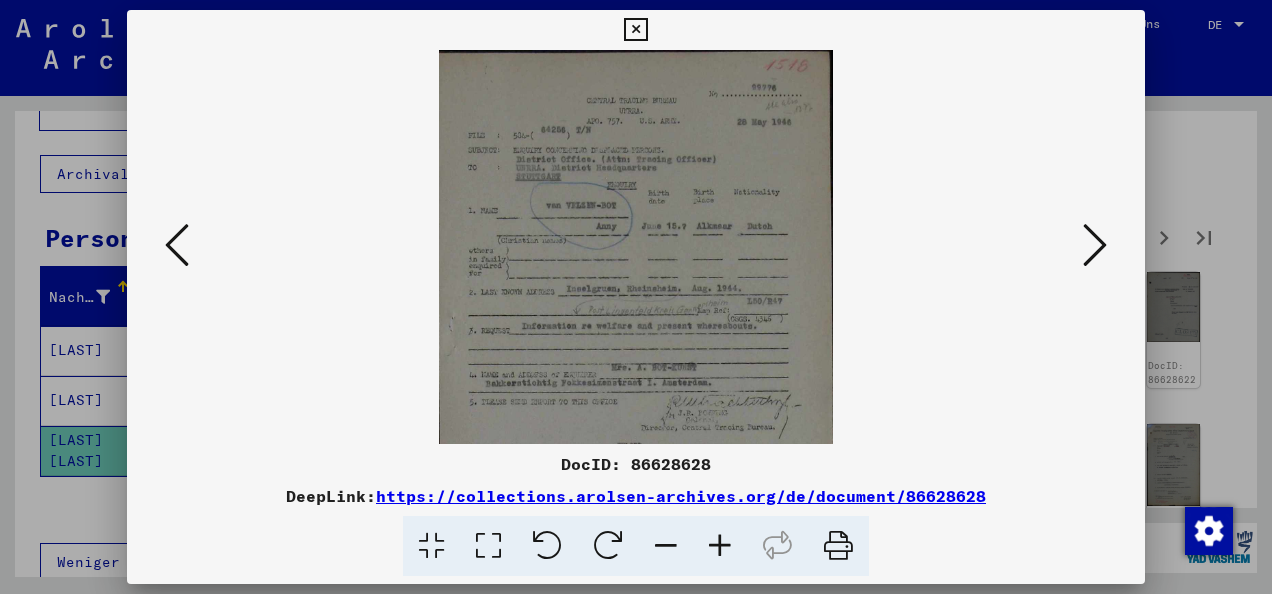 click at bounding box center (720, 546) 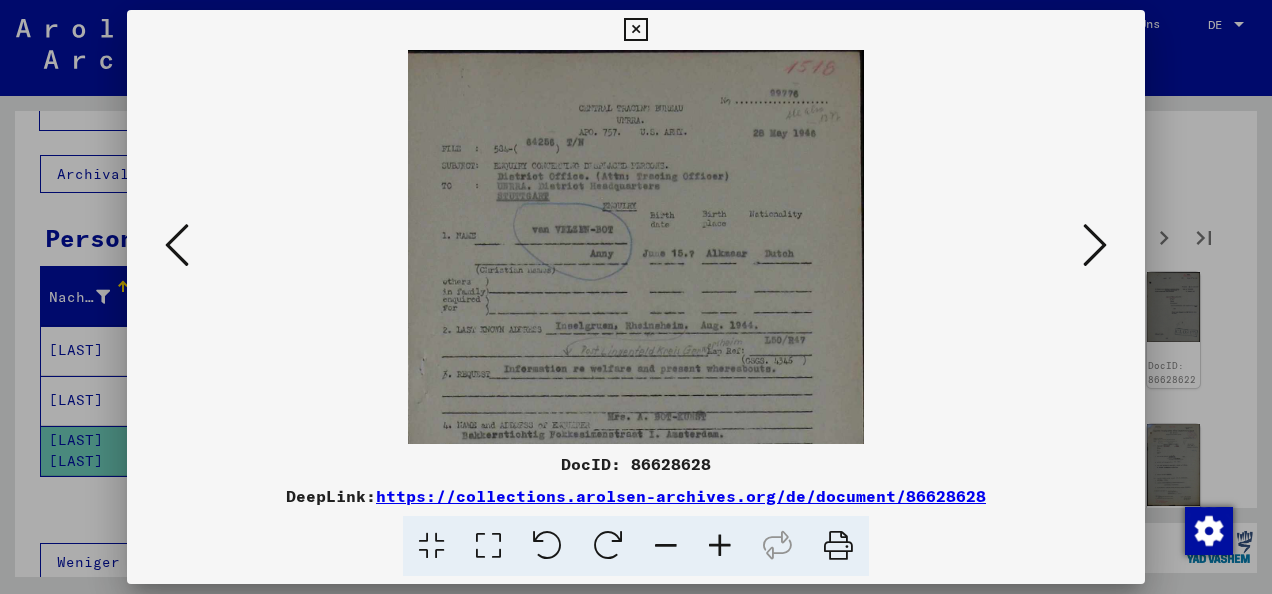 click at bounding box center [720, 546] 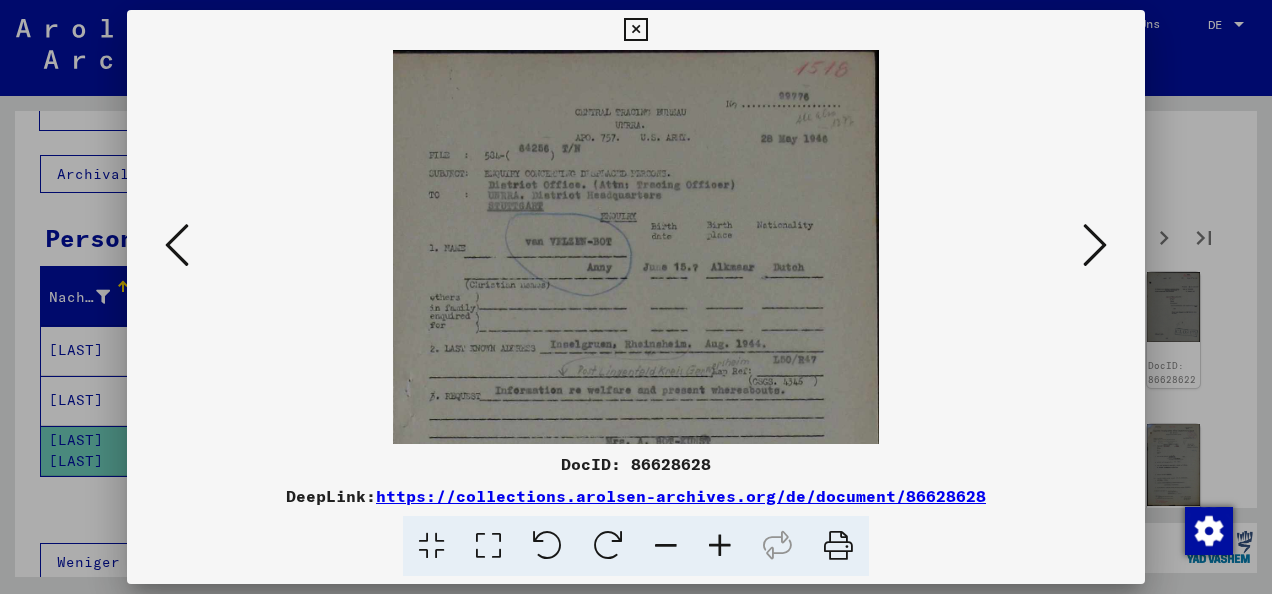 click at bounding box center [720, 546] 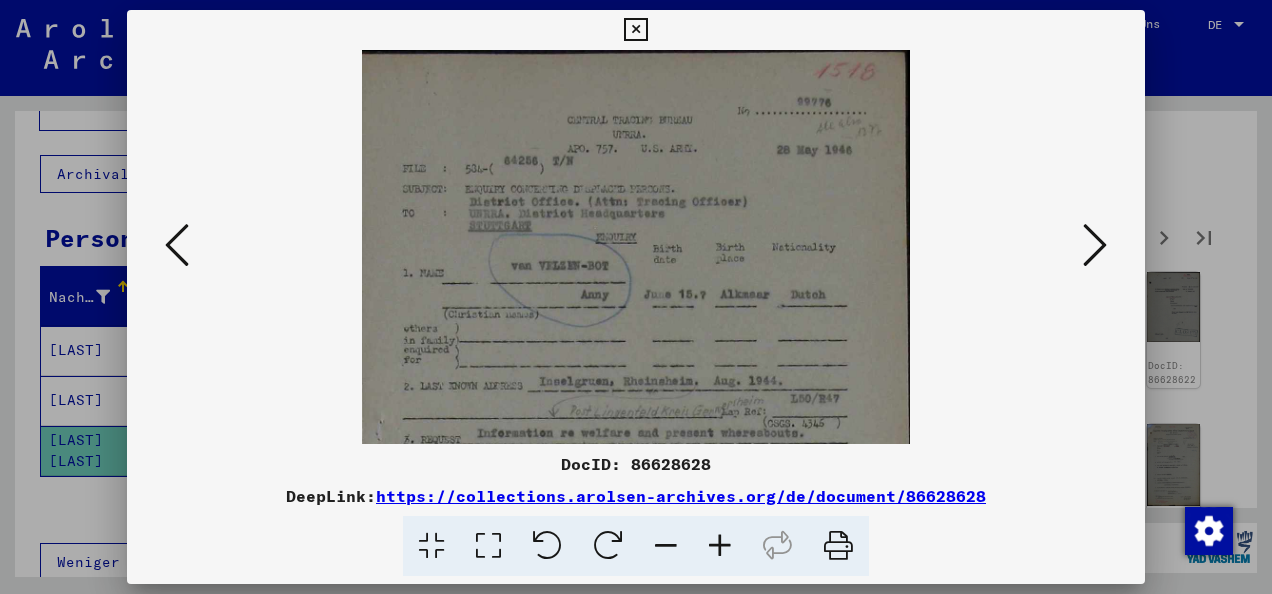 click at bounding box center (720, 546) 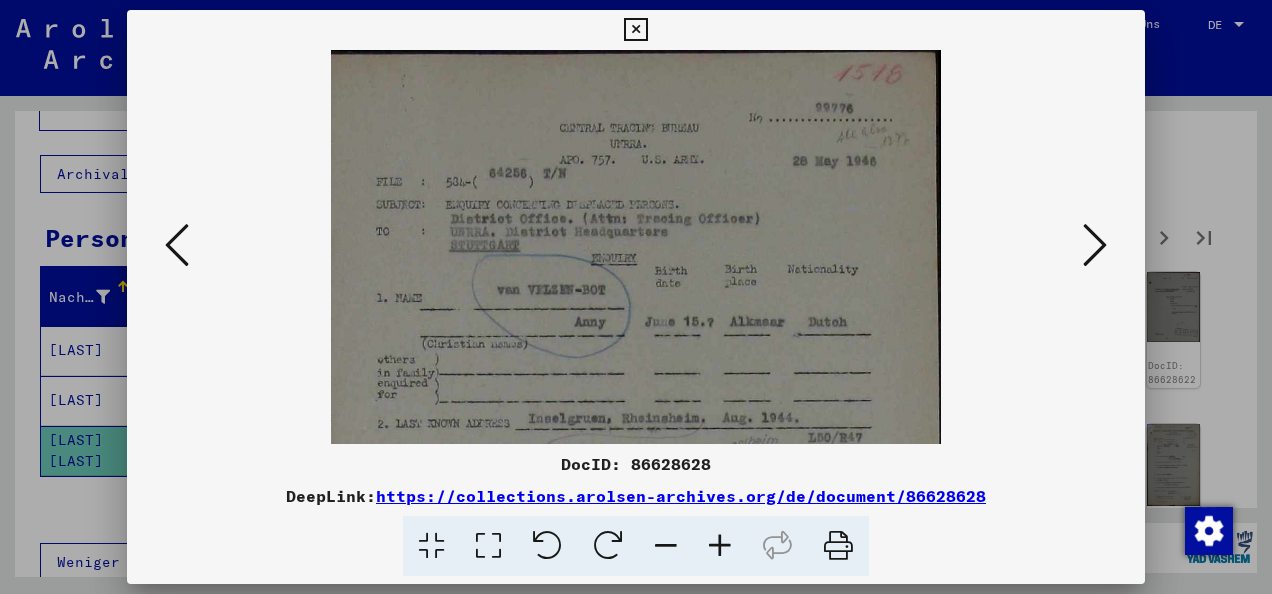 click at bounding box center [720, 546] 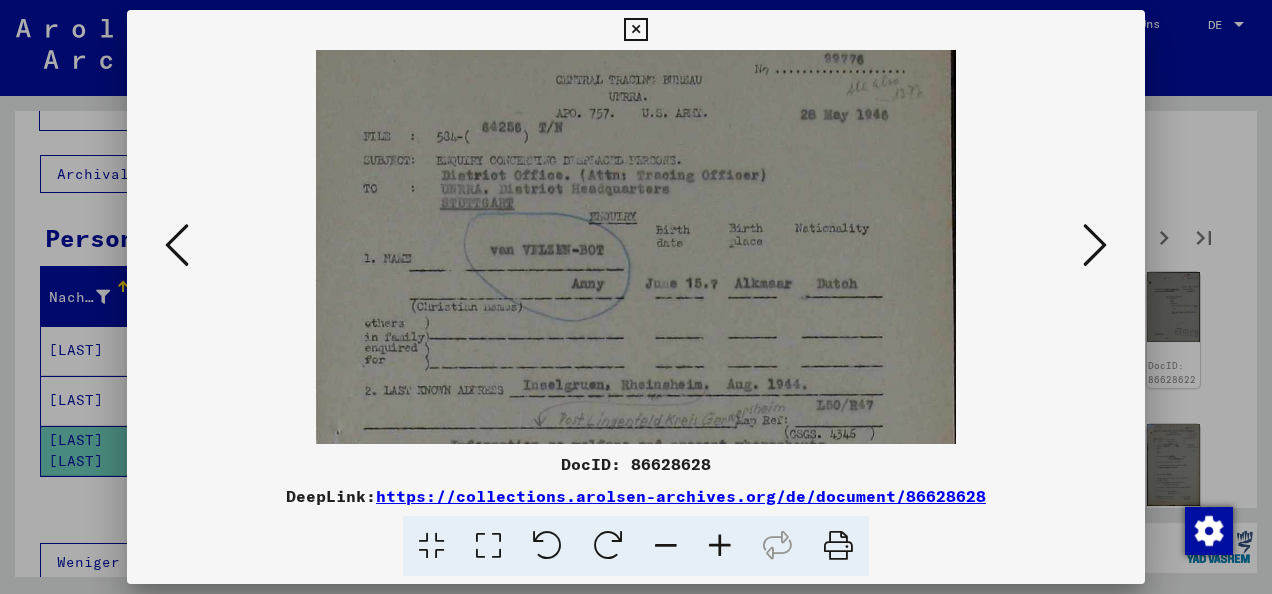 scroll, scrollTop: 59, scrollLeft: 0, axis: vertical 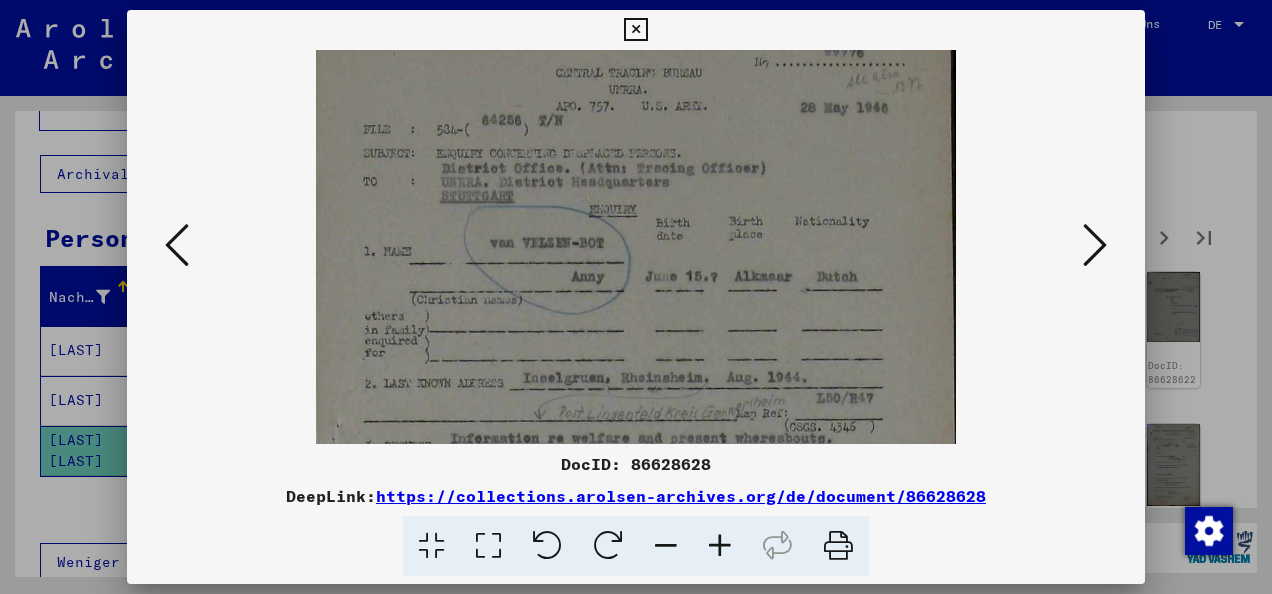 drag, startPoint x: 682, startPoint y: 361, endPoint x: 673, endPoint y: 306, distance: 55.7315 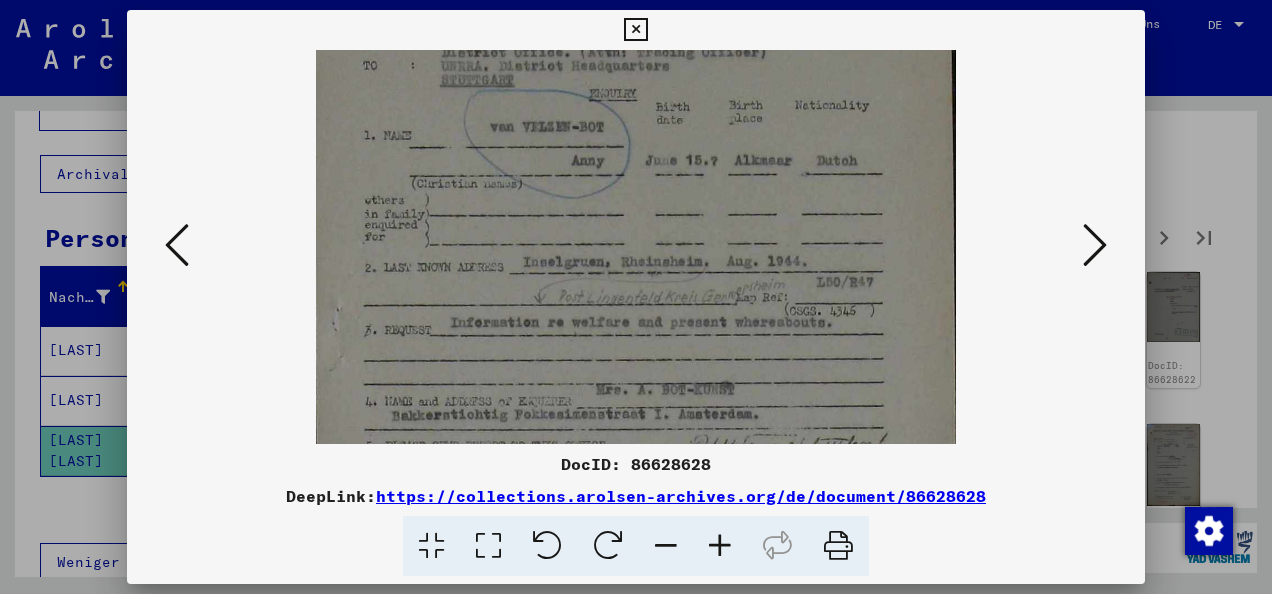 scroll, scrollTop: 180, scrollLeft: 0, axis: vertical 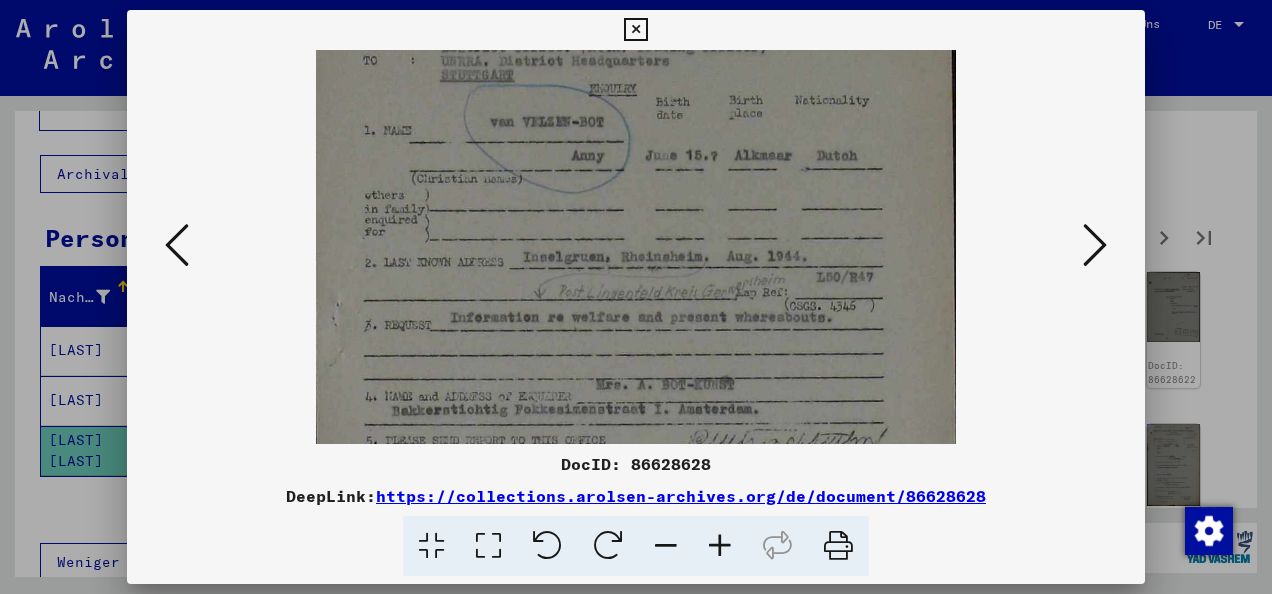 drag, startPoint x: 714, startPoint y: 366, endPoint x: 694, endPoint y: 247, distance: 120.66897 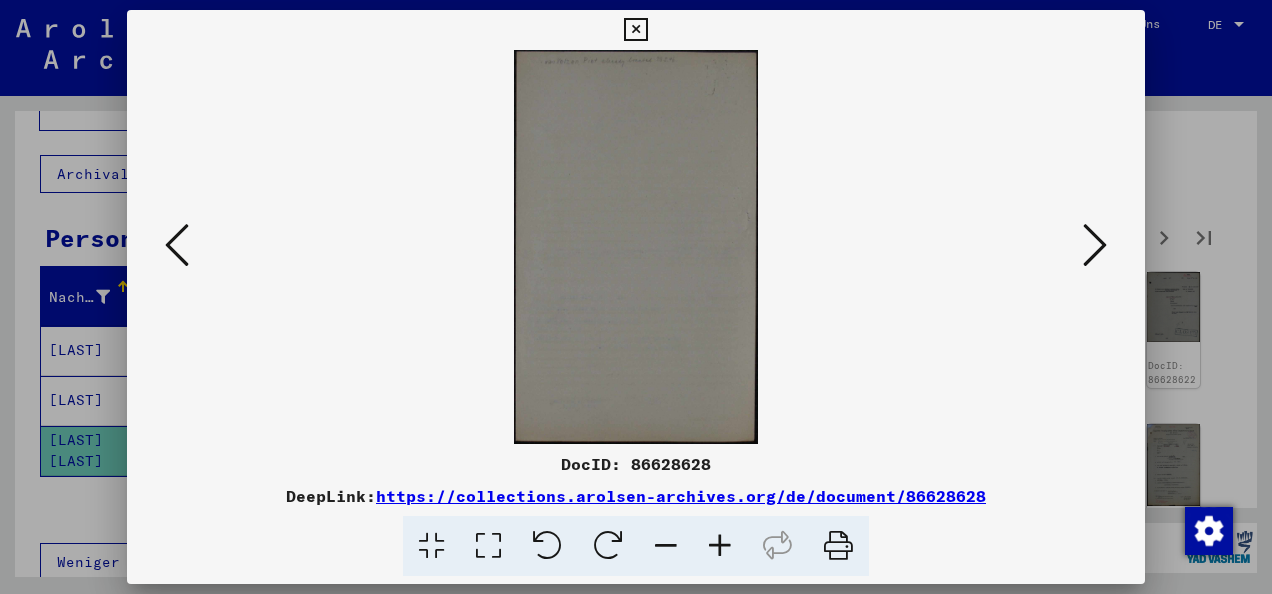click at bounding box center [1095, 245] 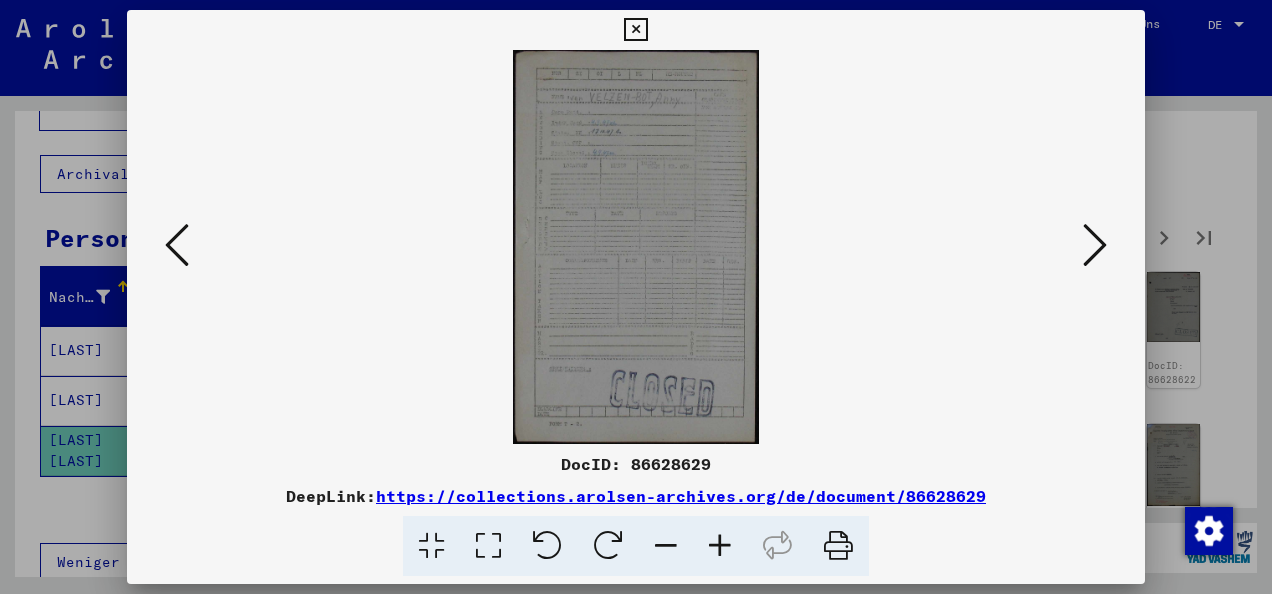 click at bounding box center [720, 546] 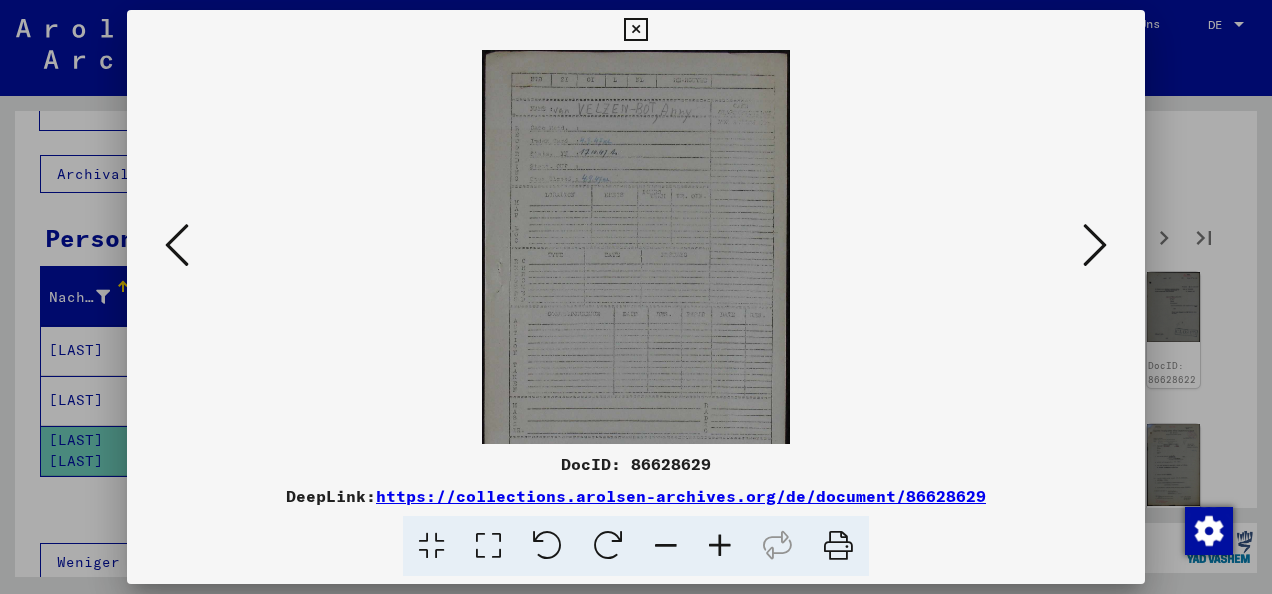 click at bounding box center (720, 546) 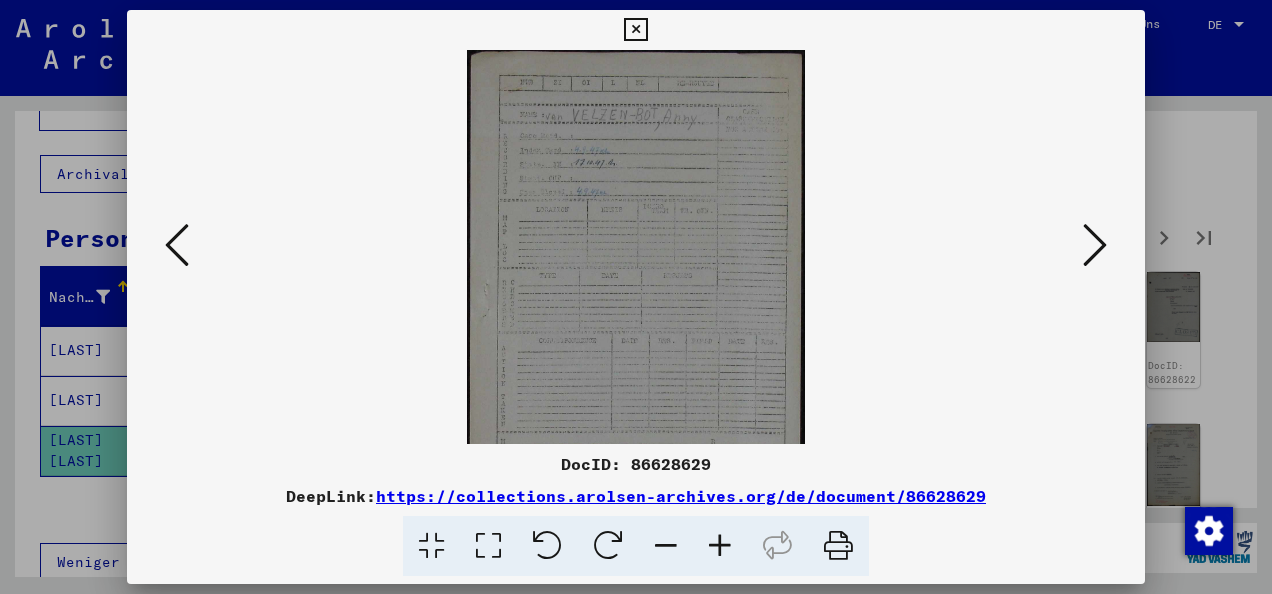 click at bounding box center (720, 546) 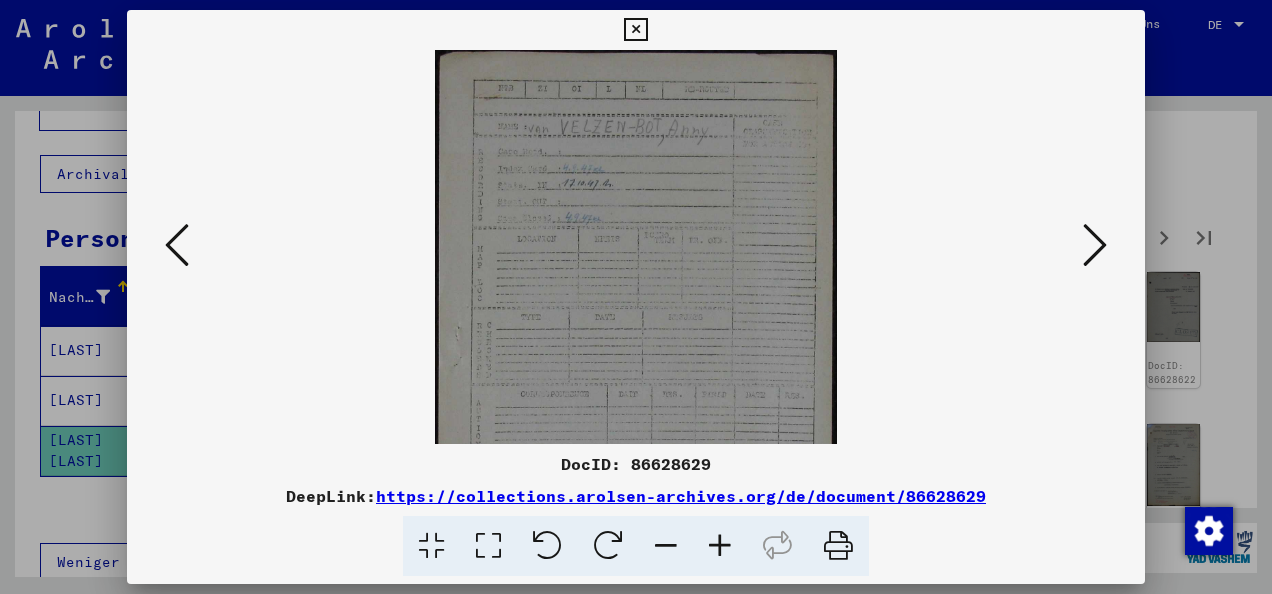 click at bounding box center [720, 546] 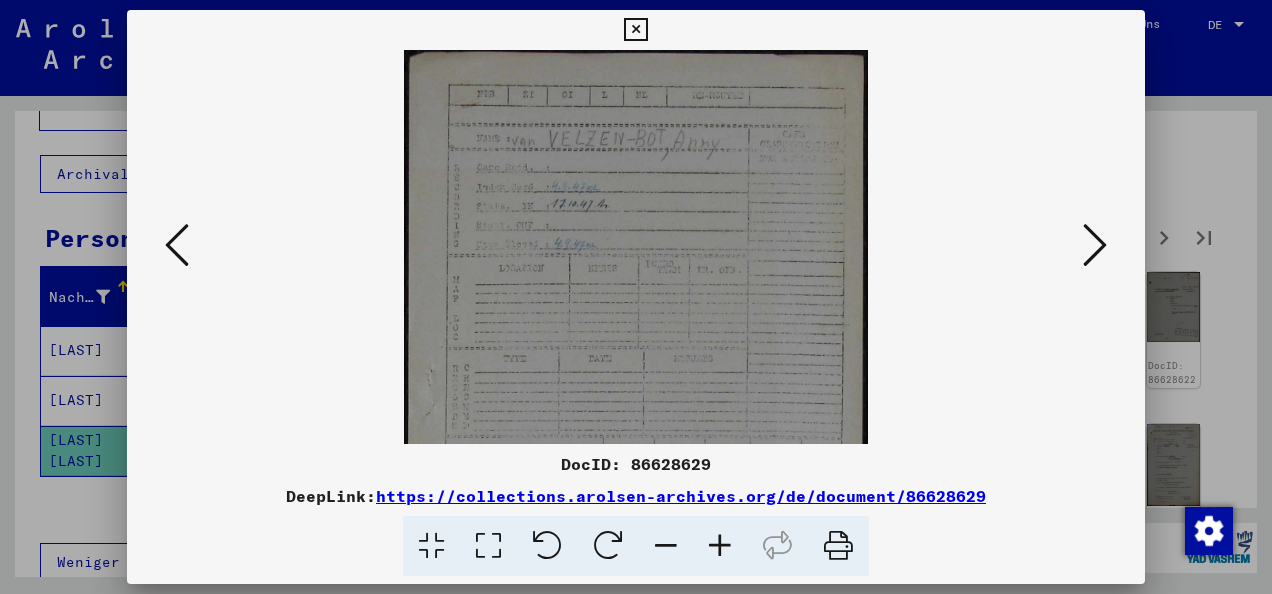 click at bounding box center [720, 546] 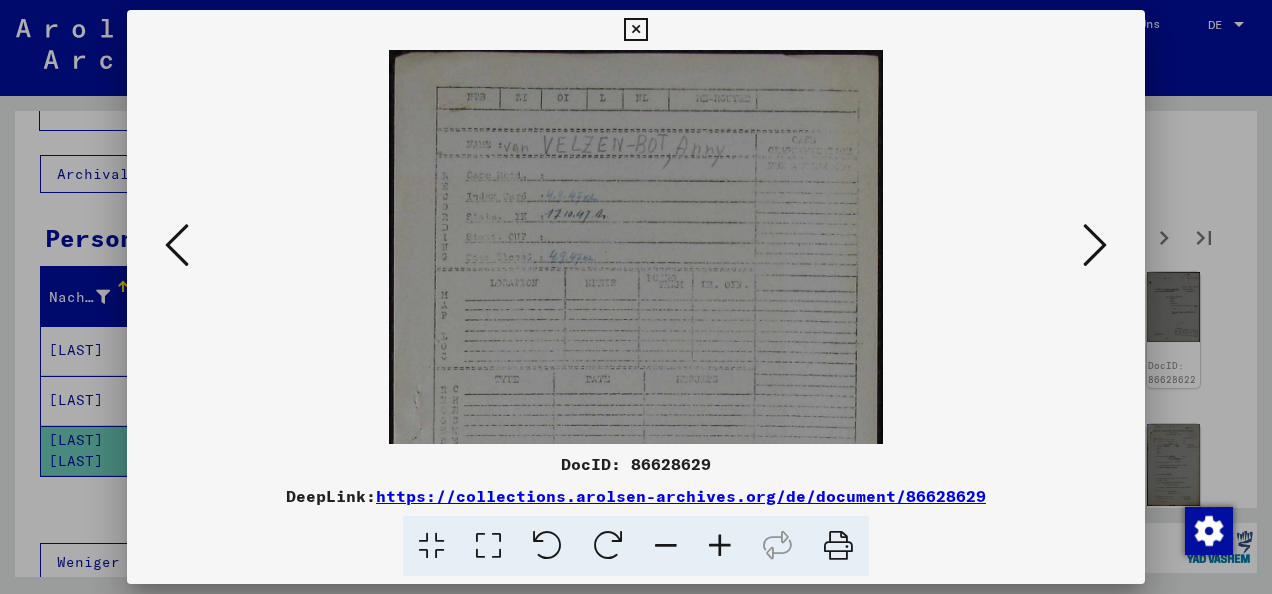 click at bounding box center (1095, 245) 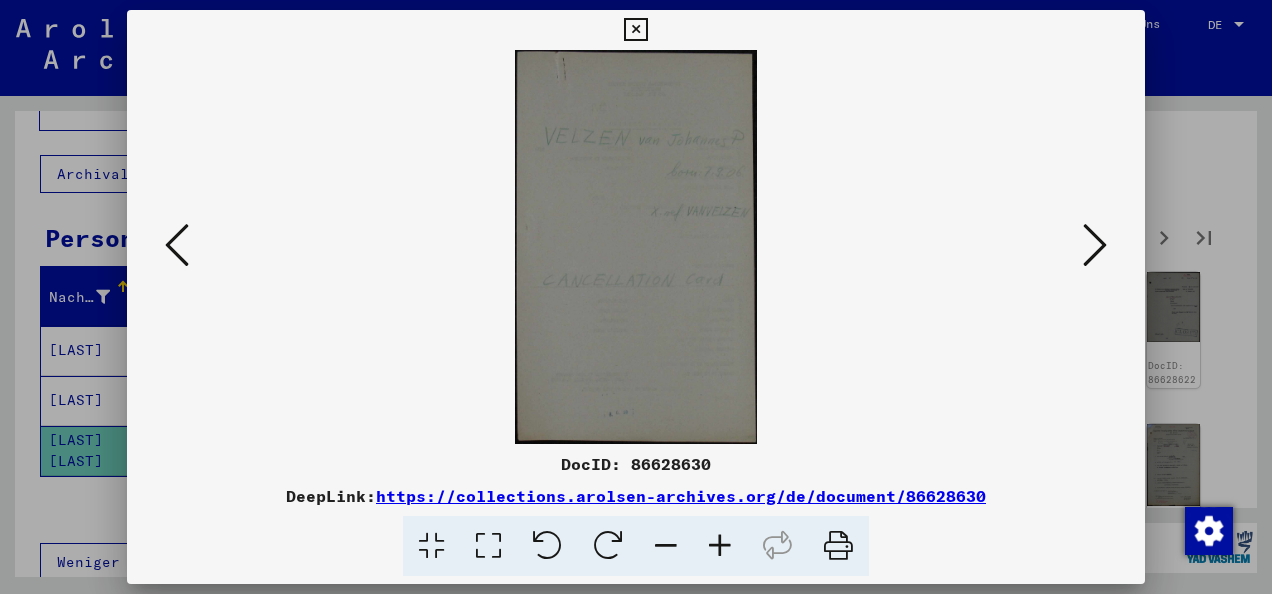 click at bounding box center [1095, 245] 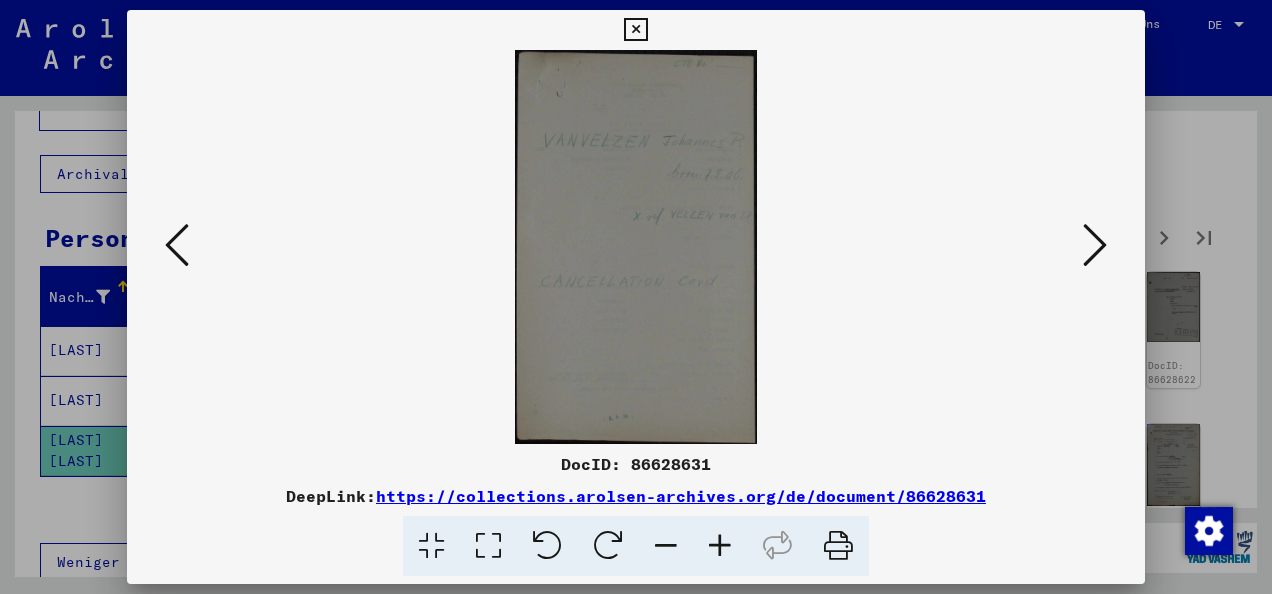 click at bounding box center [720, 546] 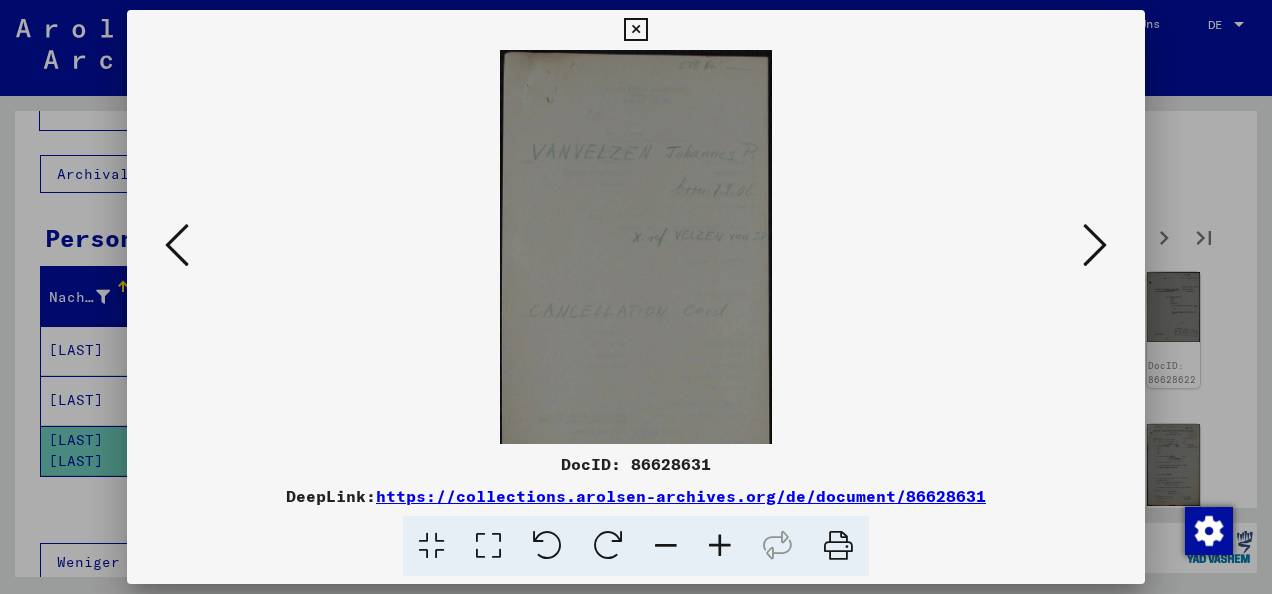 click at bounding box center [720, 546] 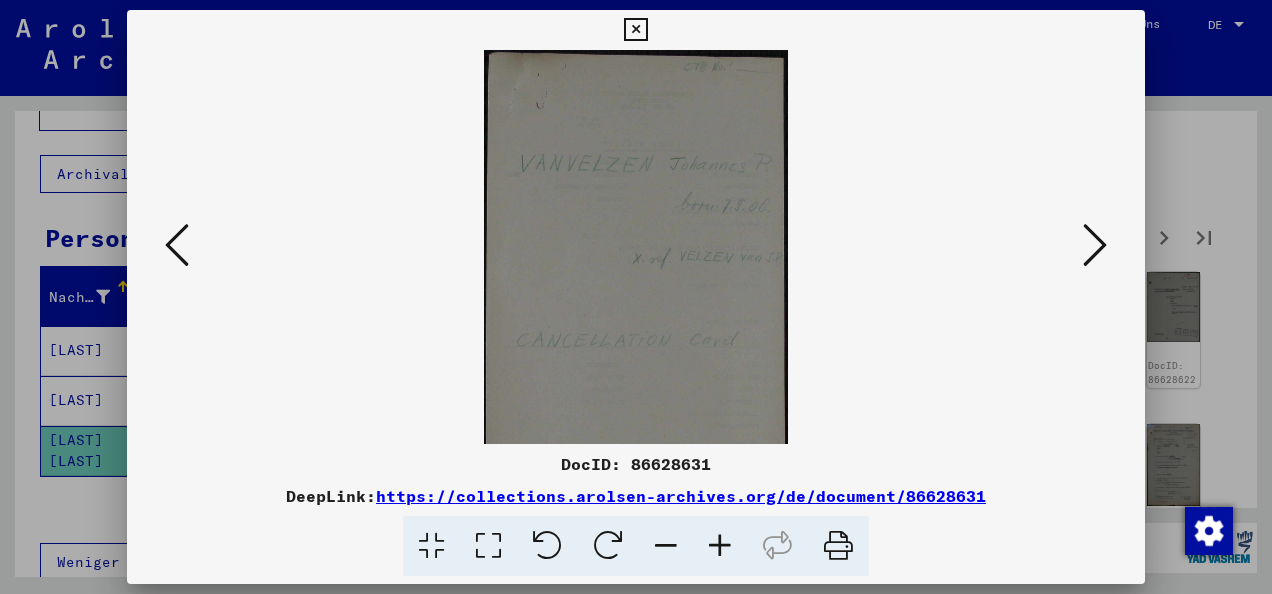 click at bounding box center (720, 546) 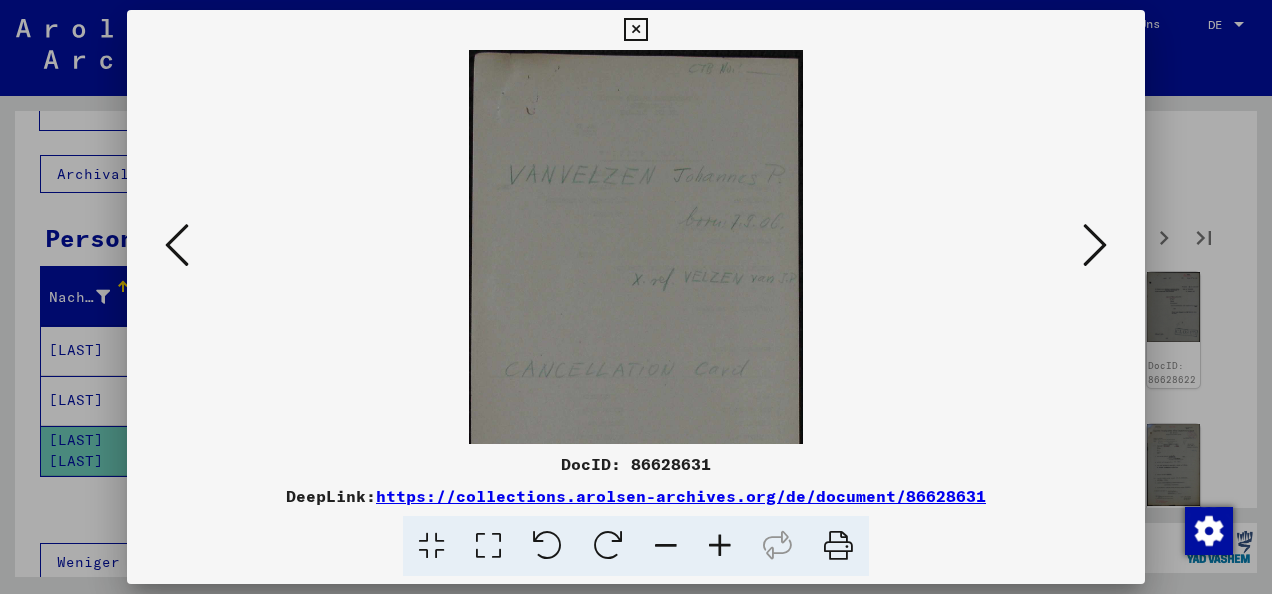click at bounding box center (720, 546) 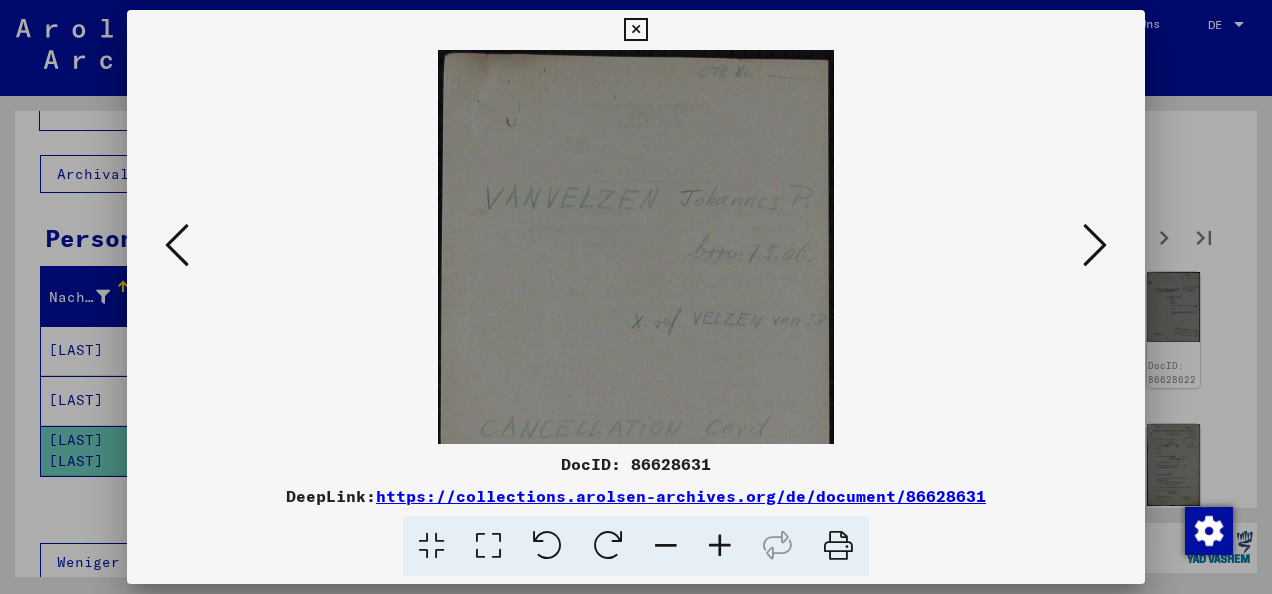 click at bounding box center (720, 546) 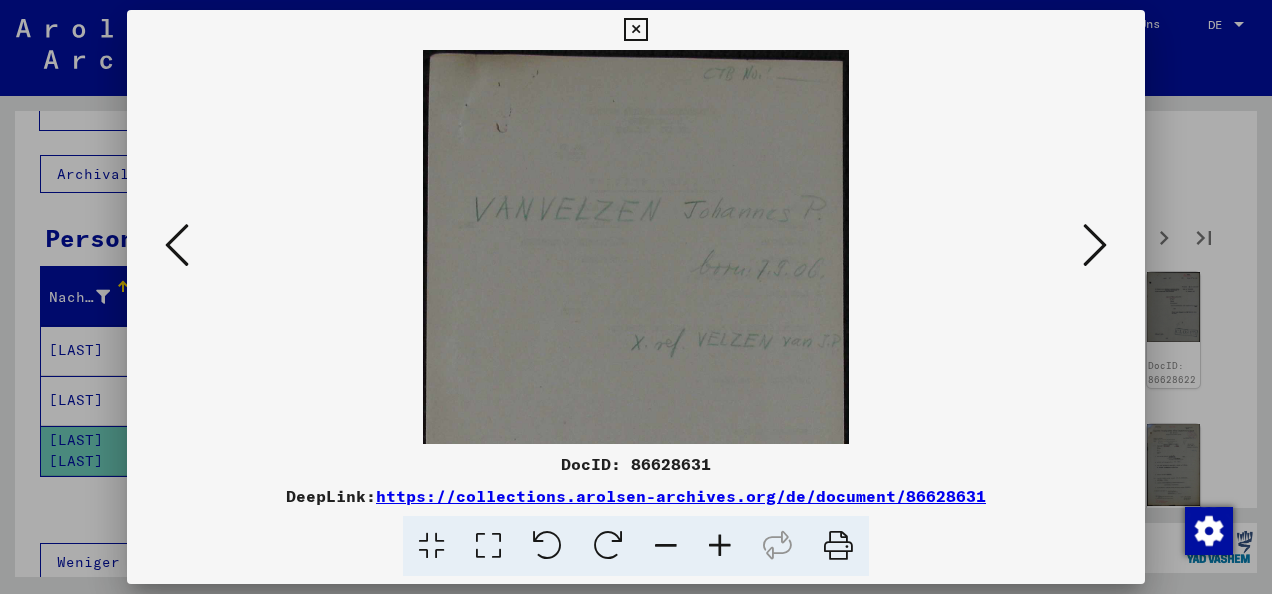 click at bounding box center [720, 546] 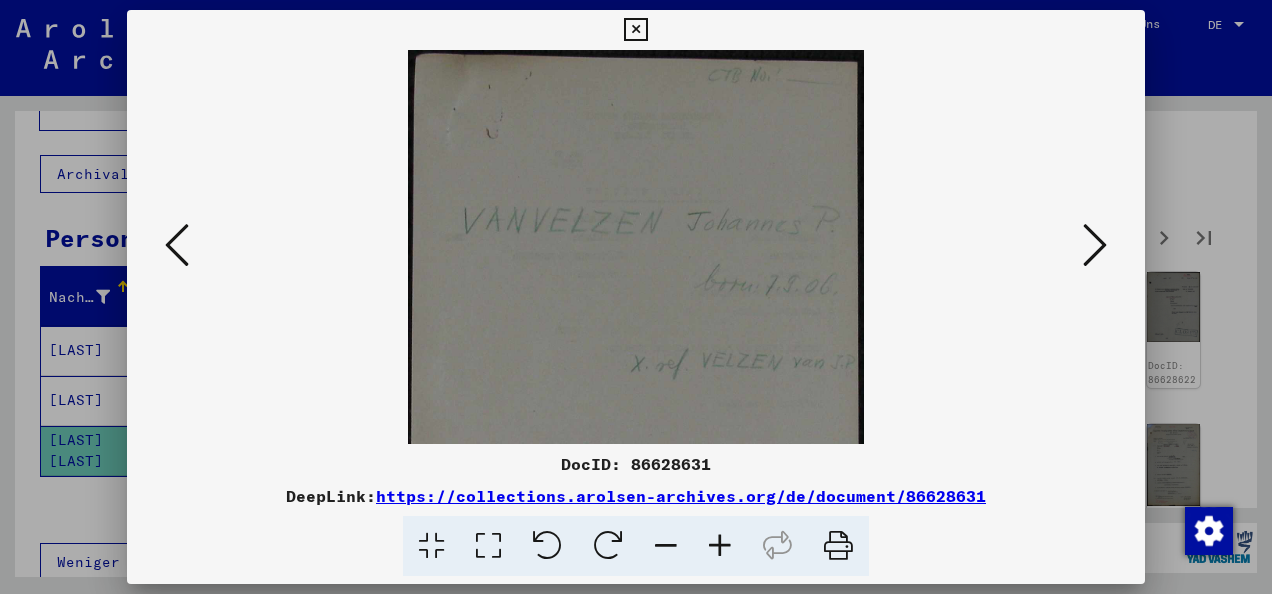 click at bounding box center (720, 546) 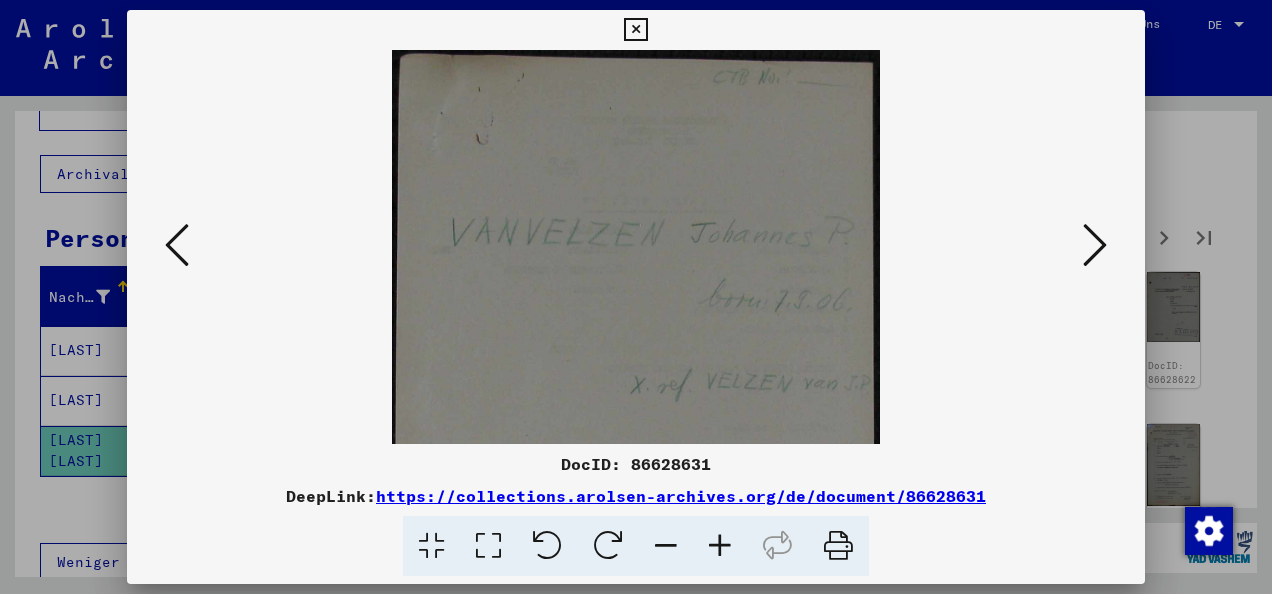 click at bounding box center (720, 546) 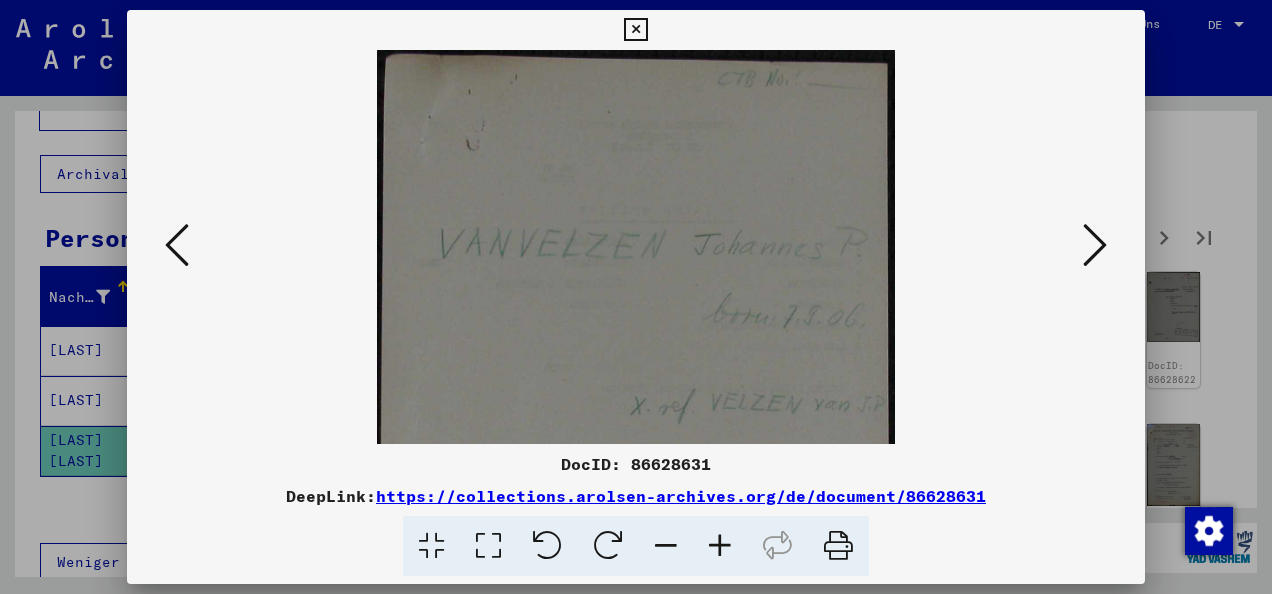 click at bounding box center [720, 546] 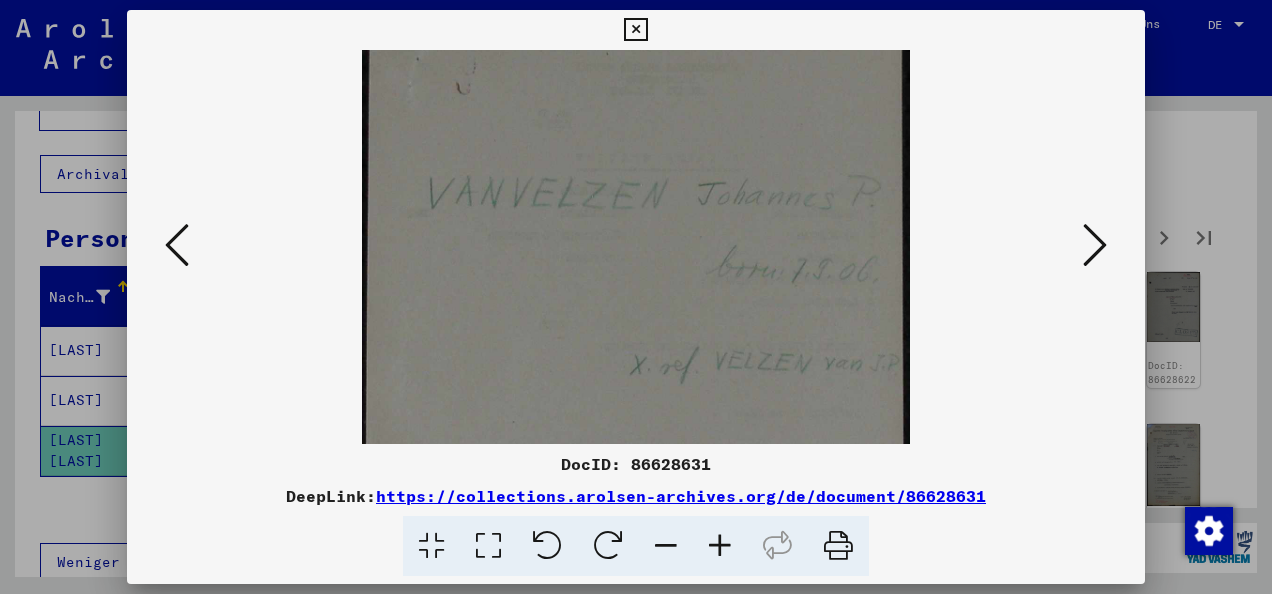 scroll, scrollTop: 83, scrollLeft: 0, axis: vertical 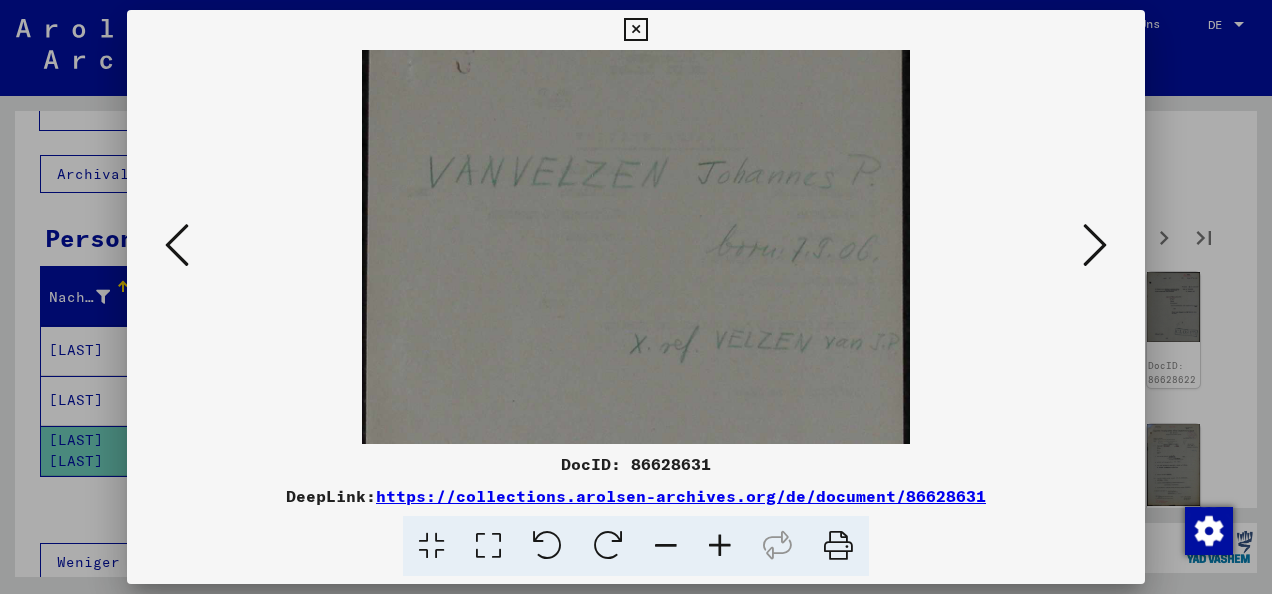 drag, startPoint x: 700, startPoint y: 356, endPoint x: 608, endPoint y: 276, distance: 121.91801 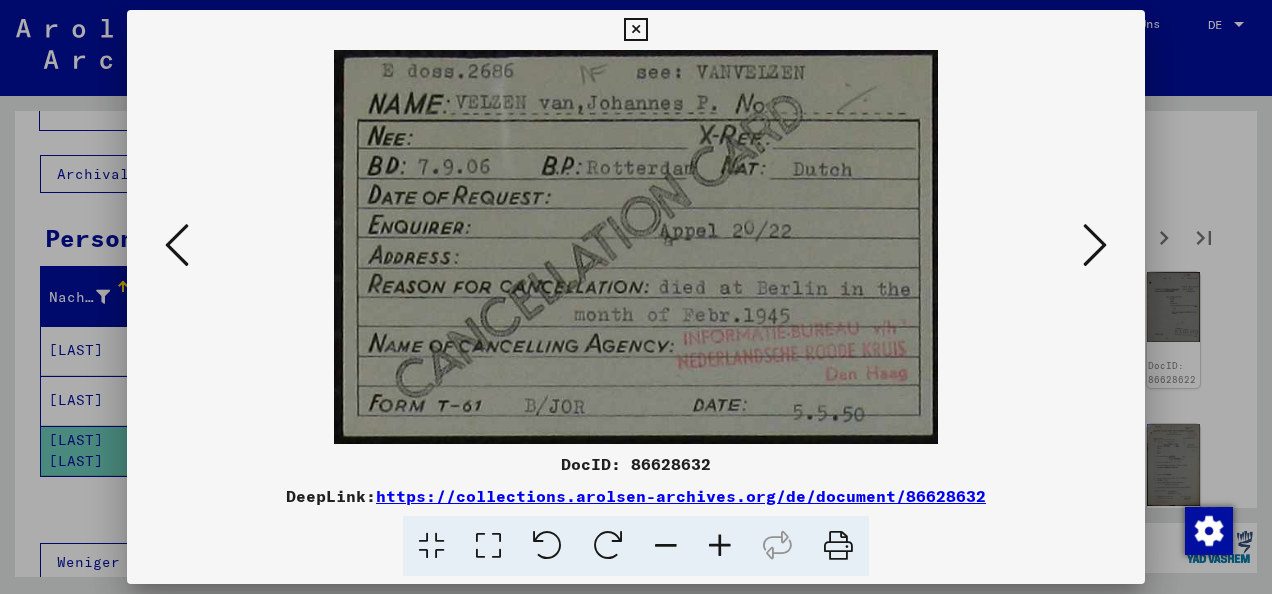 click at bounding box center (636, 247) 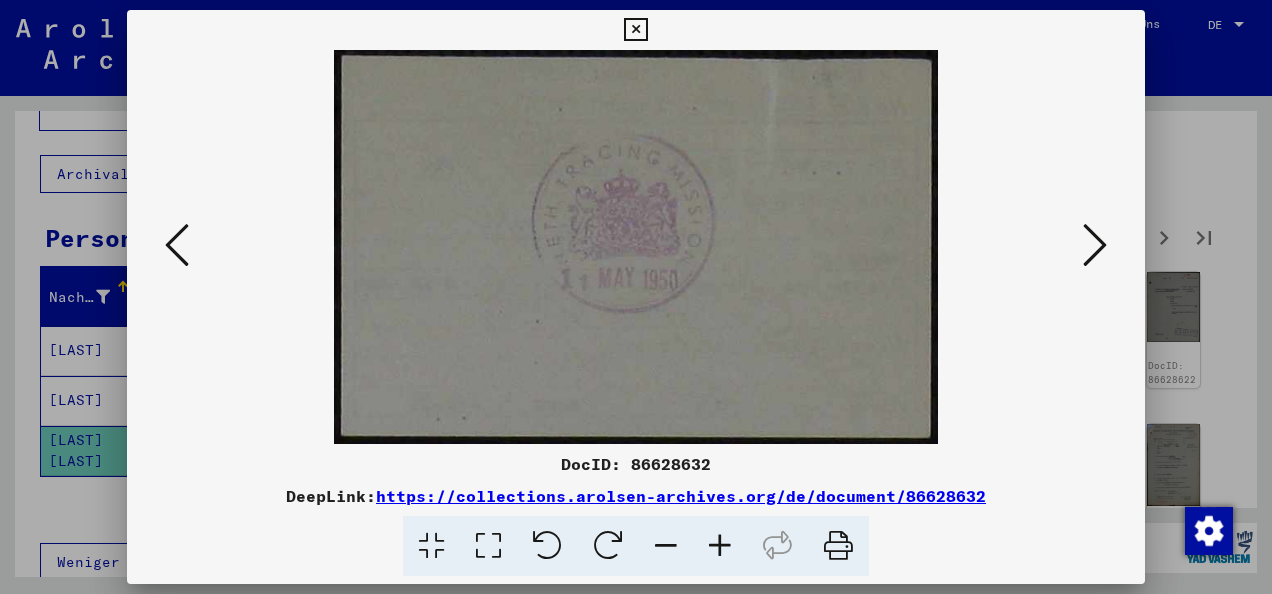 click at bounding box center (1095, 245) 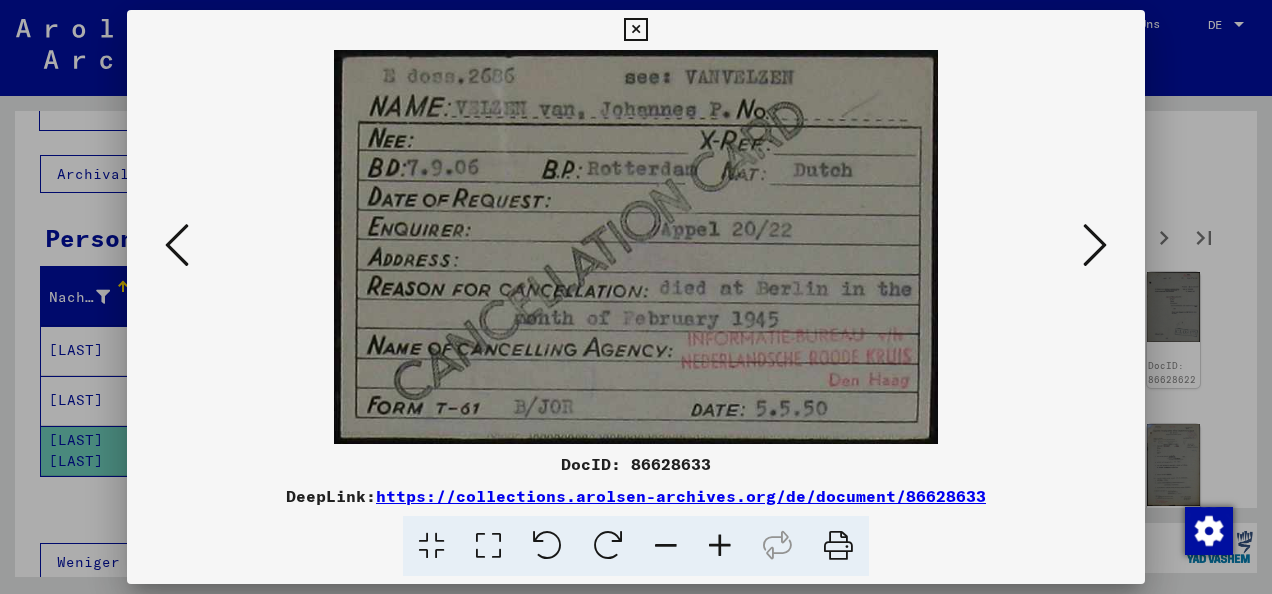 click at bounding box center (636, 247) 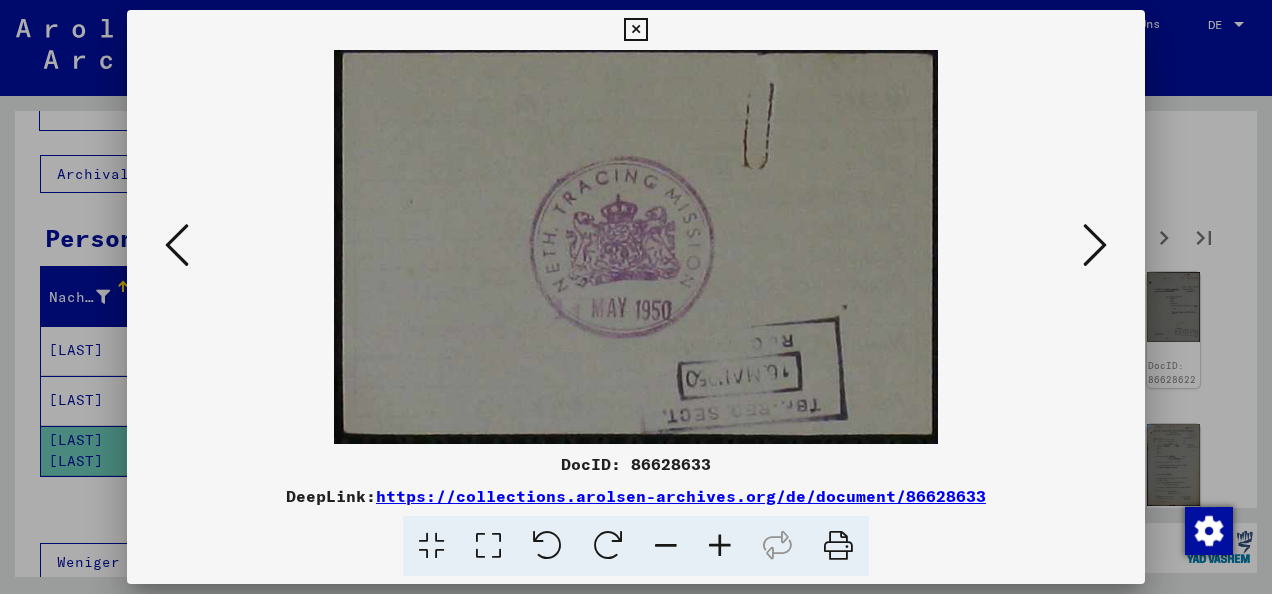 click at bounding box center [1095, 245] 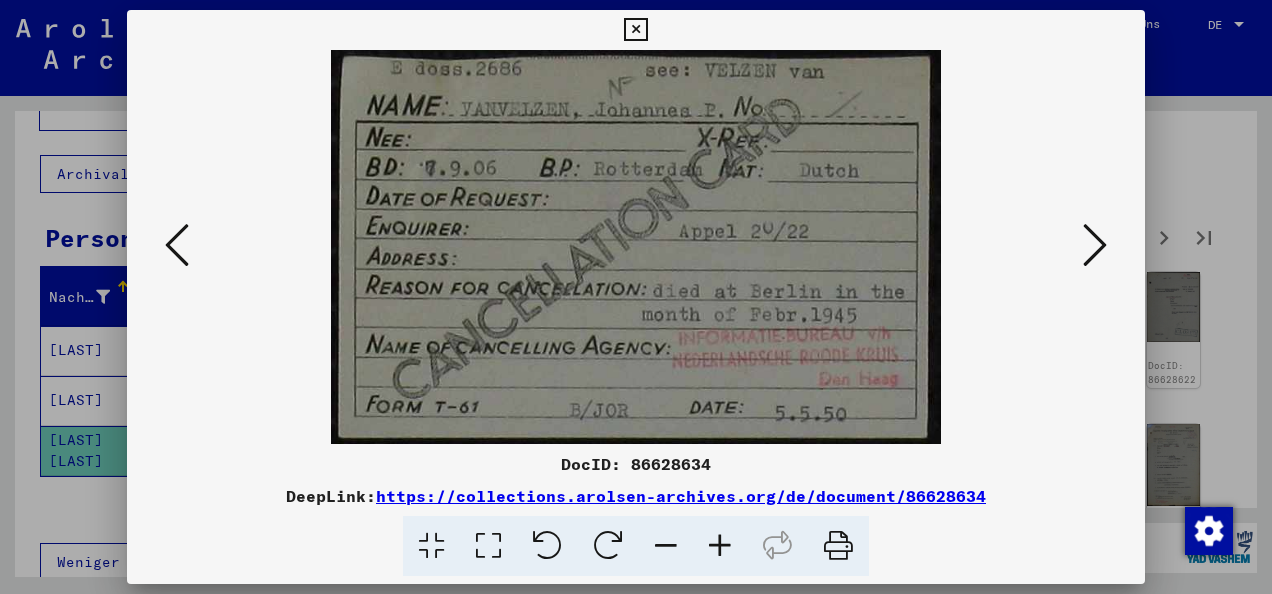 click at bounding box center [636, 247] 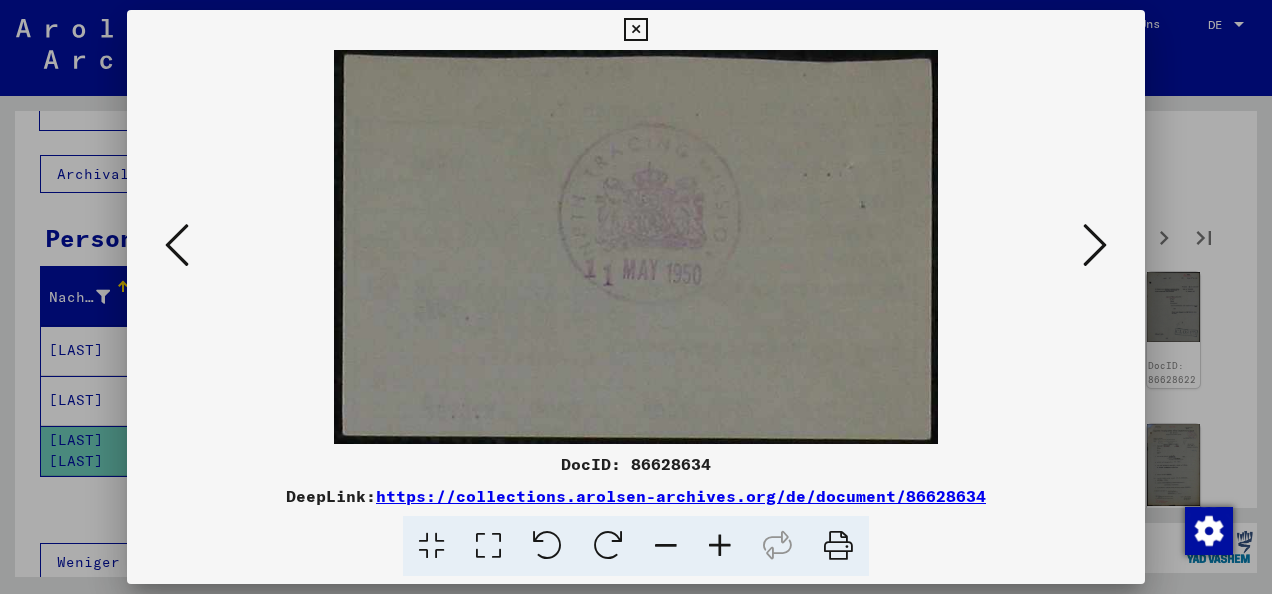 click at bounding box center [1095, 245] 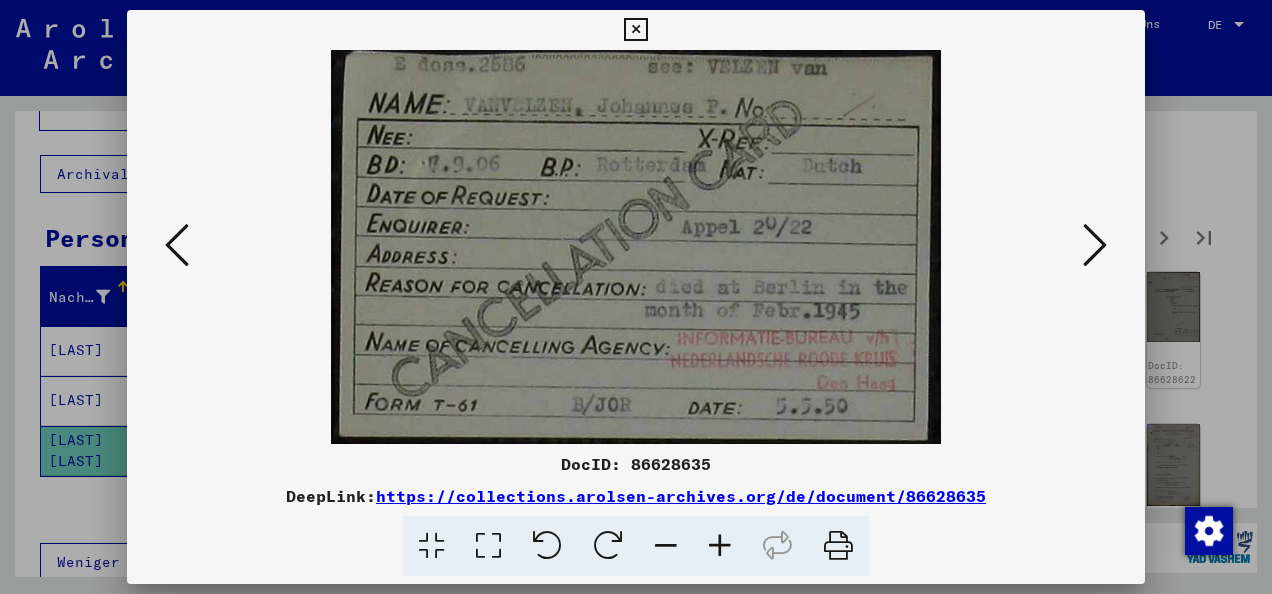 click at bounding box center [636, 247] 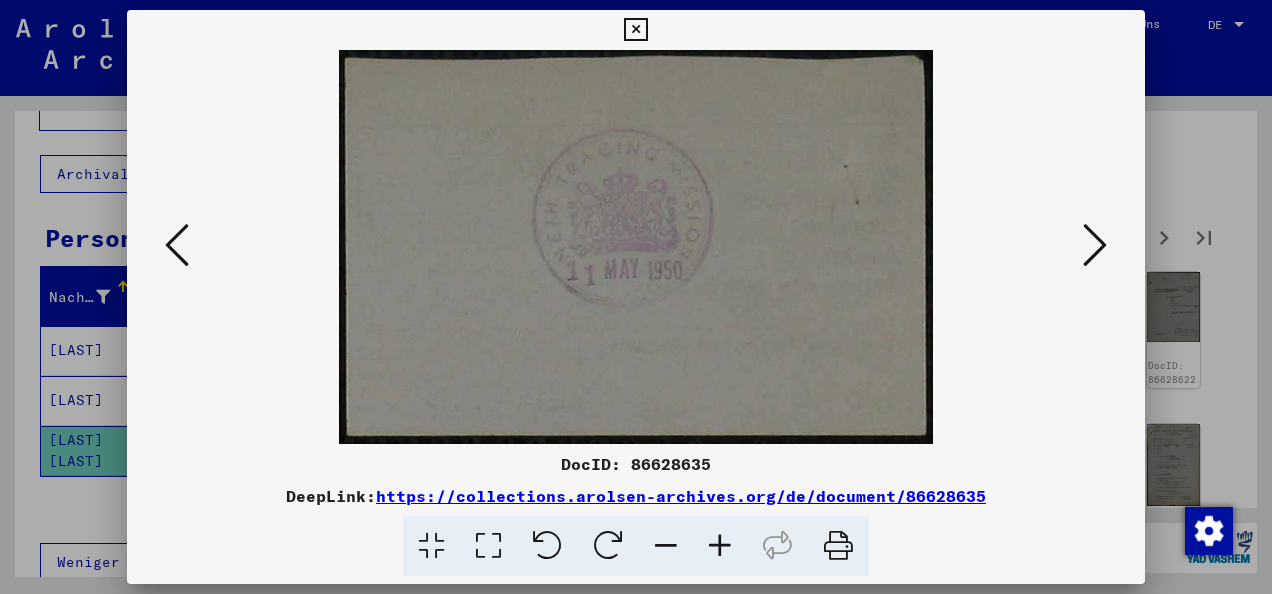 click at bounding box center [1095, 245] 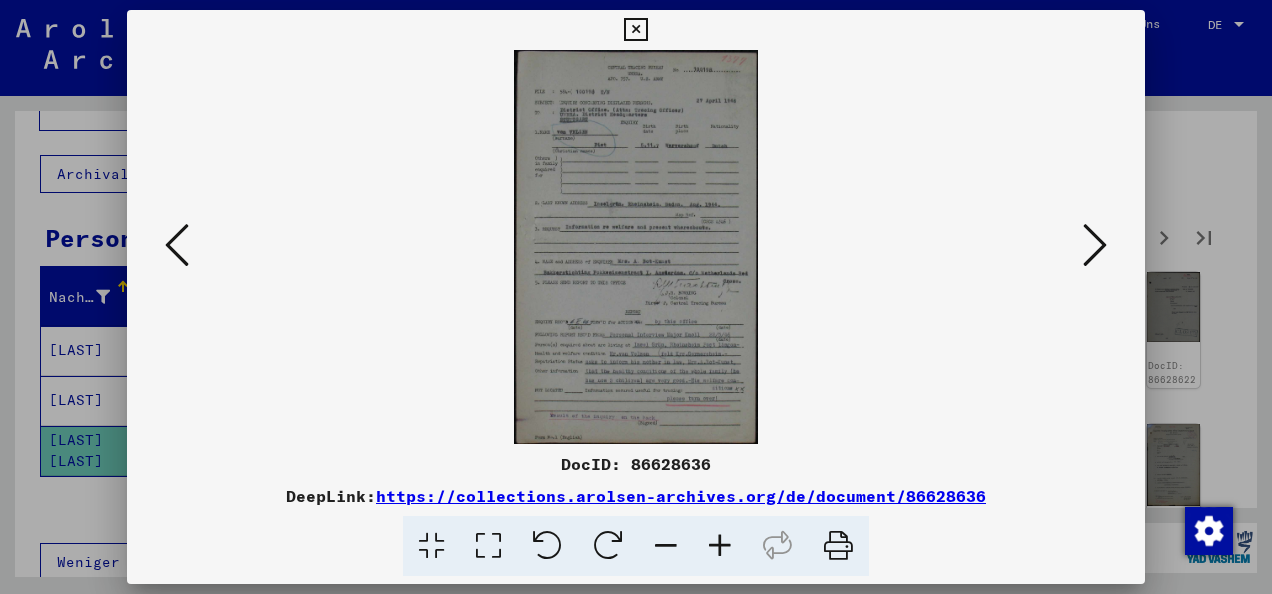 click at bounding box center [635, 247] 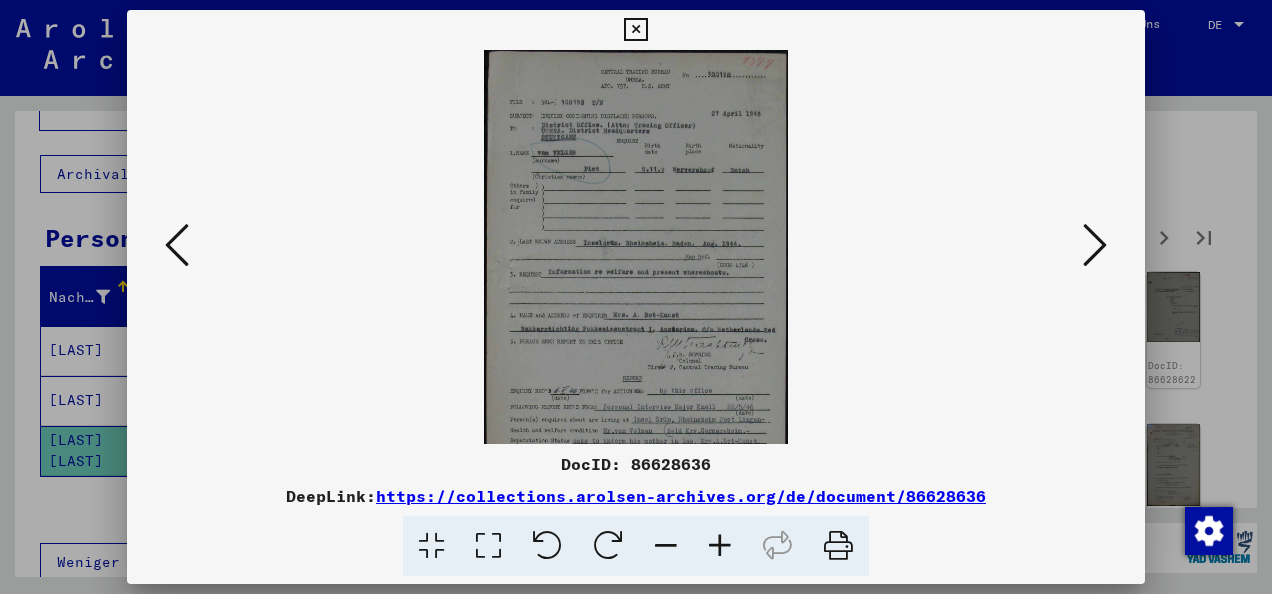 click at bounding box center [720, 546] 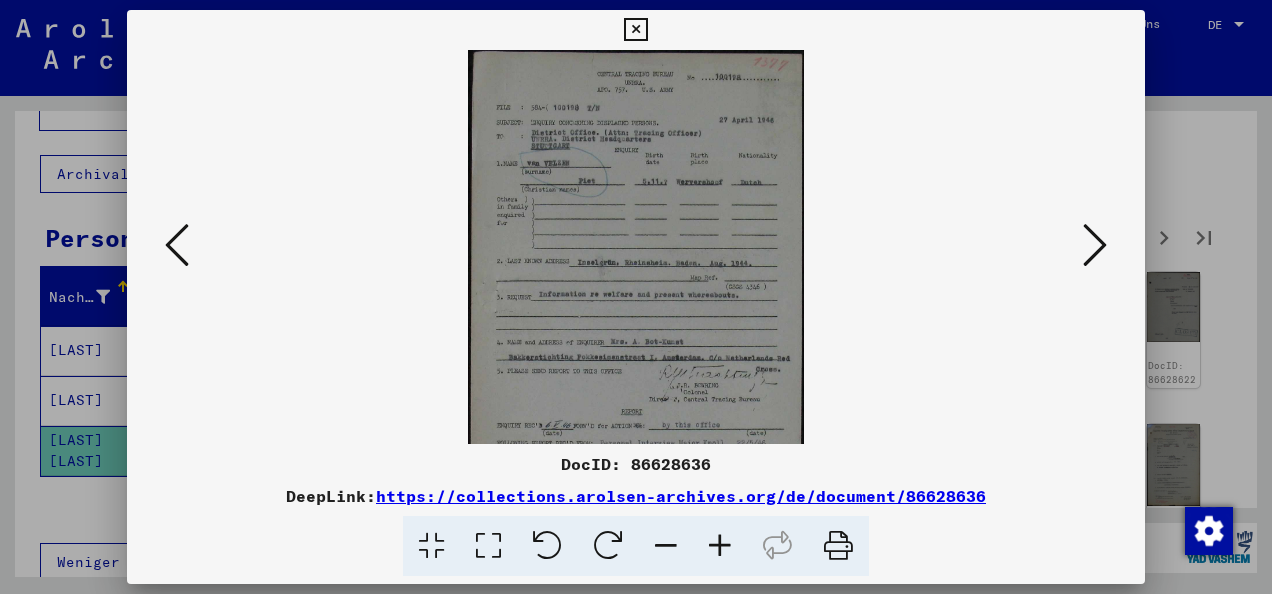 click at bounding box center [720, 546] 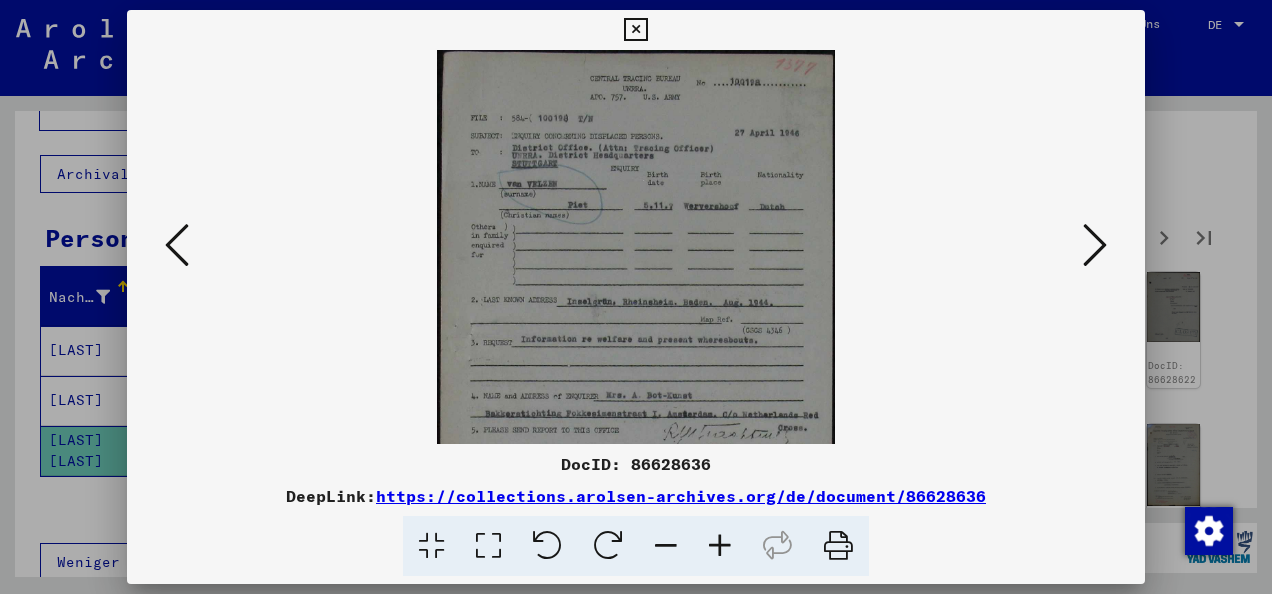 click at bounding box center (720, 546) 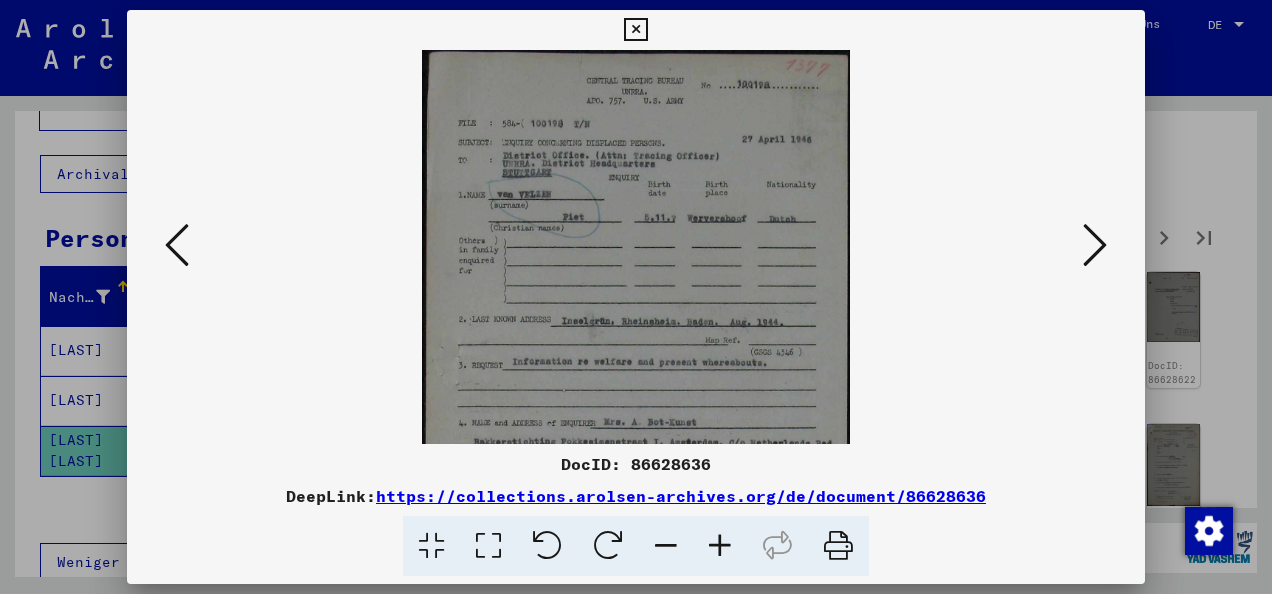 click at bounding box center [720, 546] 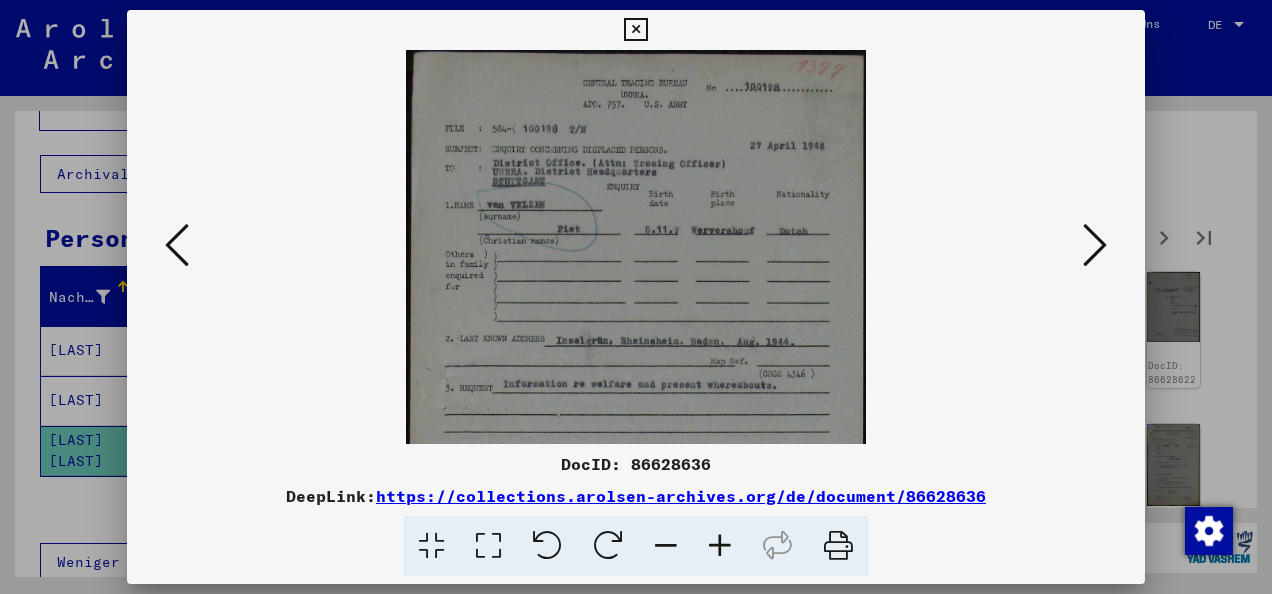 click at bounding box center [720, 546] 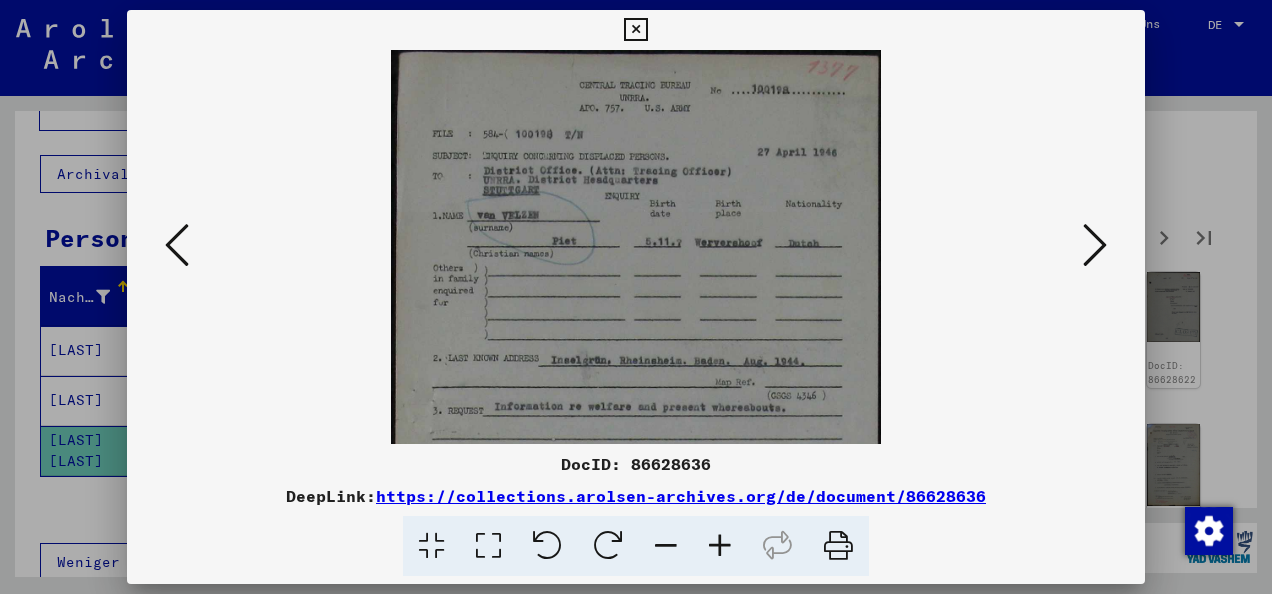 click at bounding box center (720, 546) 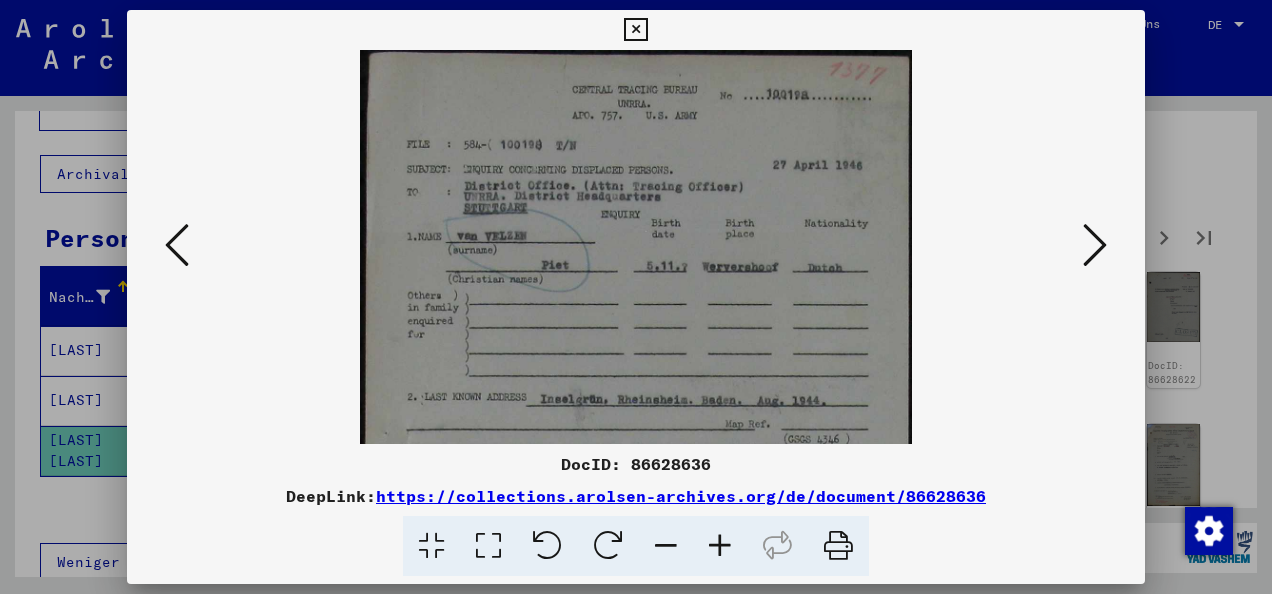 click at bounding box center [720, 546] 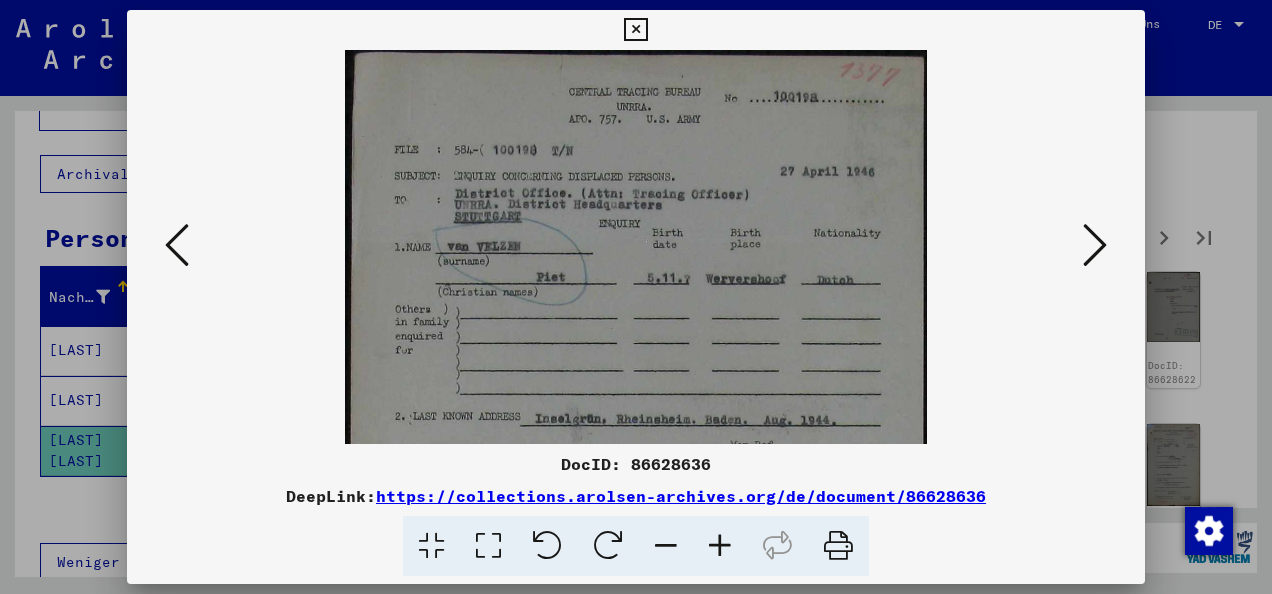 click at bounding box center [720, 546] 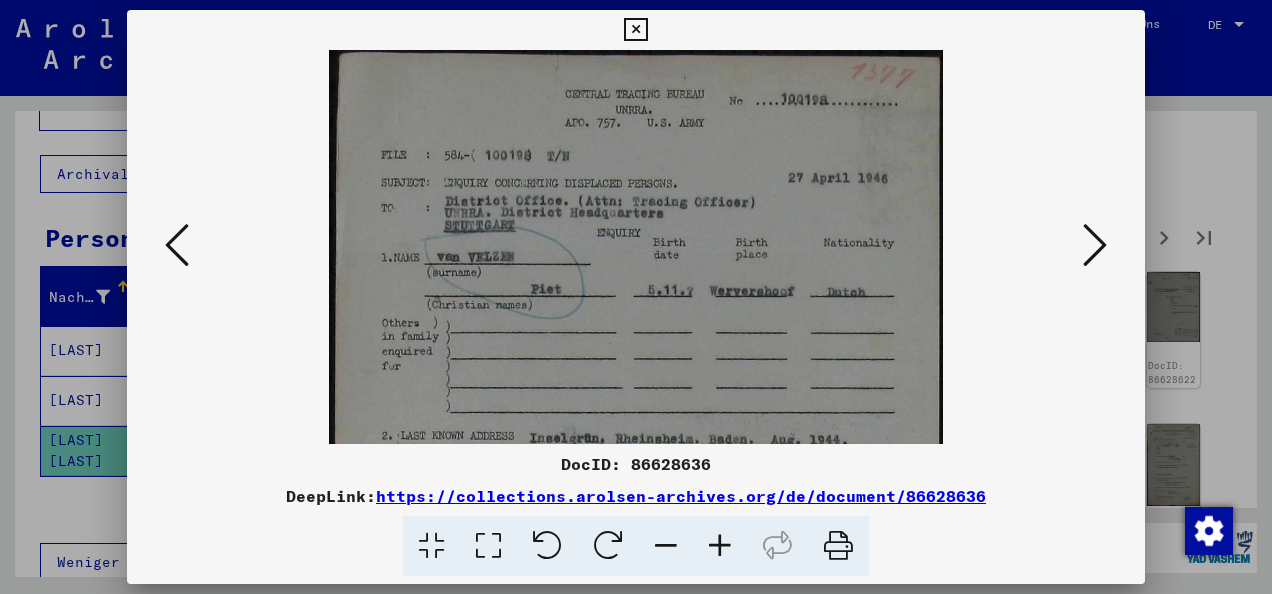 click at bounding box center [720, 546] 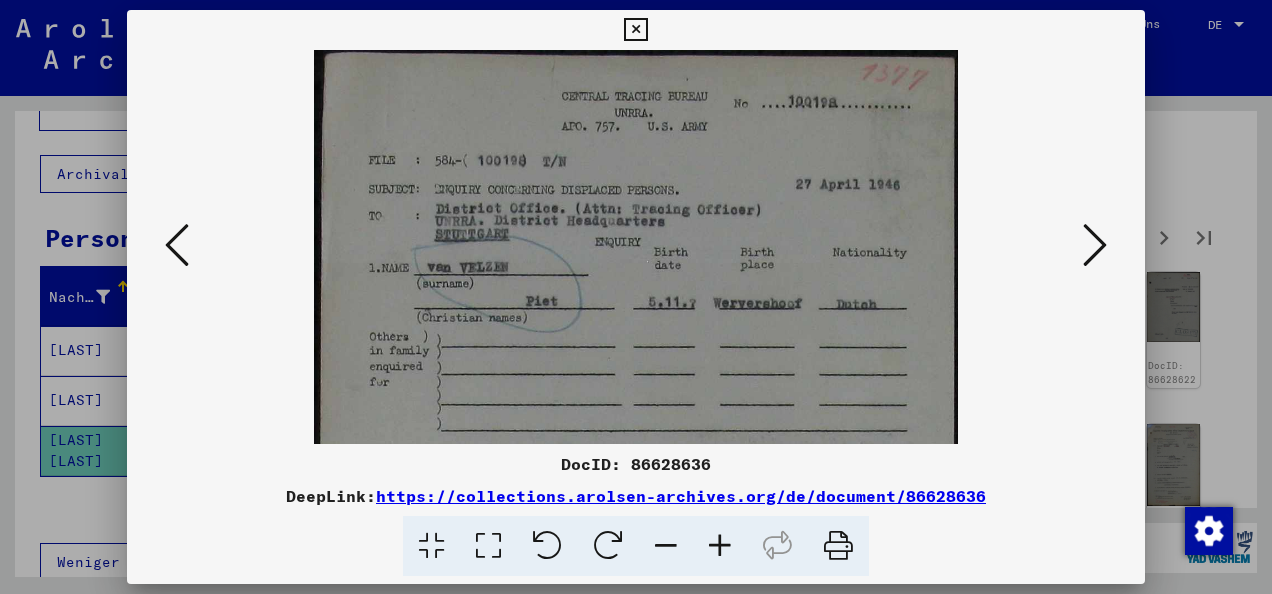 click at bounding box center [720, 546] 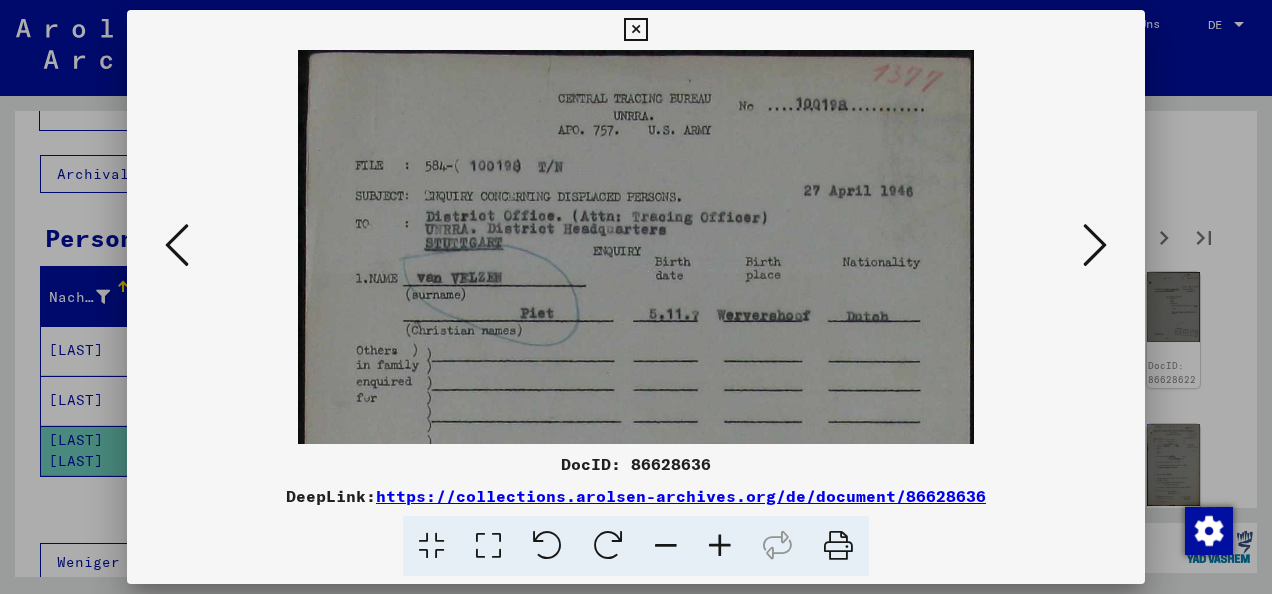 click at bounding box center (720, 546) 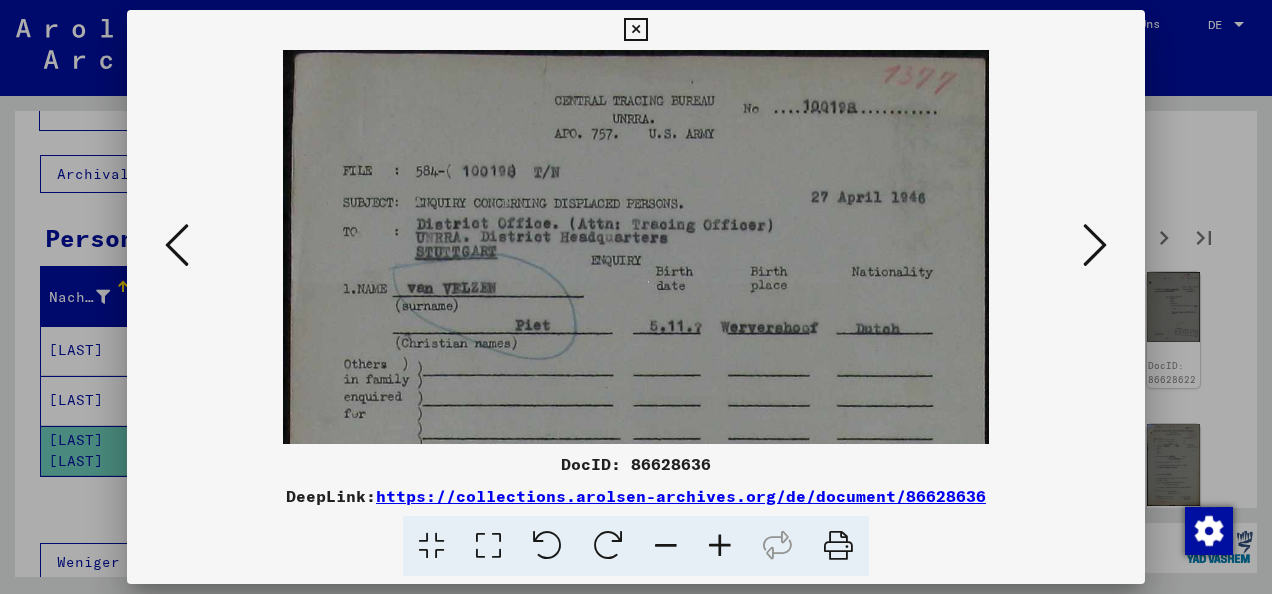 click at bounding box center [720, 546] 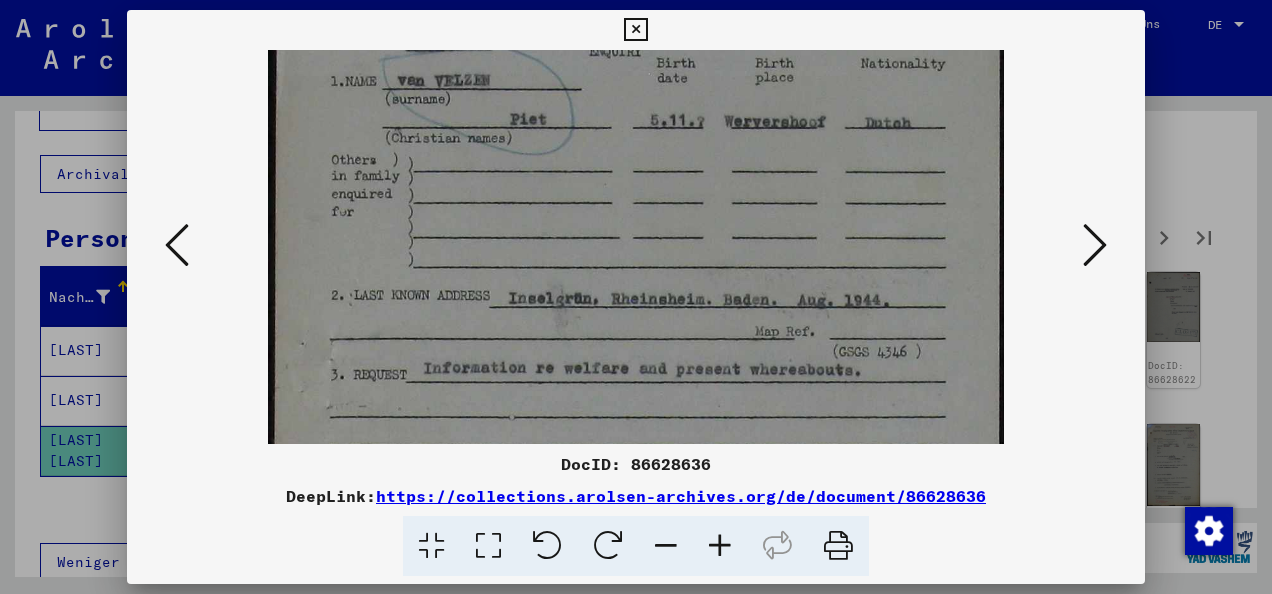drag, startPoint x: 653, startPoint y: 378, endPoint x: 600, endPoint y: 151, distance: 233.10513 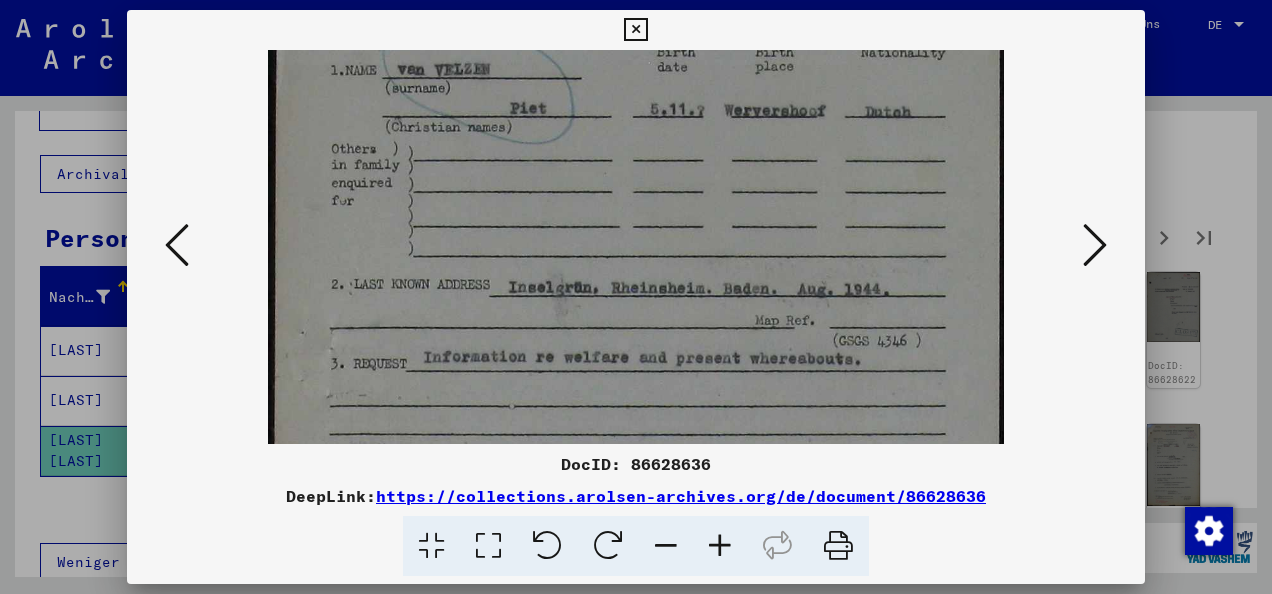 click at bounding box center (1095, 245) 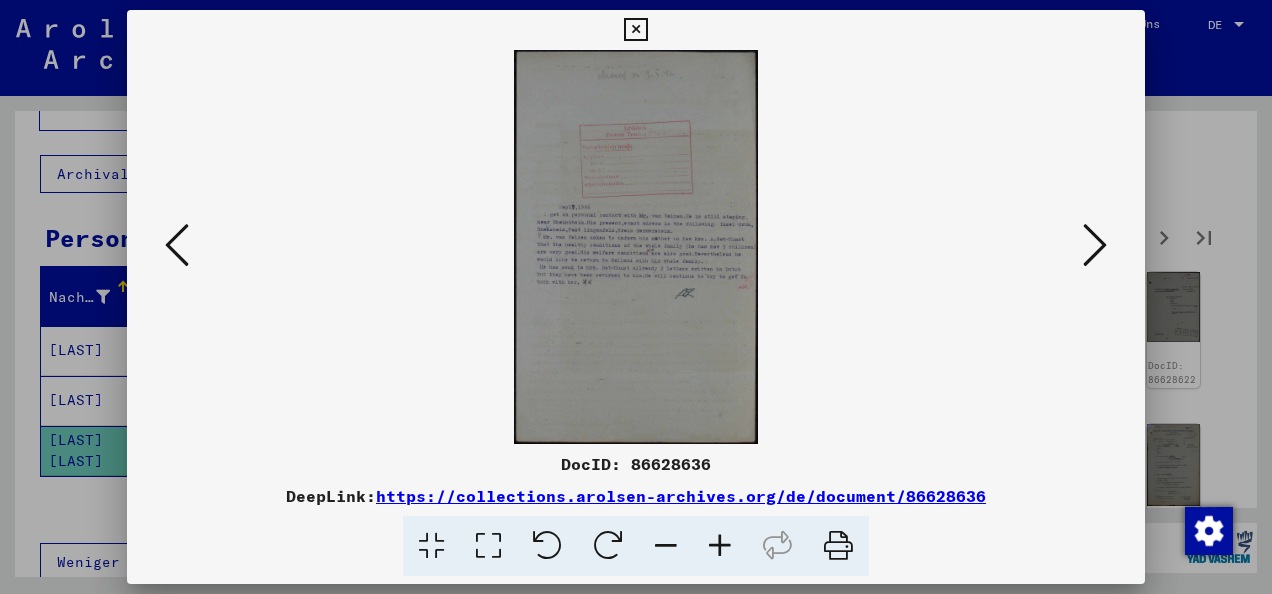 click at bounding box center (720, 546) 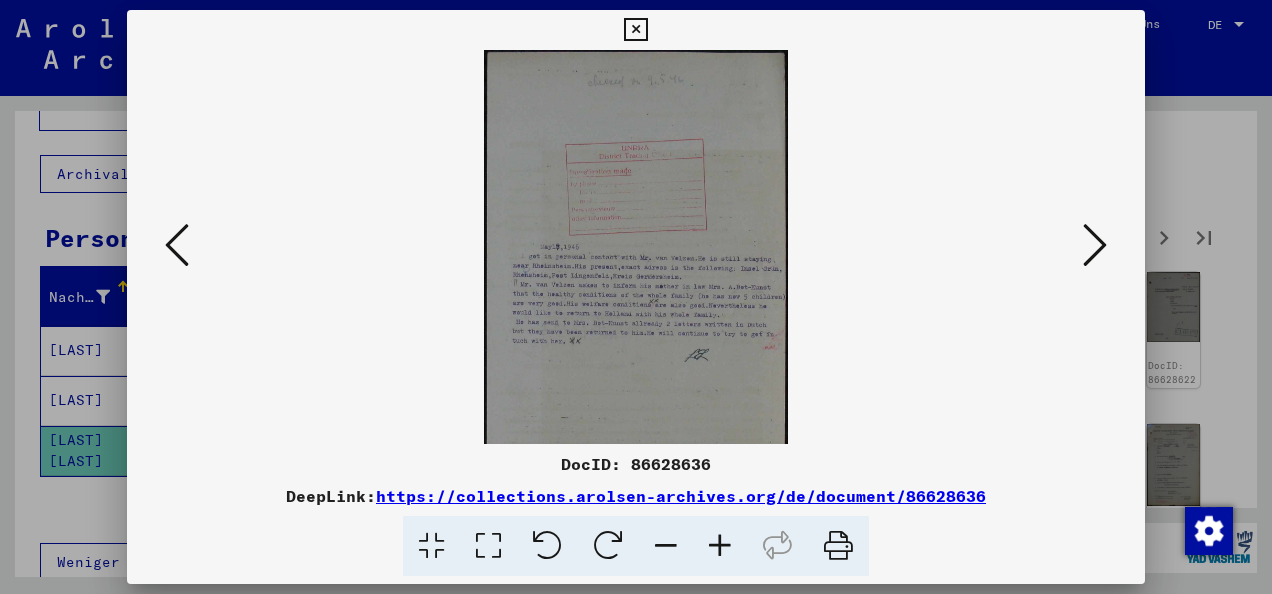 click at bounding box center [720, 546] 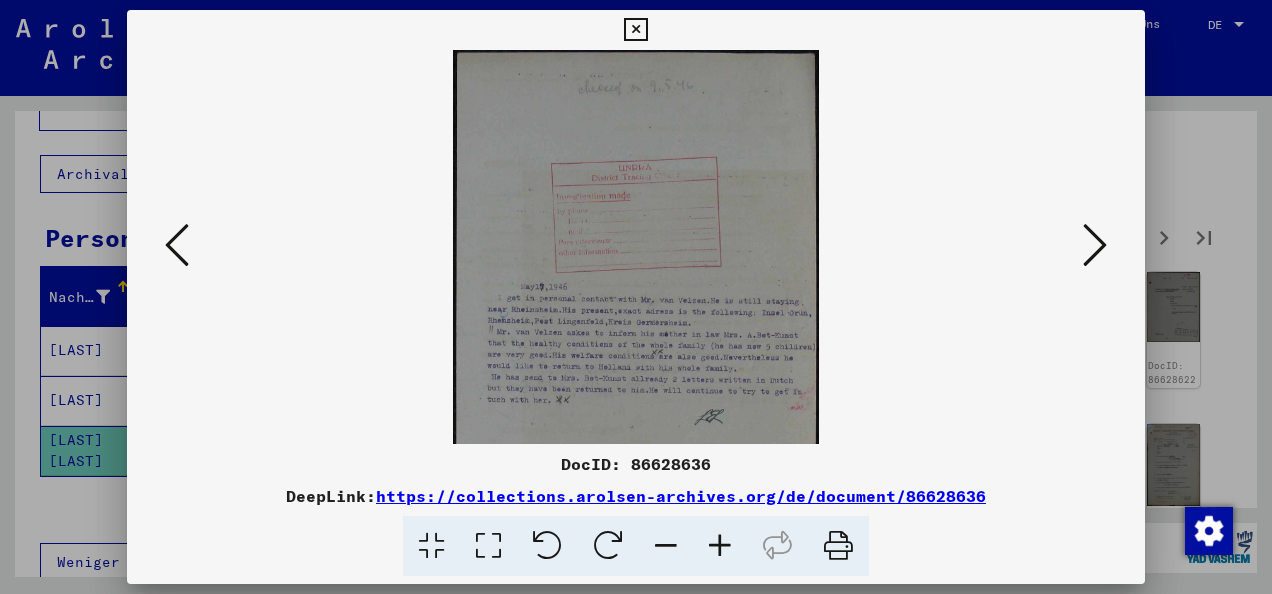 click at bounding box center [720, 546] 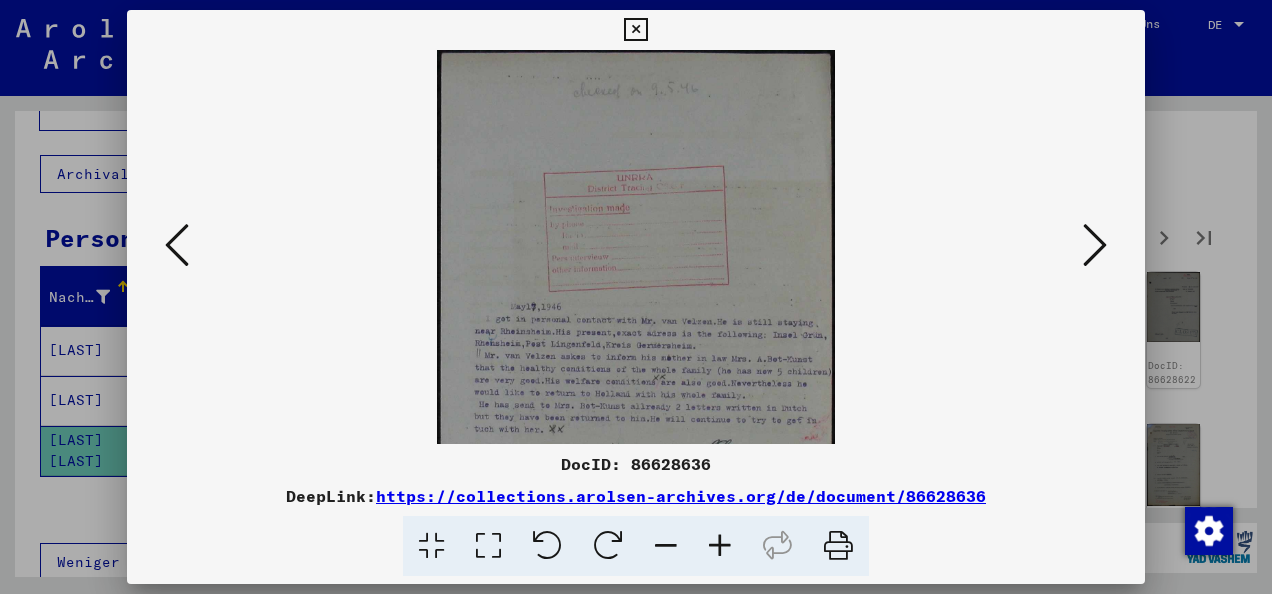 click at bounding box center (720, 546) 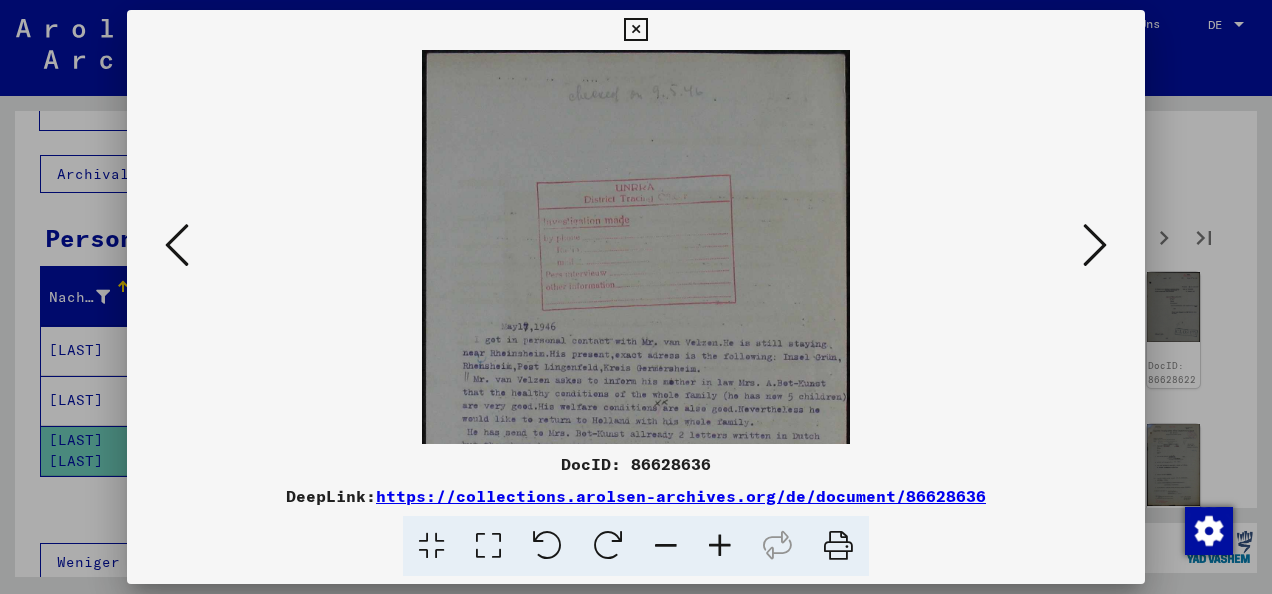 click at bounding box center [720, 546] 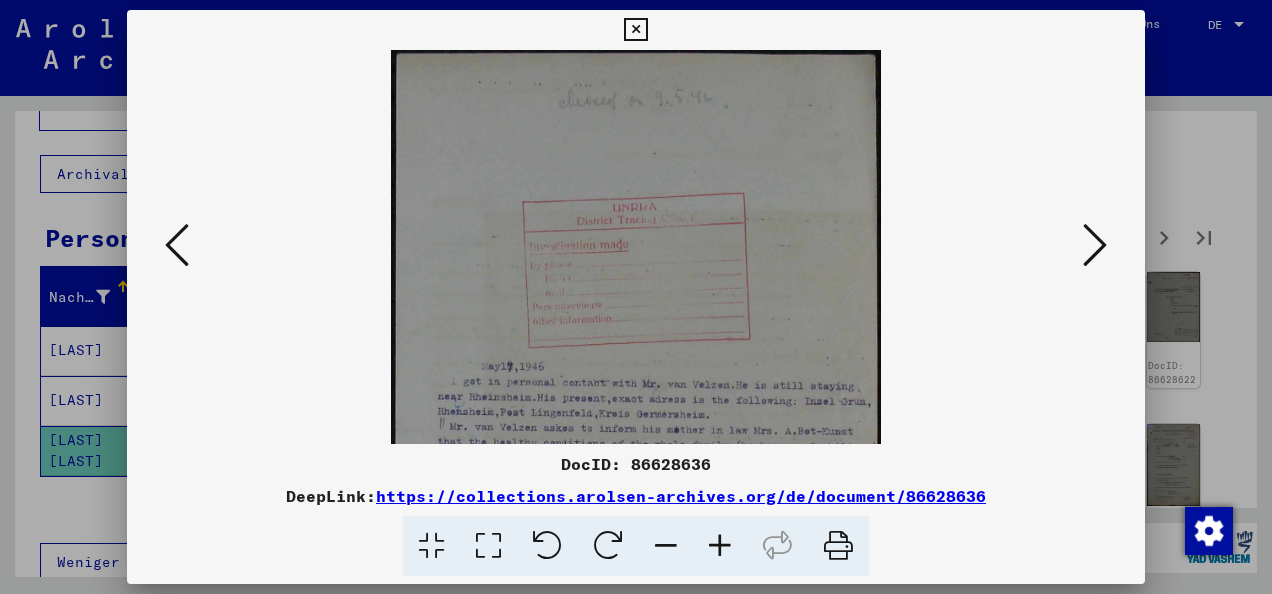 click at bounding box center [720, 546] 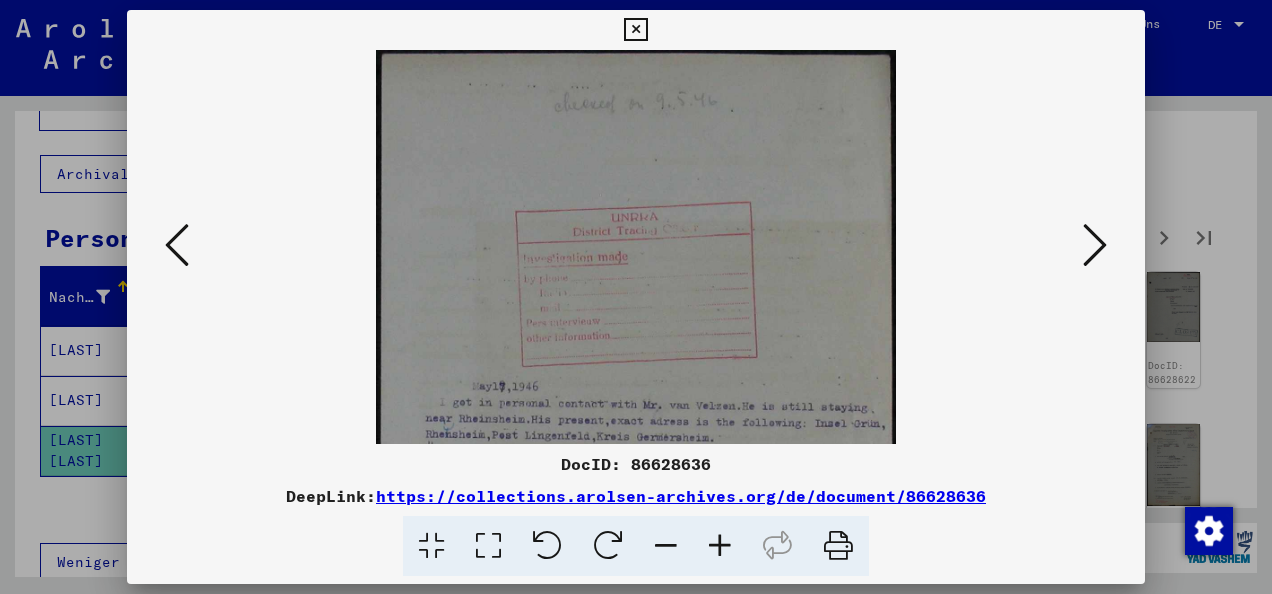click at bounding box center [720, 546] 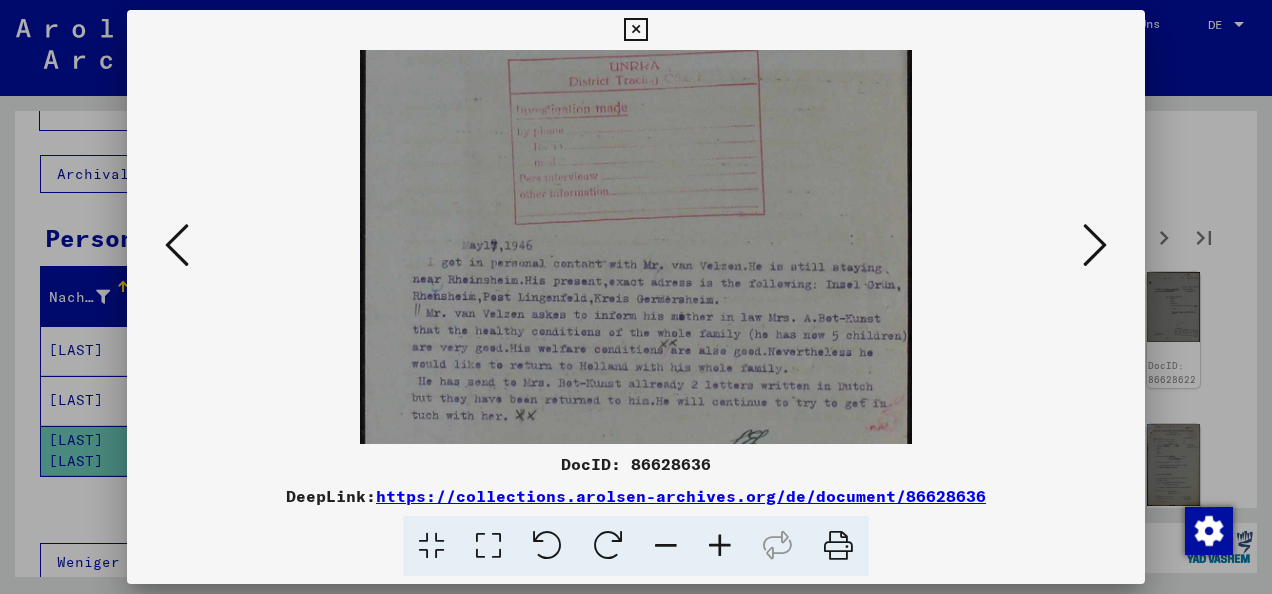 drag, startPoint x: 702, startPoint y: 364, endPoint x: 675, endPoint y: 202, distance: 164.23459 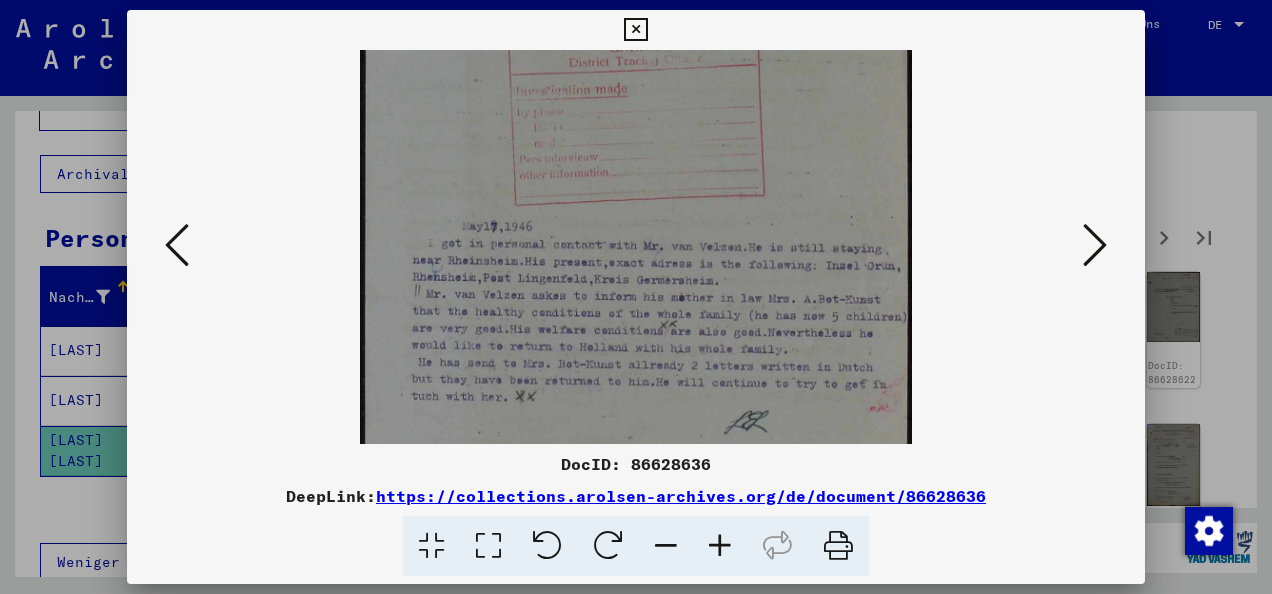 scroll, scrollTop: 181, scrollLeft: 0, axis: vertical 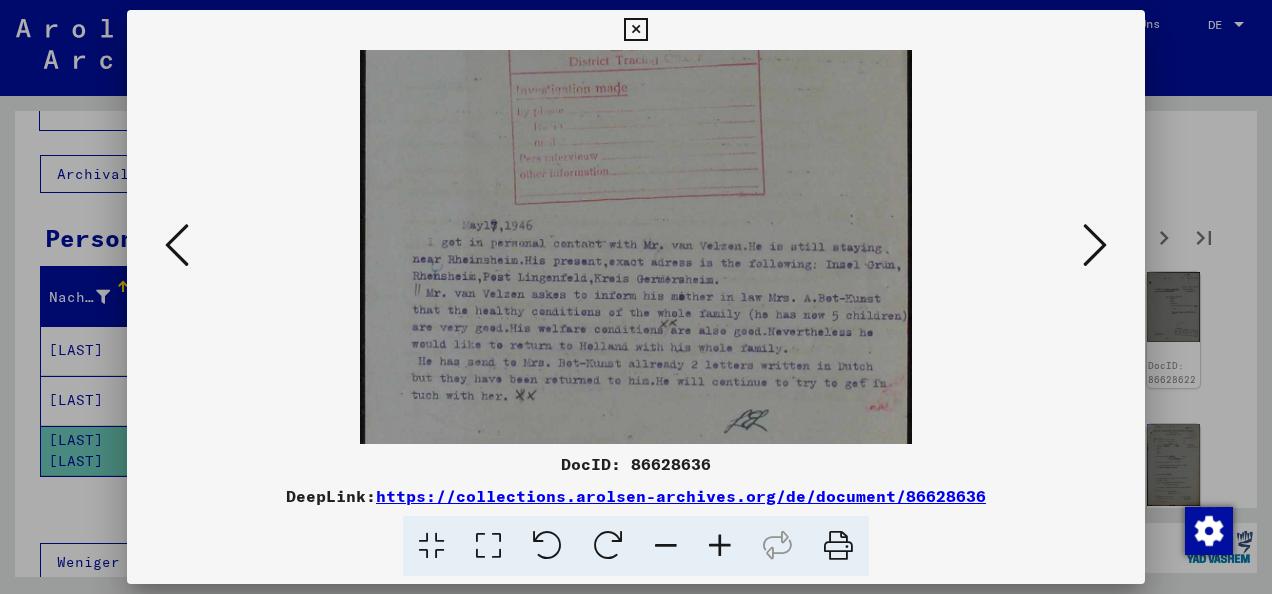 drag, startPoint x: 701, startPoint y: 312, endPoint x: 698, endPoint y: 298, distance: 14.3178215 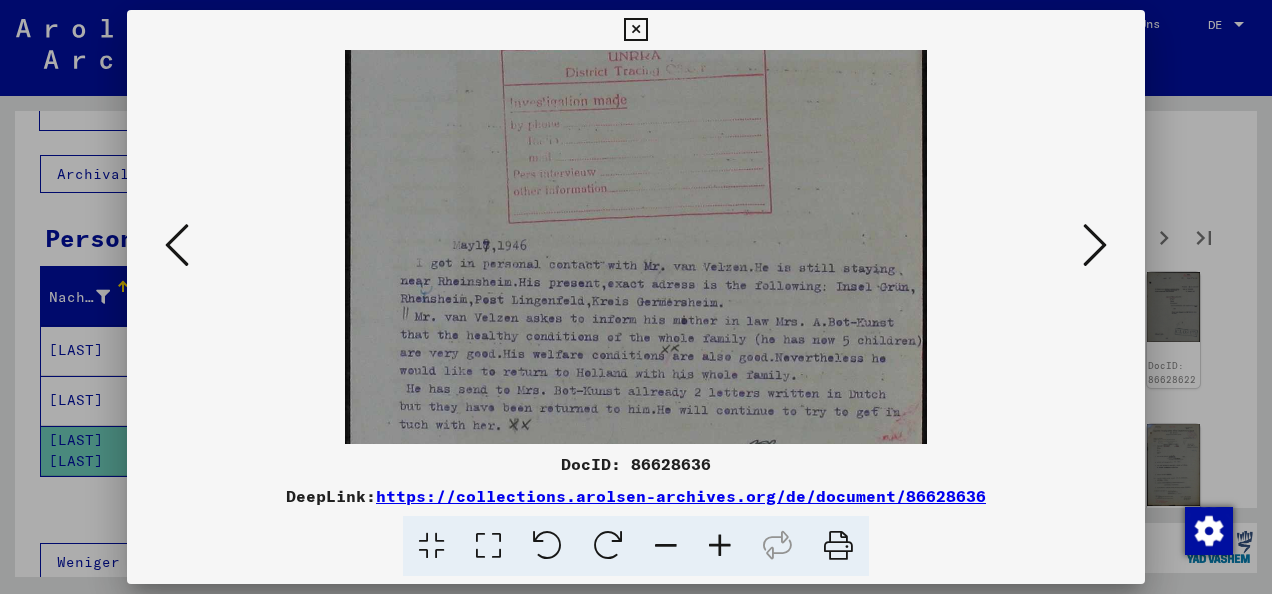 click at bounding box center [720, 546] 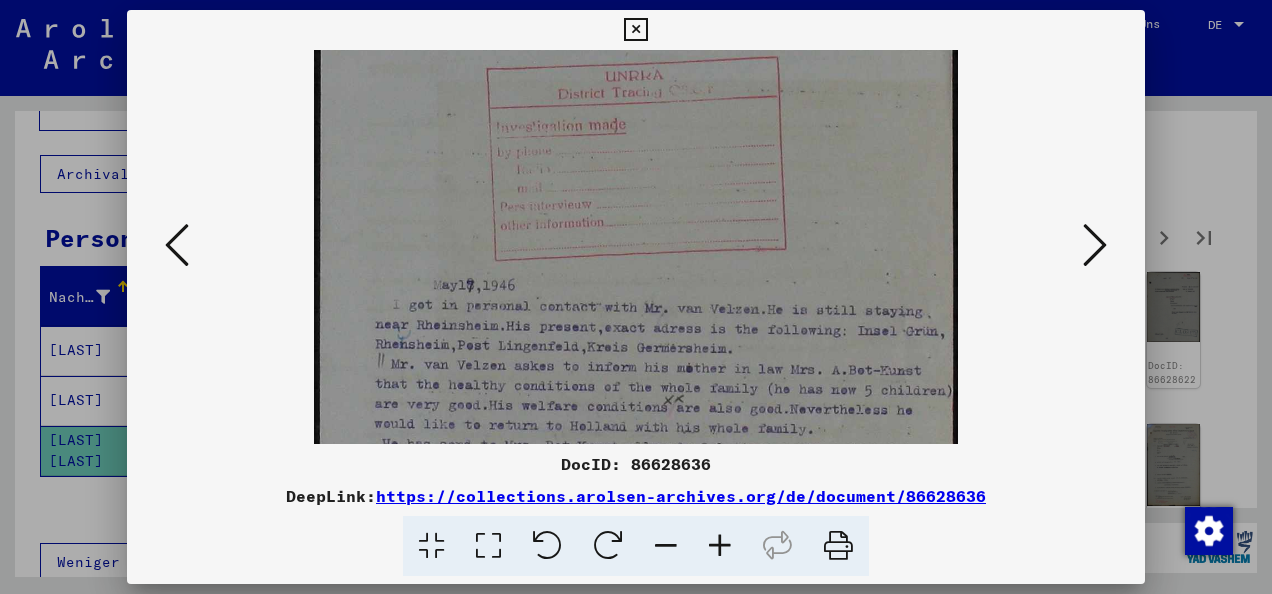 click at bounding box center [720, 546] 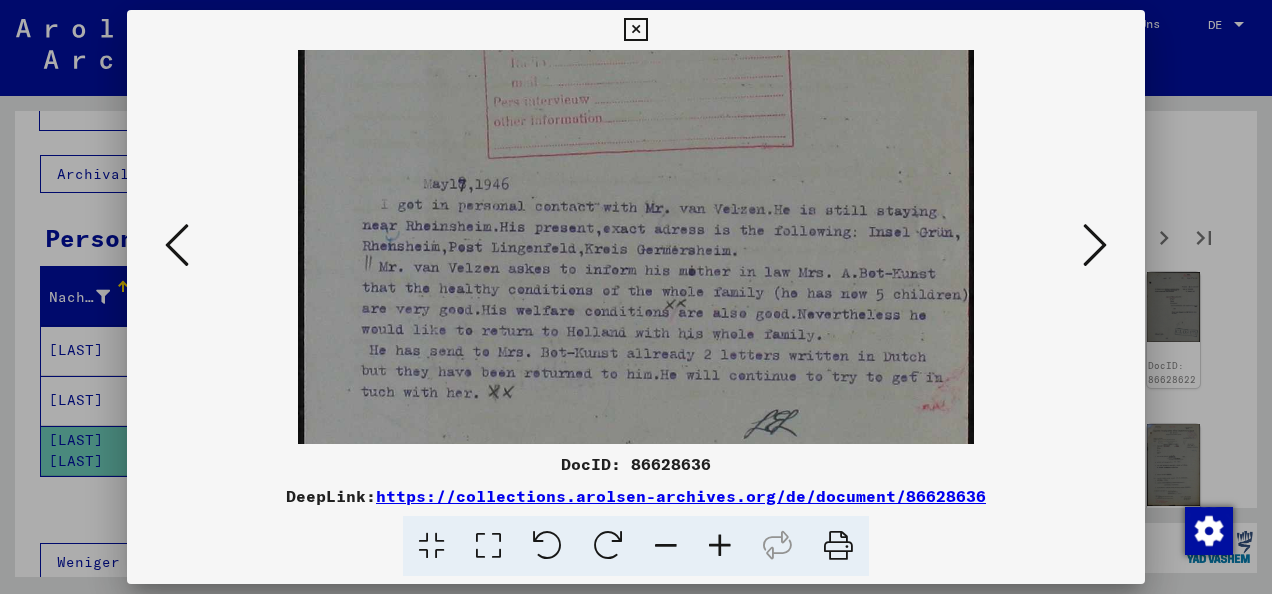 scroll, scrollTop: 307, scrollLeft: 0, axis: vertical 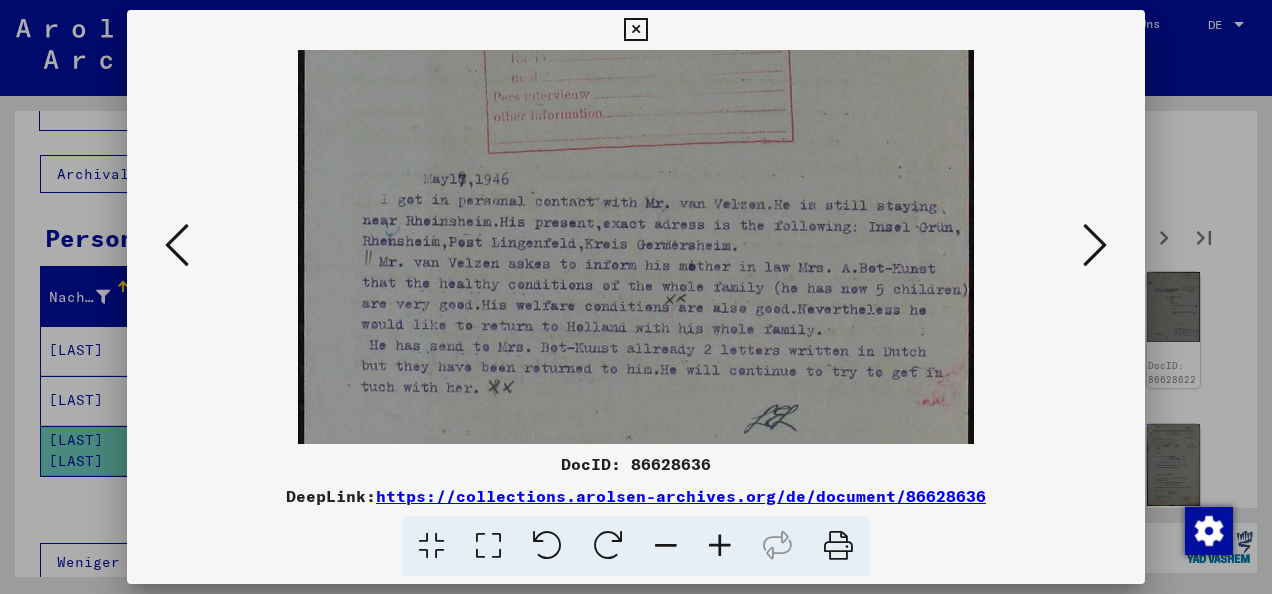 drag, startPoint x: 752, startPoint y: 366, endPoint x: 755, endPoint y: 244, distance: 122.03688 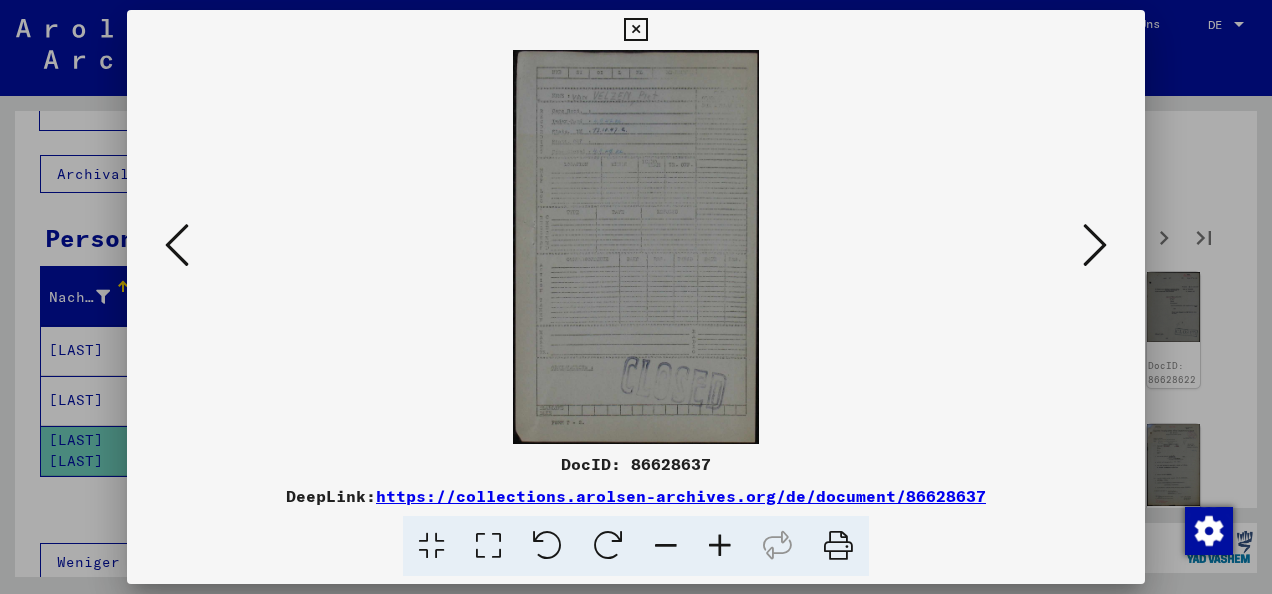 scroll, scrollTop: 0, scrollLeft: 0, axis: both 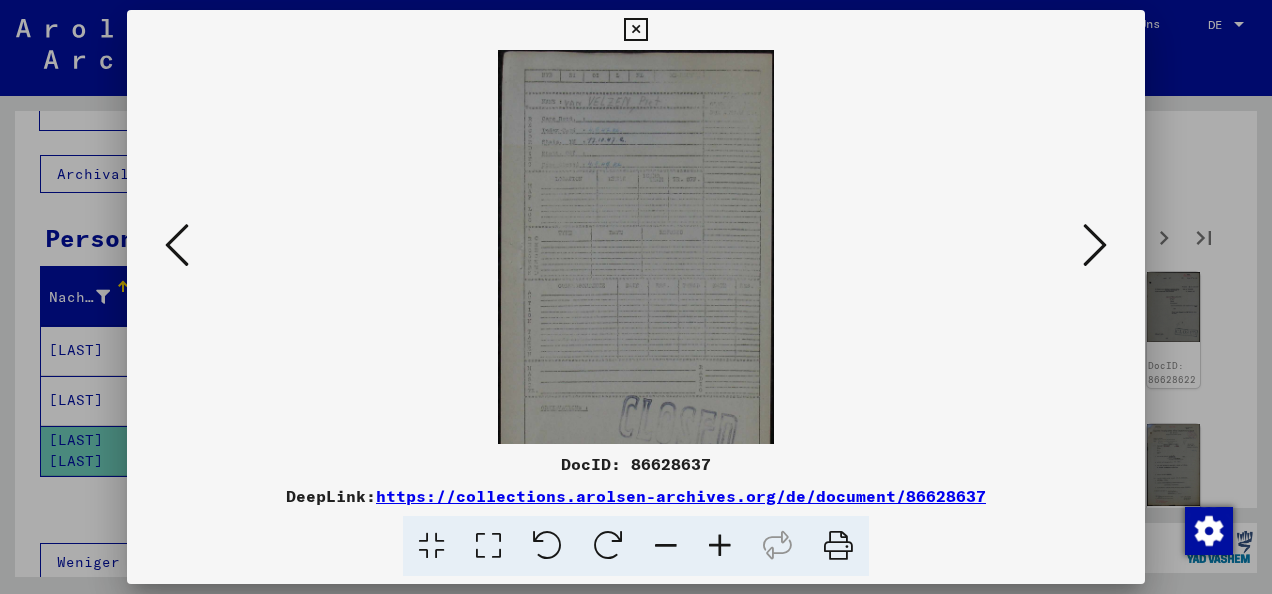 click at bounding box center [720, 546] 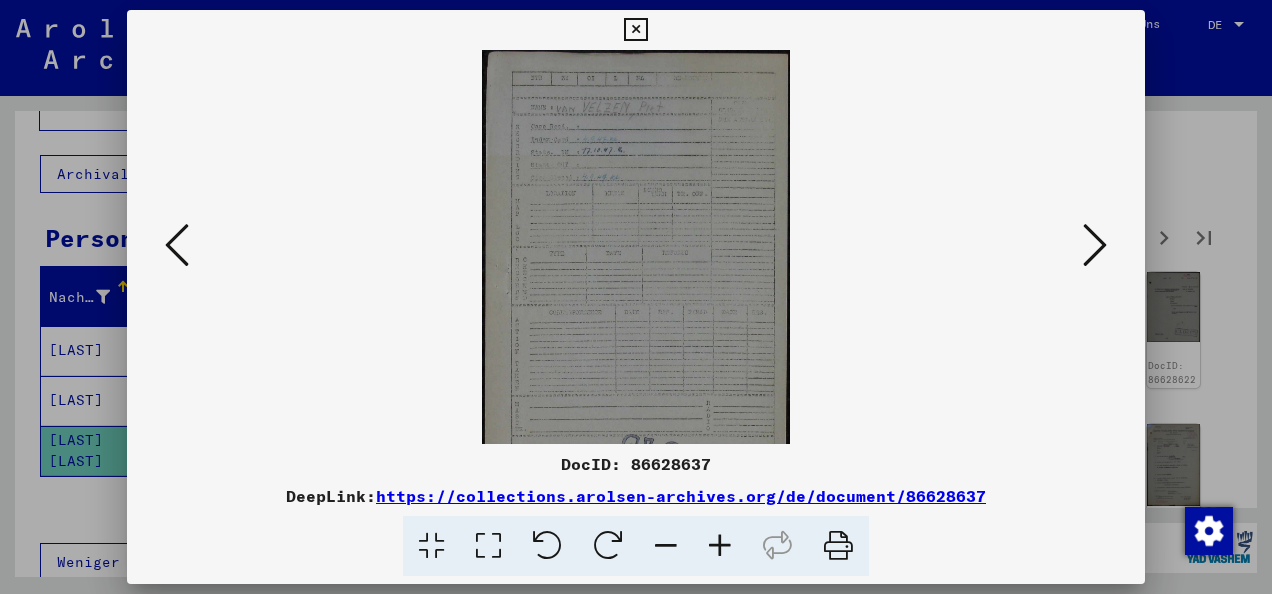 click at bounding box center (720, 546) 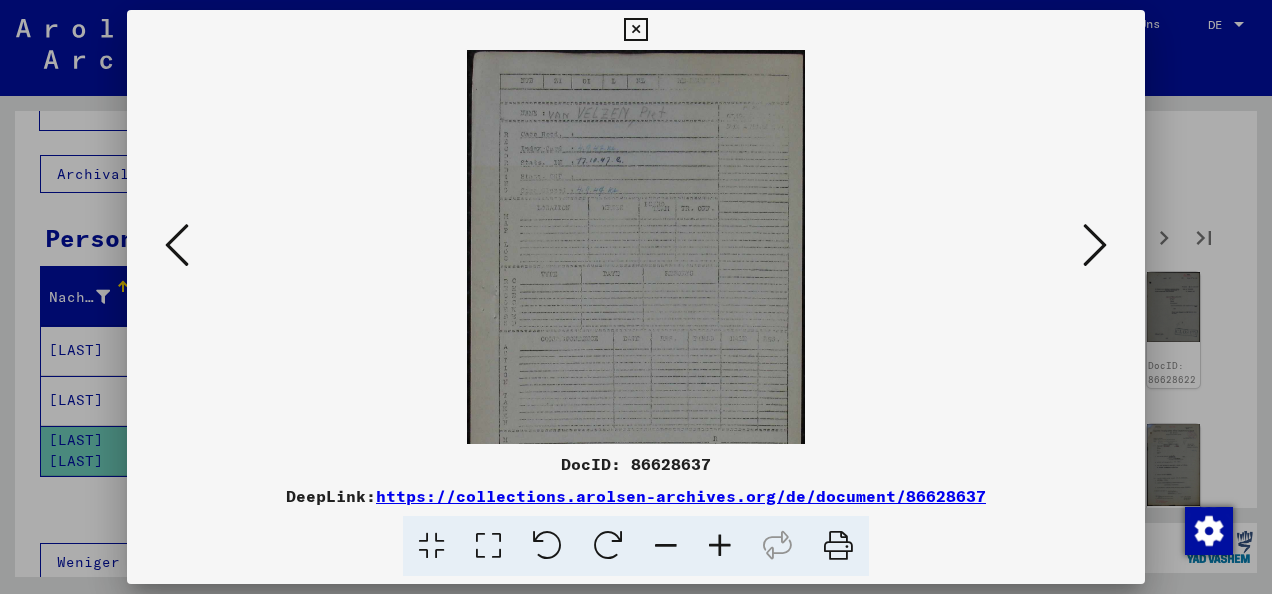 click at bounding box center [720, 546] 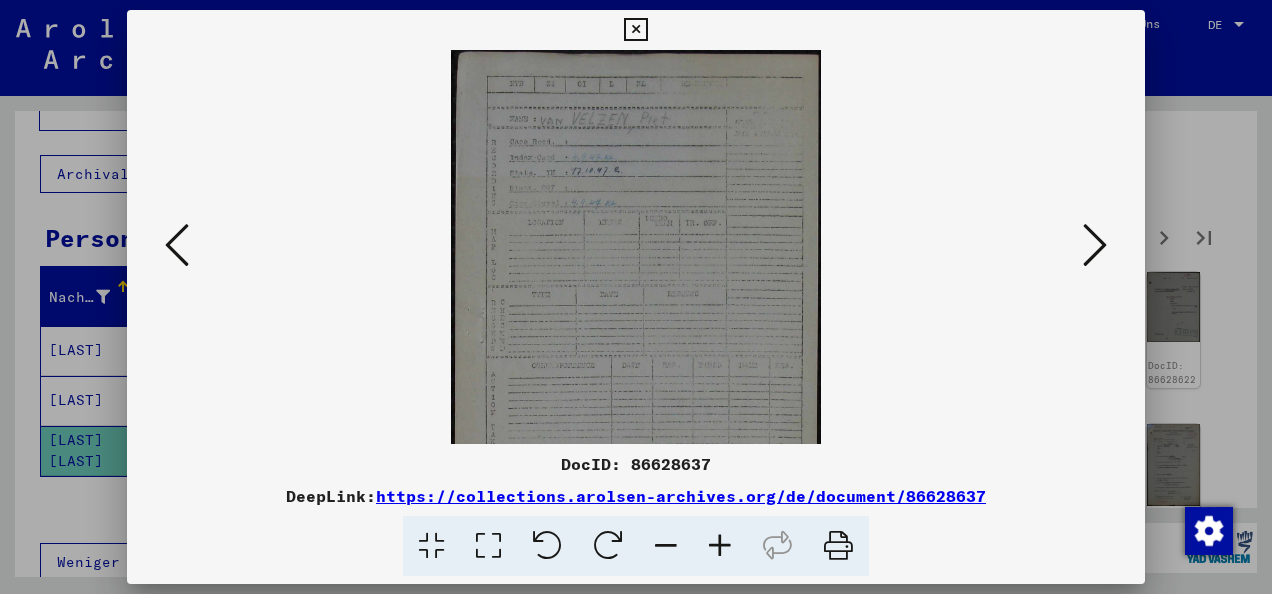 click at bounding box center (720, 546) 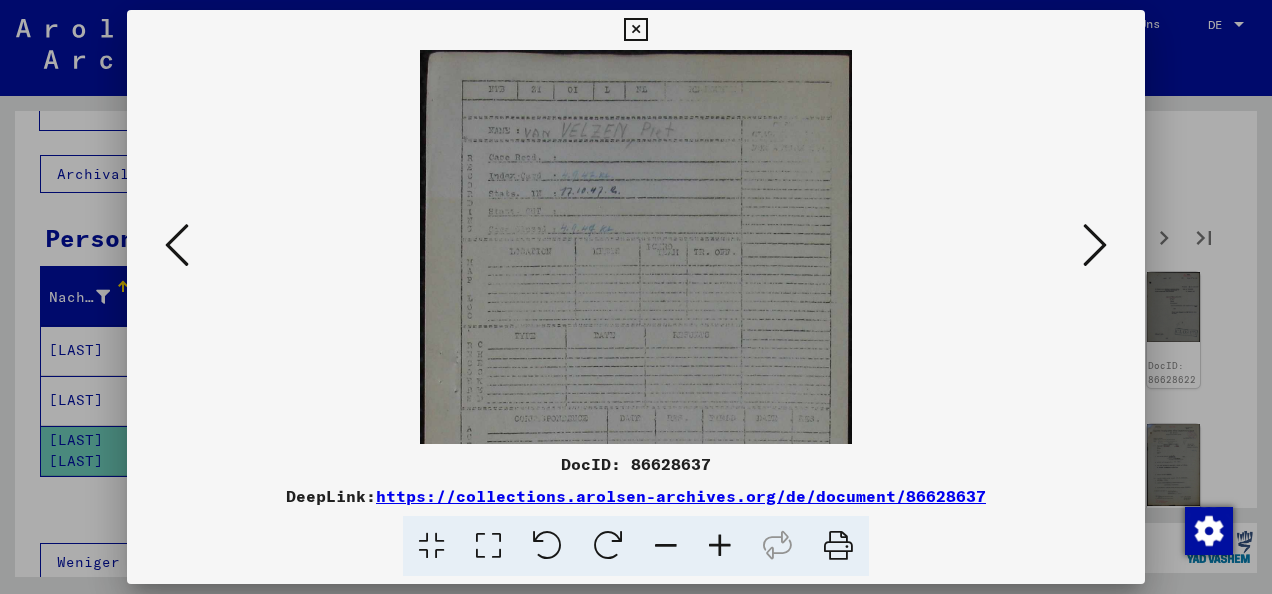 click at bounding box center [720, 546] 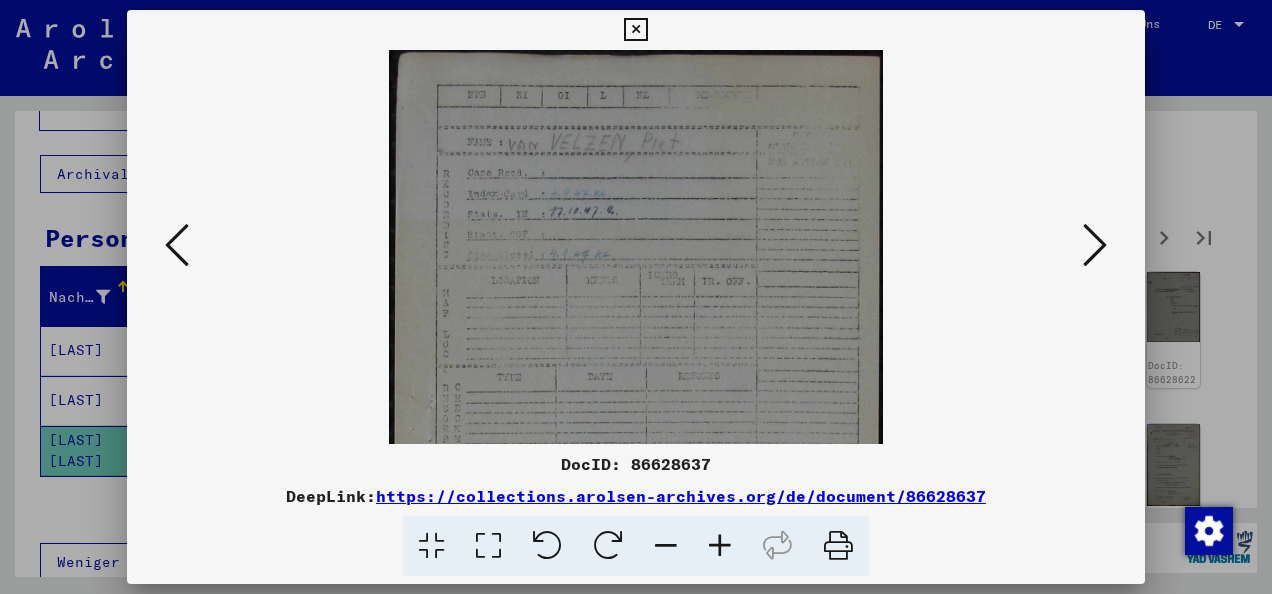 click at bounding box center [720, 546] 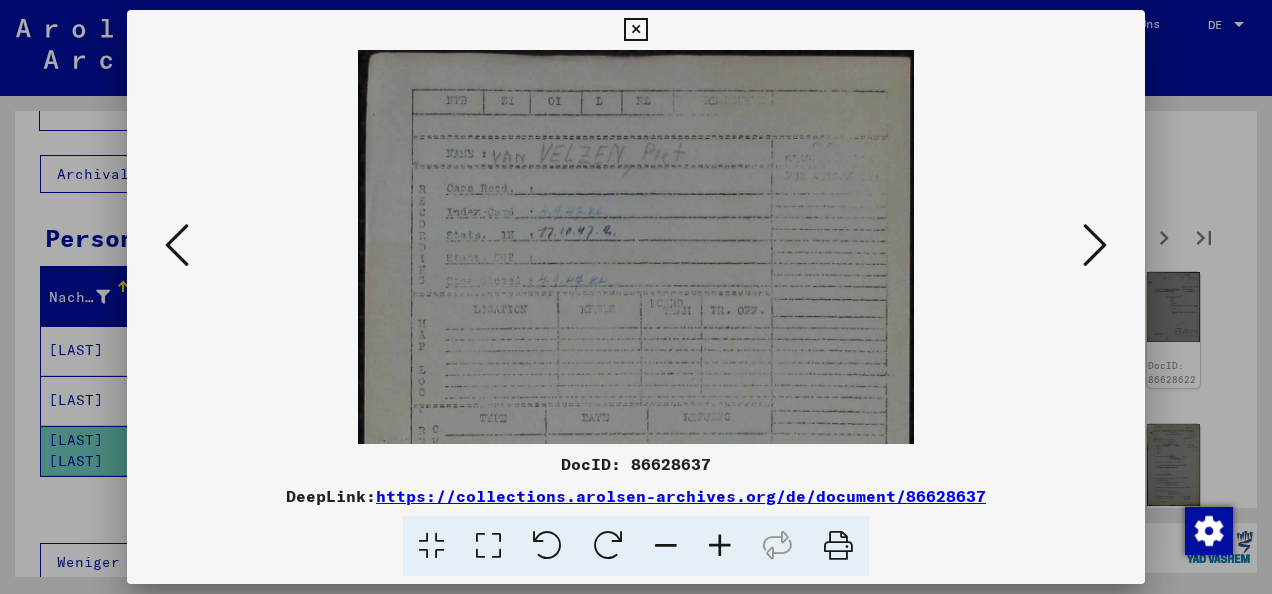 click at bounding box center (720, 546) 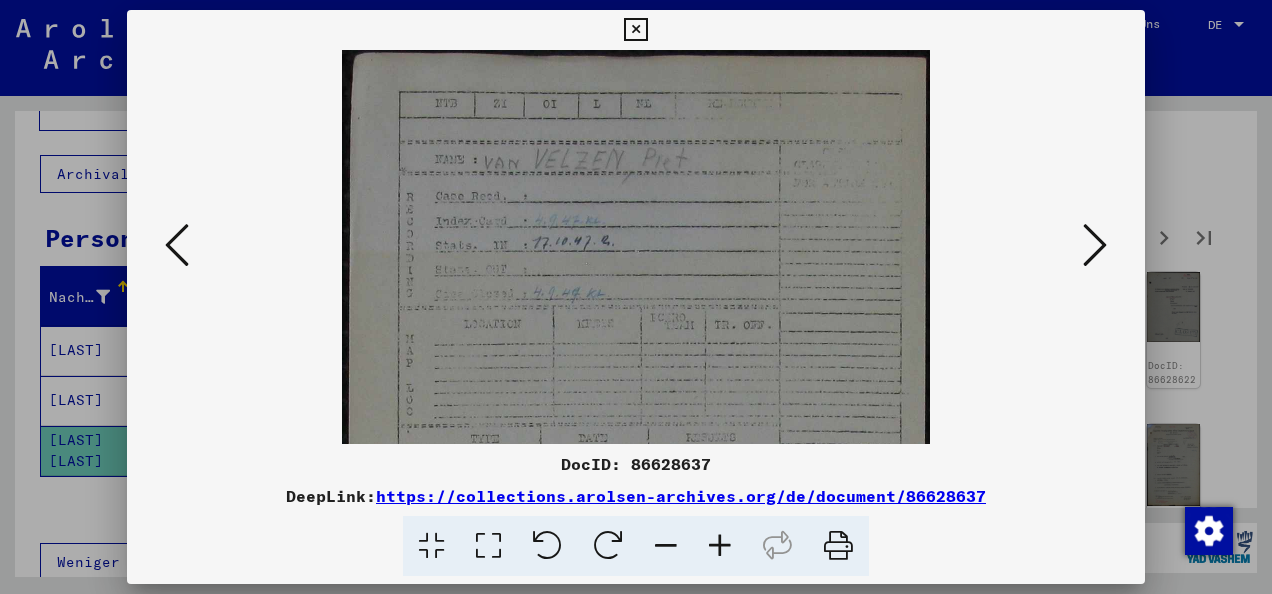 click at bounding box center [720, 546] 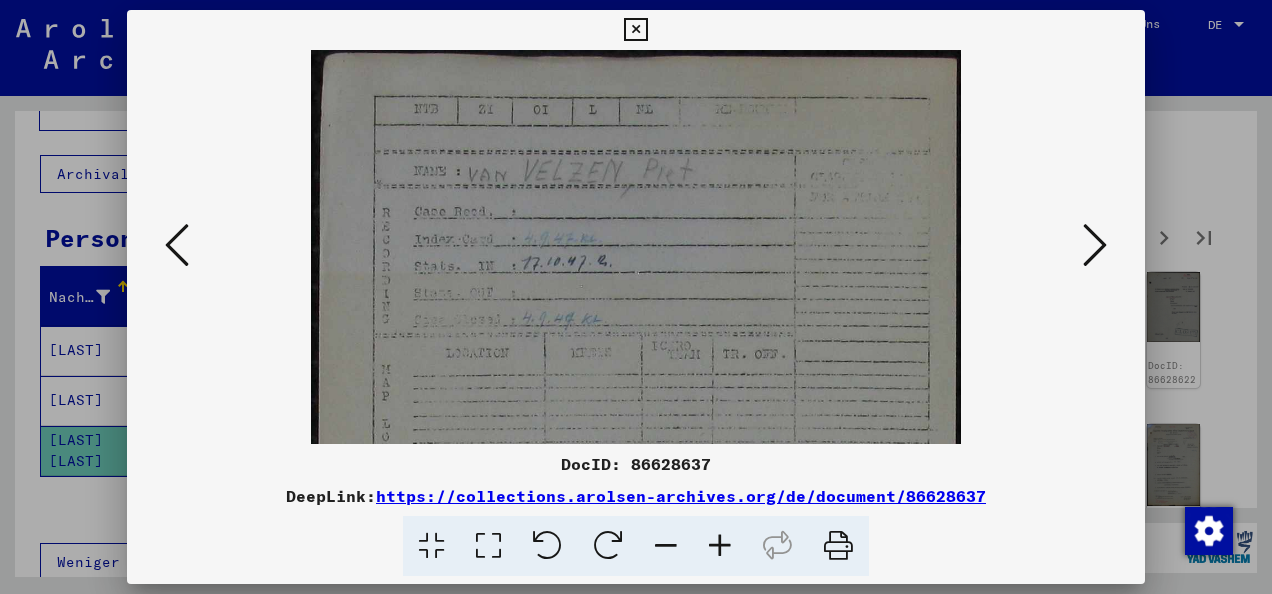 click at bounding box center (720, 546) 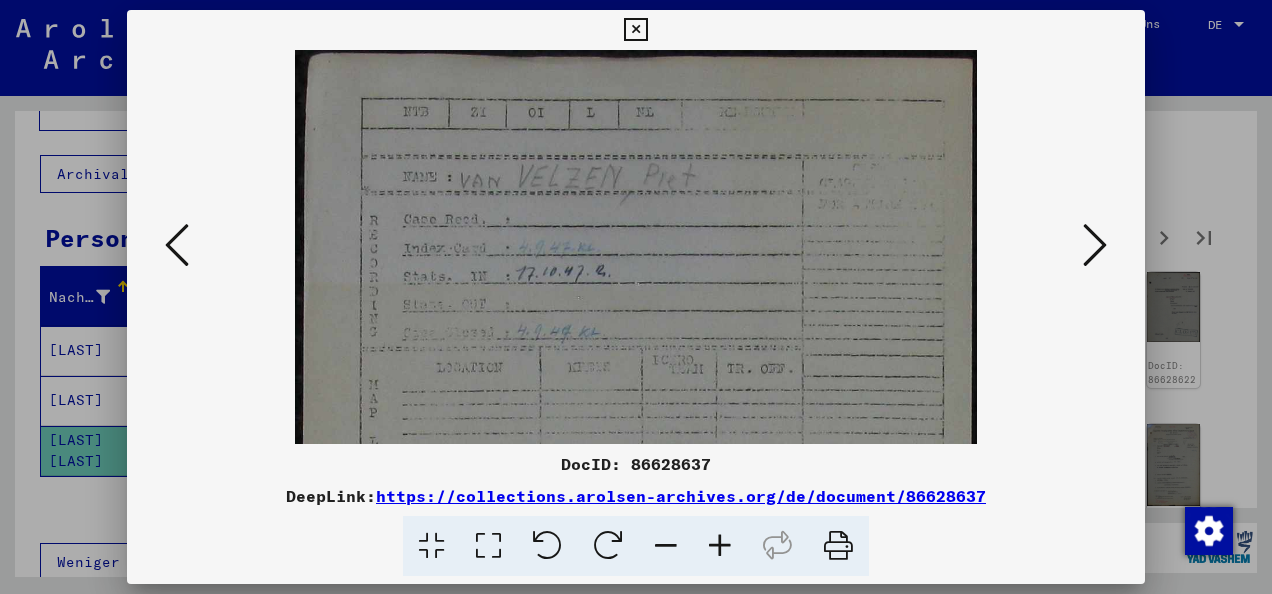 click at bounding box center (1095, 245) 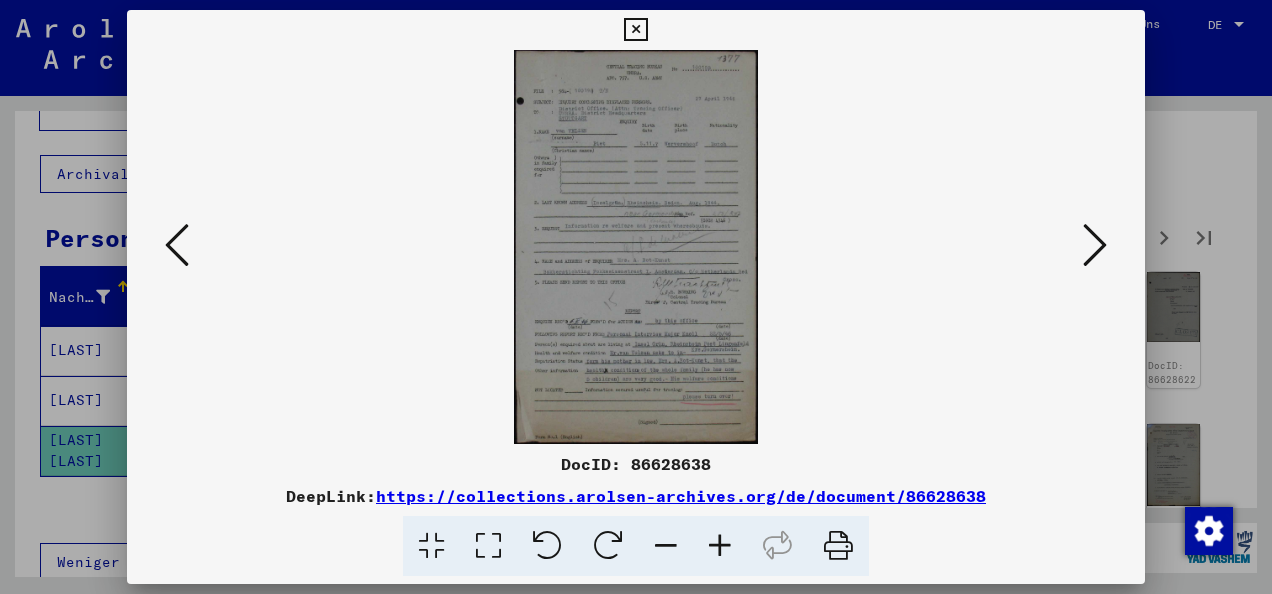 click at bounding box center [720, 546] 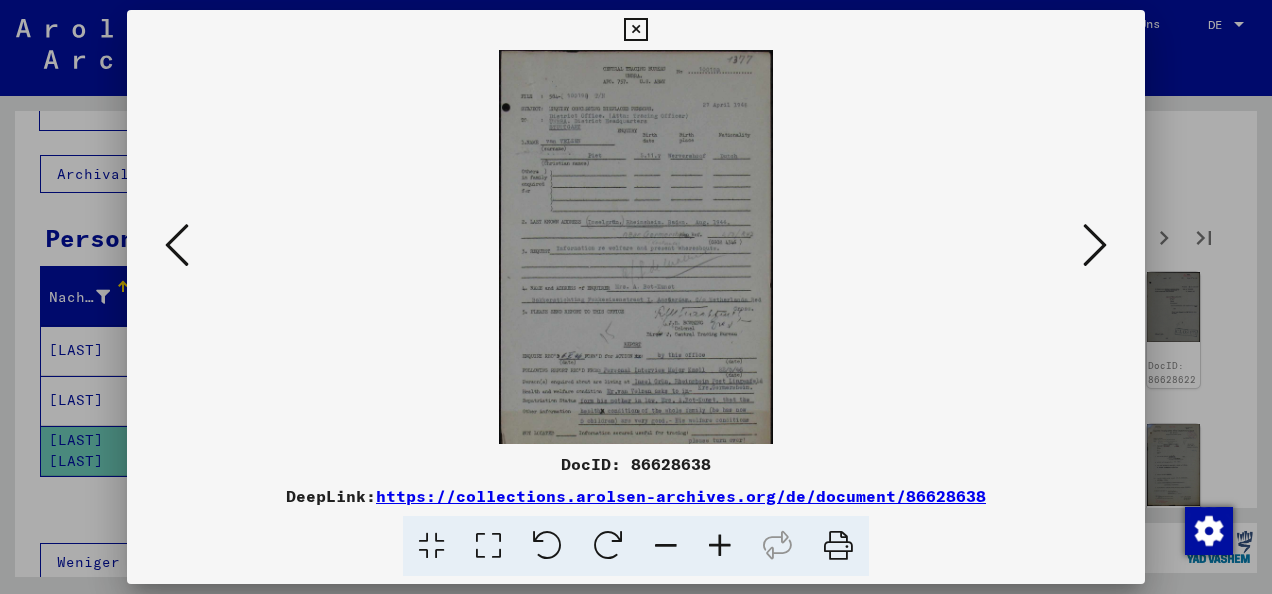 click at bounding box center (720, 546) 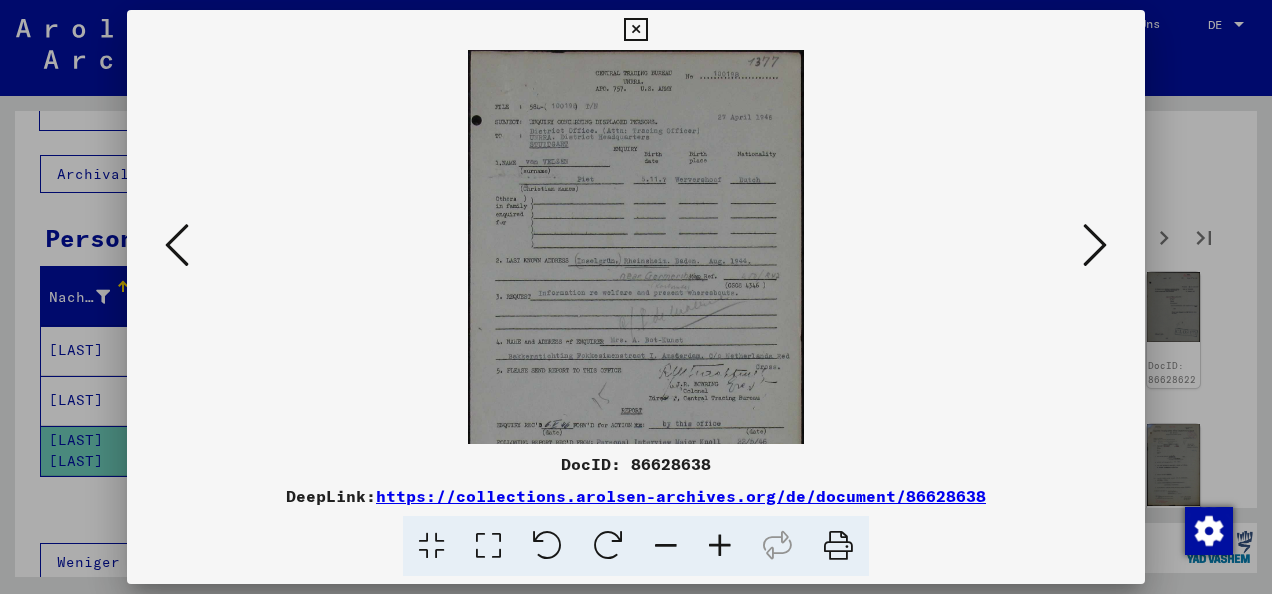 click at bounding box center (720, 546) 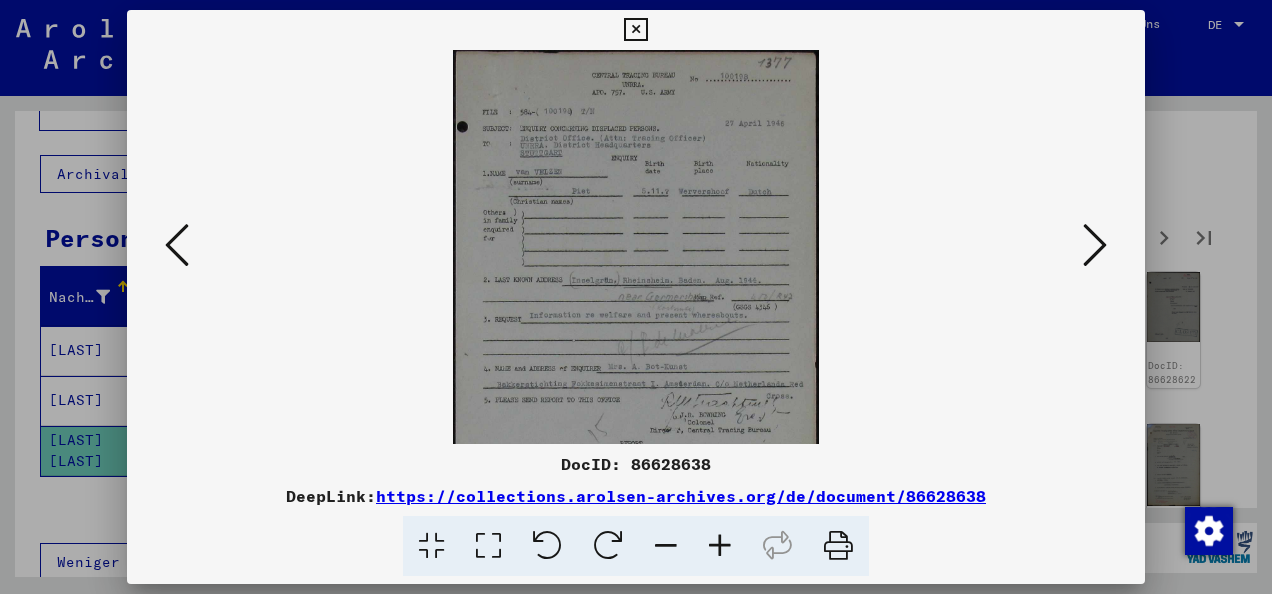 click at bounding box center [720, 546] 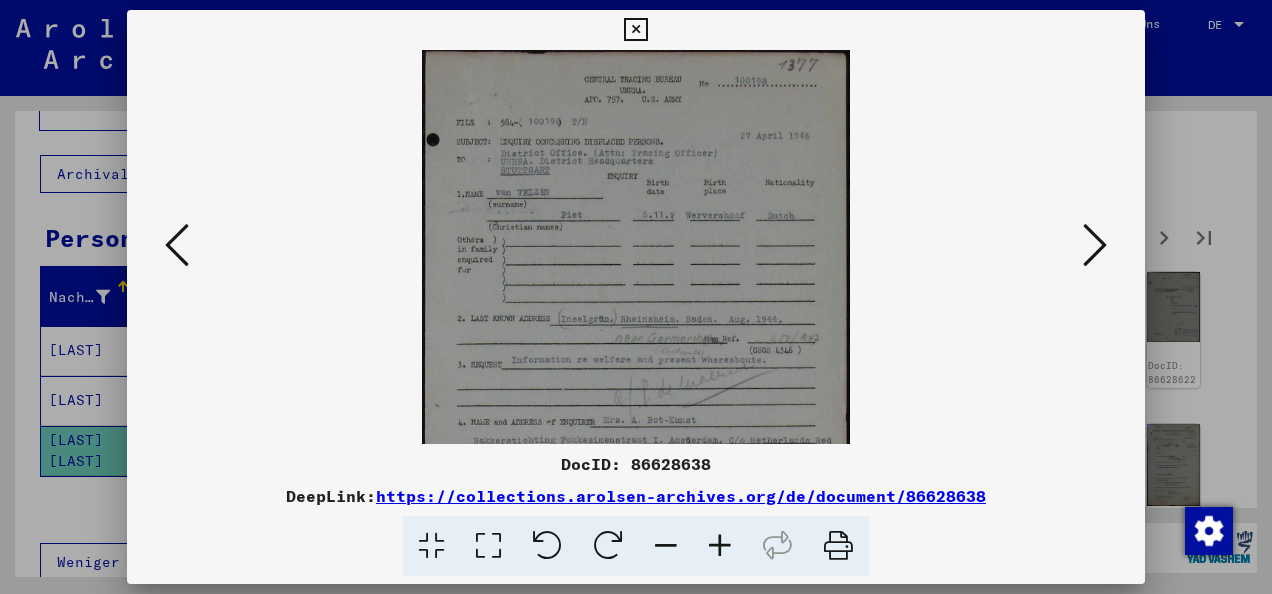 click at bounding box center [720, 546] 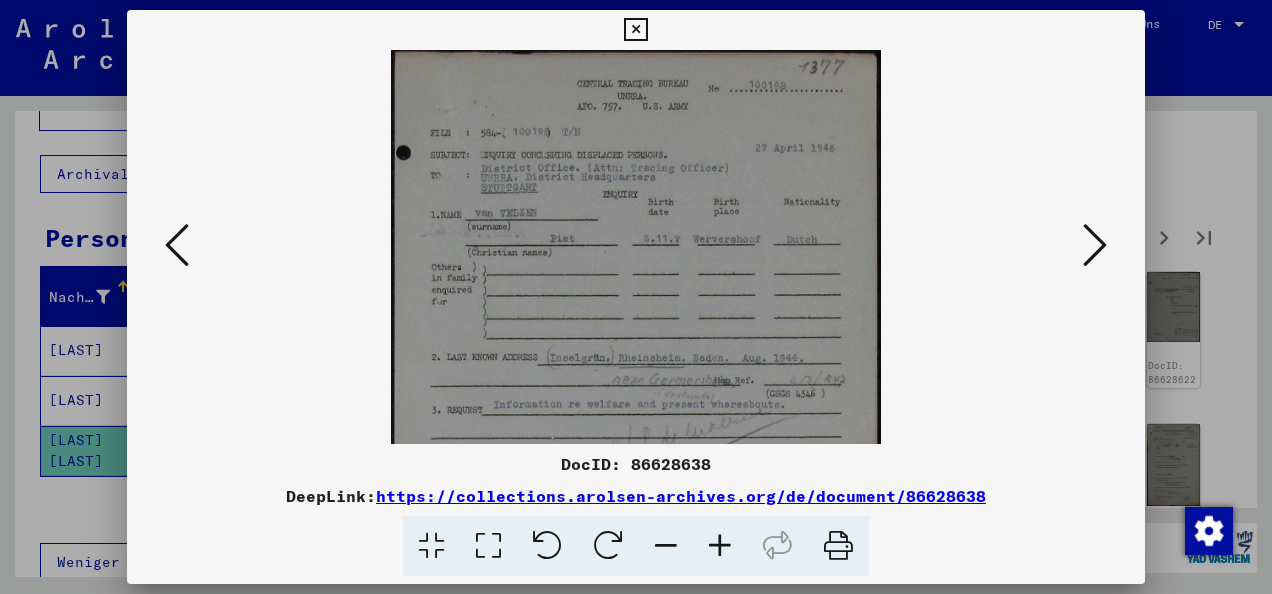 click at bounding box center [720, 546] 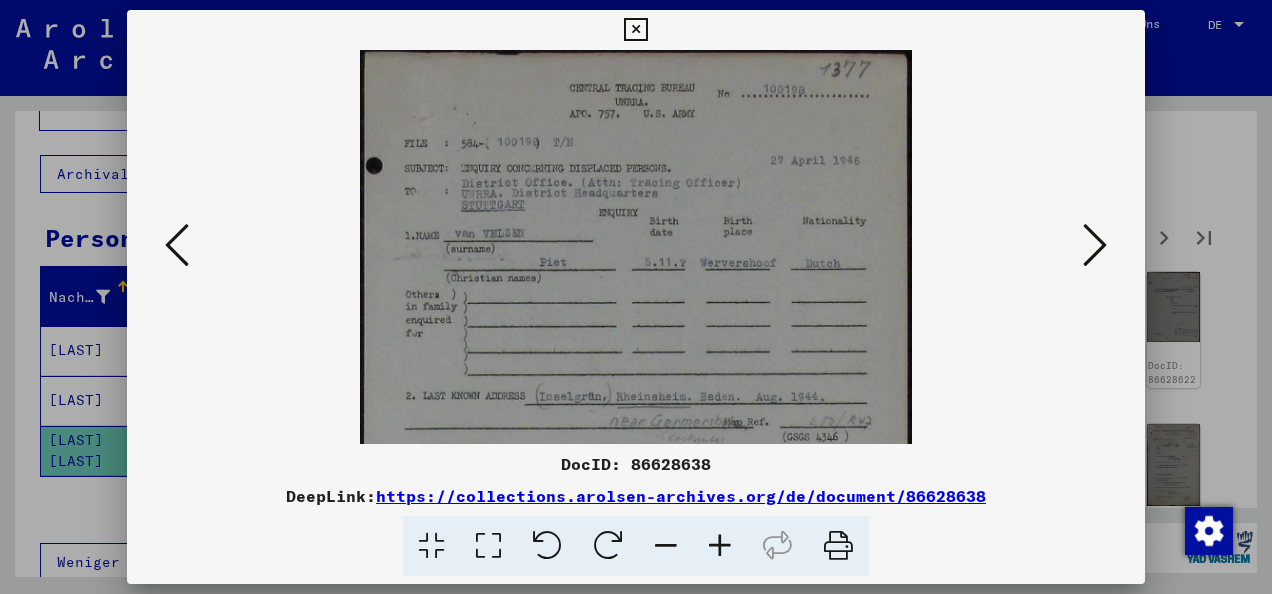 click at bounding box center [720, 546] 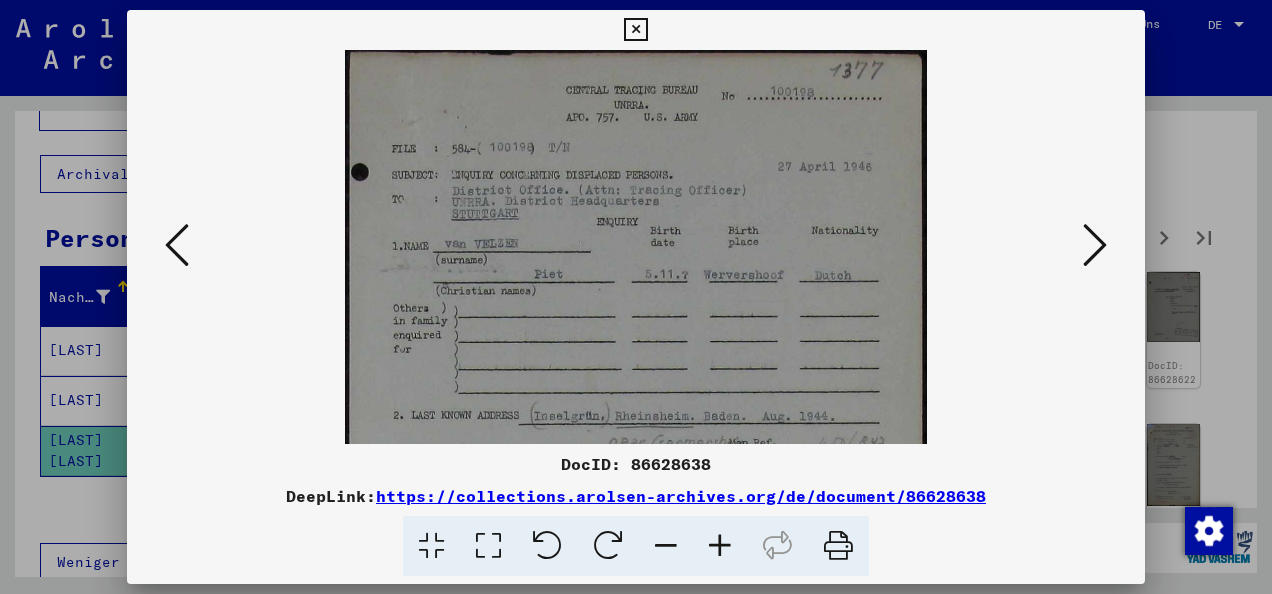 click at bounding box center [720, 546] 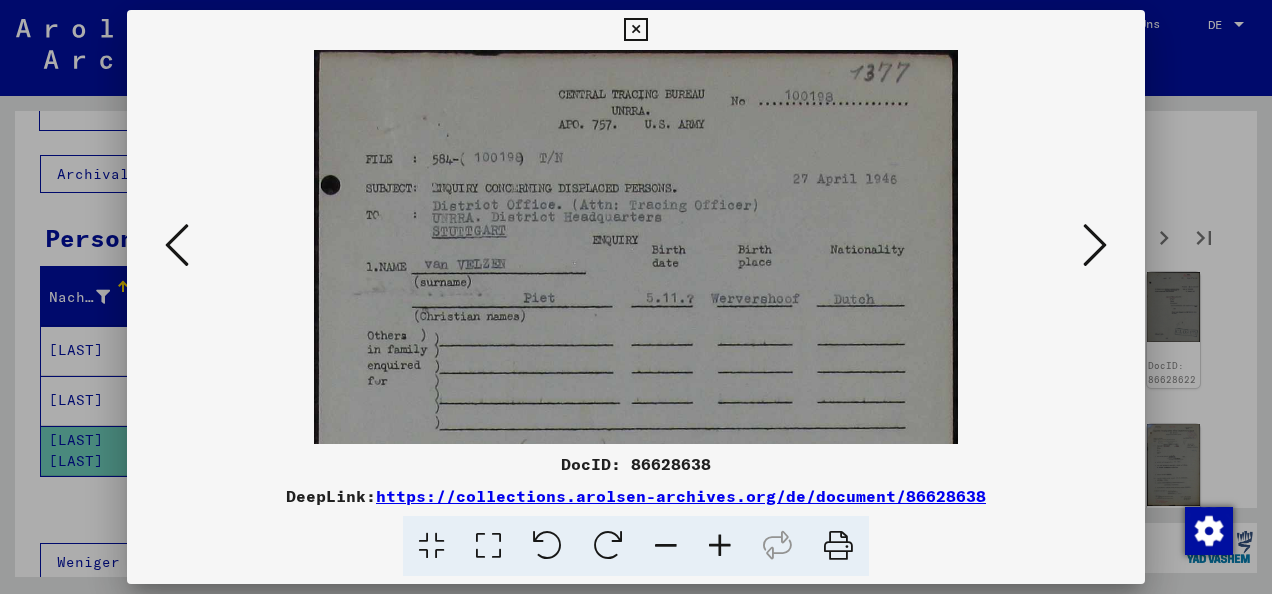 click at bounding box center (720, 546) 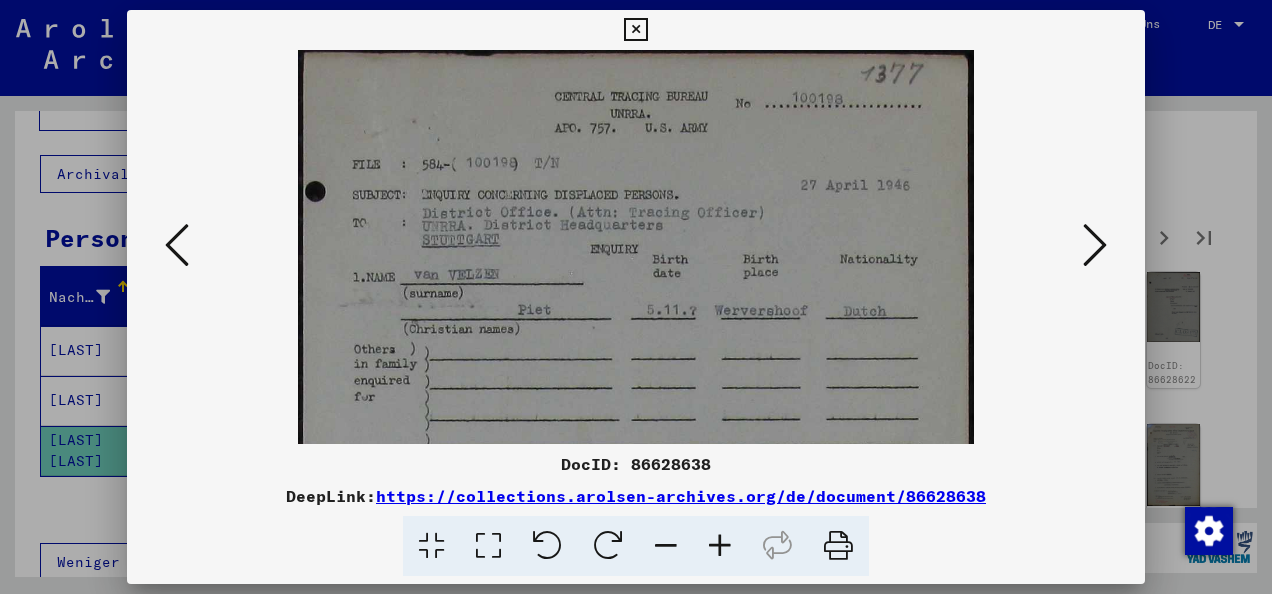 click at bounding box center [1095, 245] 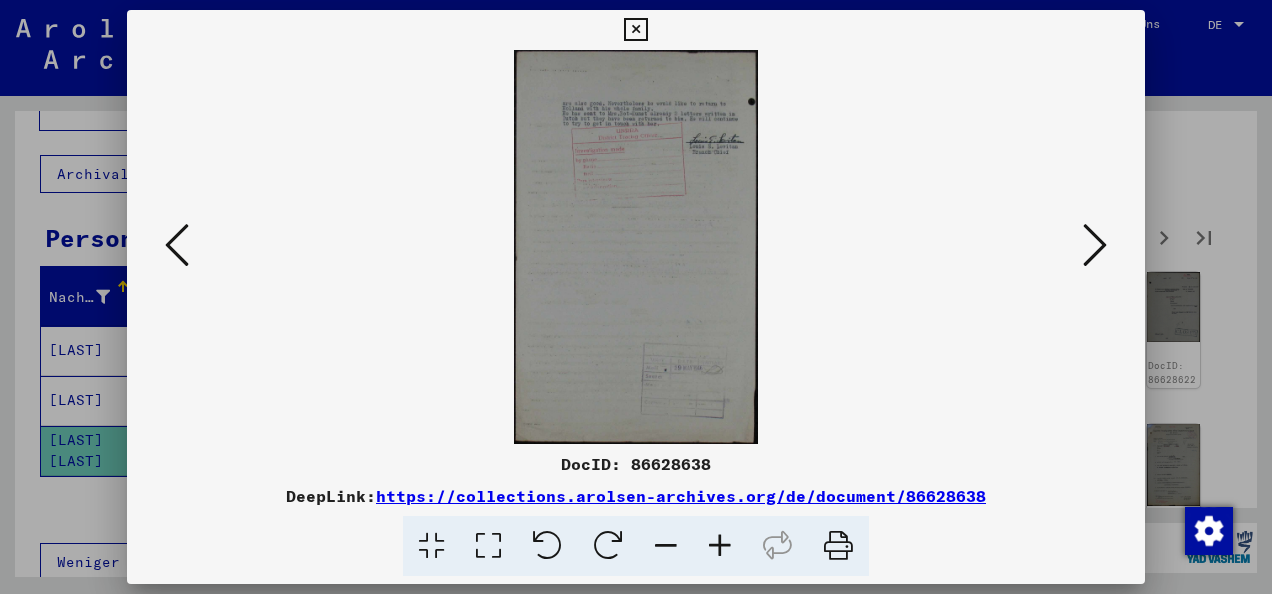 click at bounding box center (720, 546) 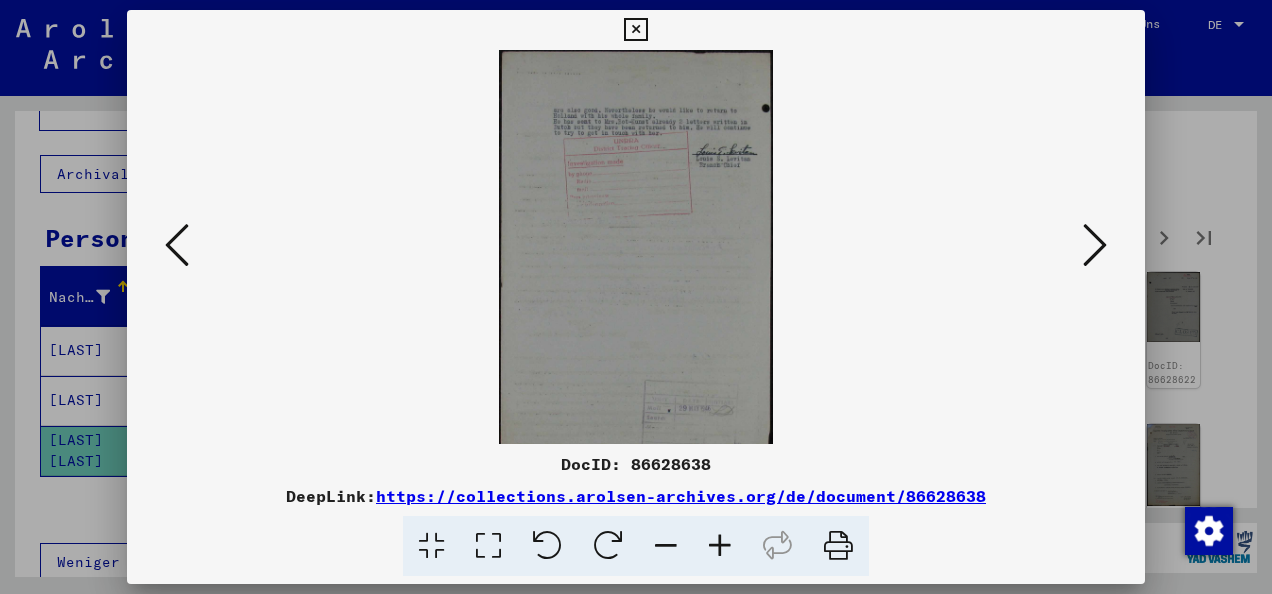 click at bounding box center [1095, 245] 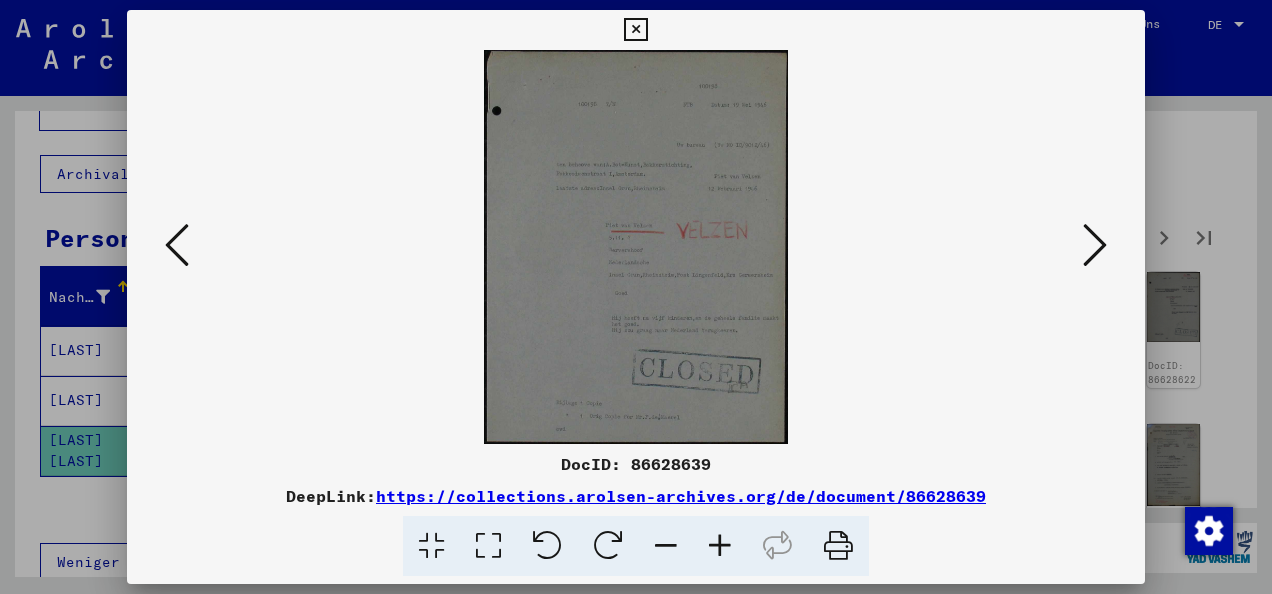 click at bounding box center (720, 546) 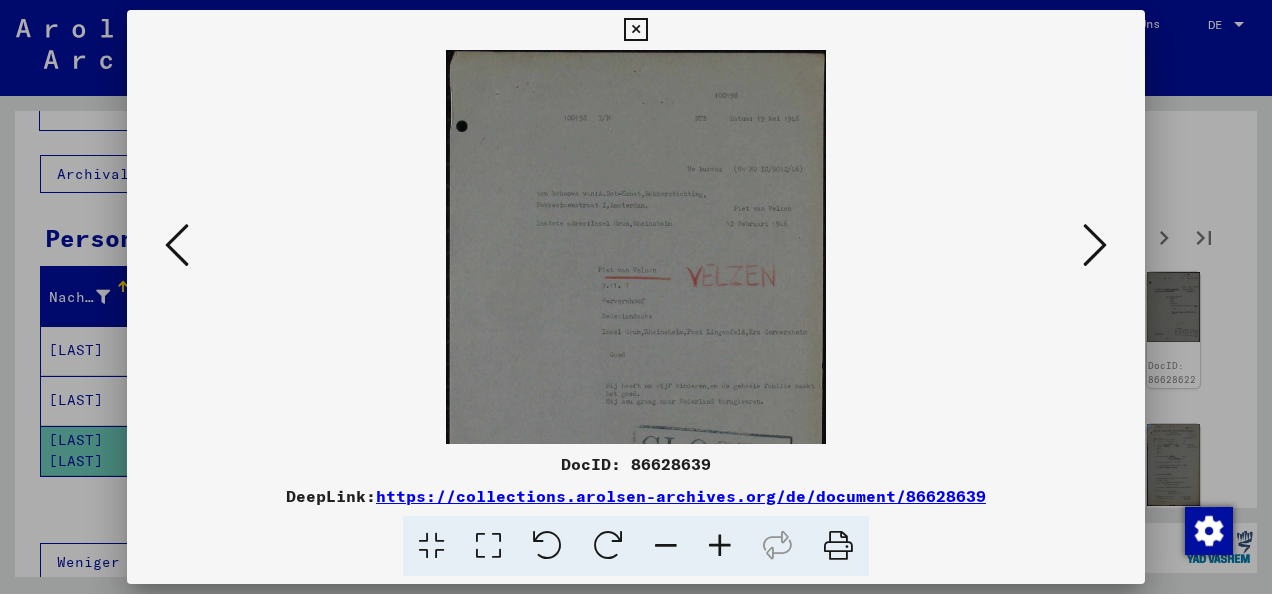 click at bounding box center (720, 546) 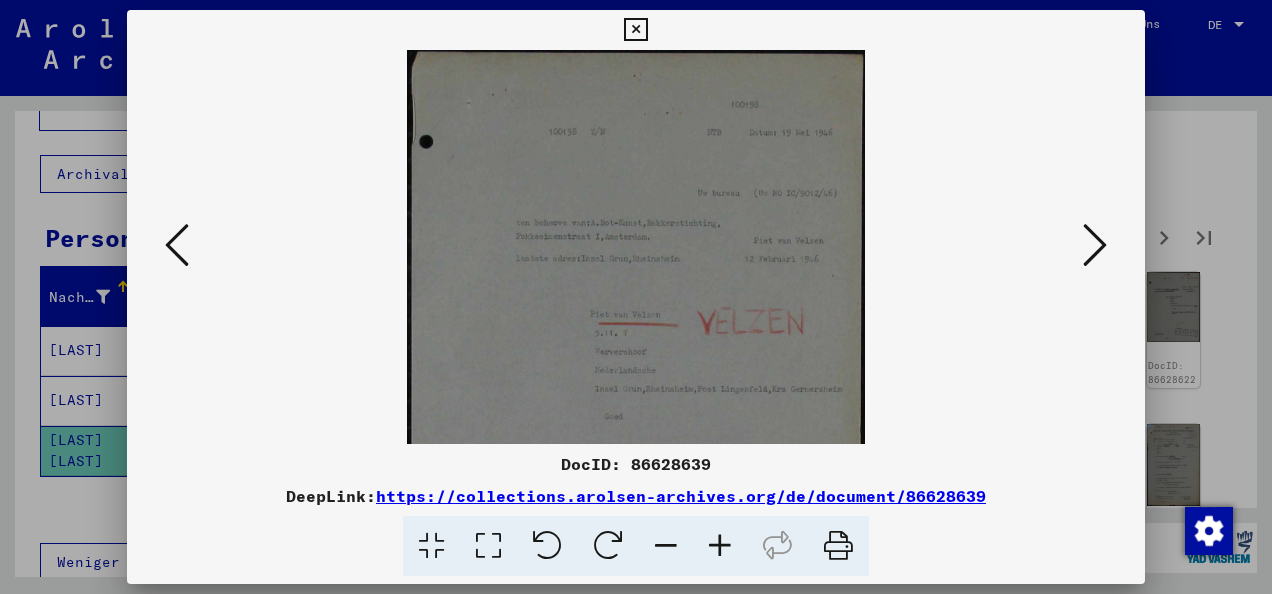 click at bounding box center [720, 546] 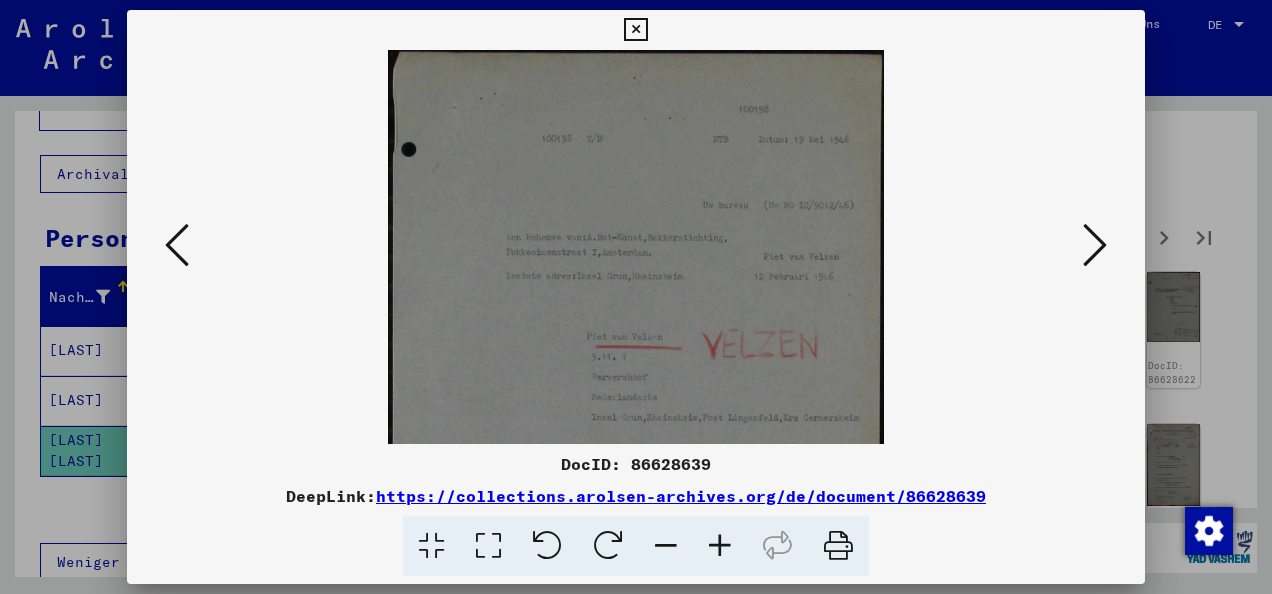 click at bounding box center [720, 546] 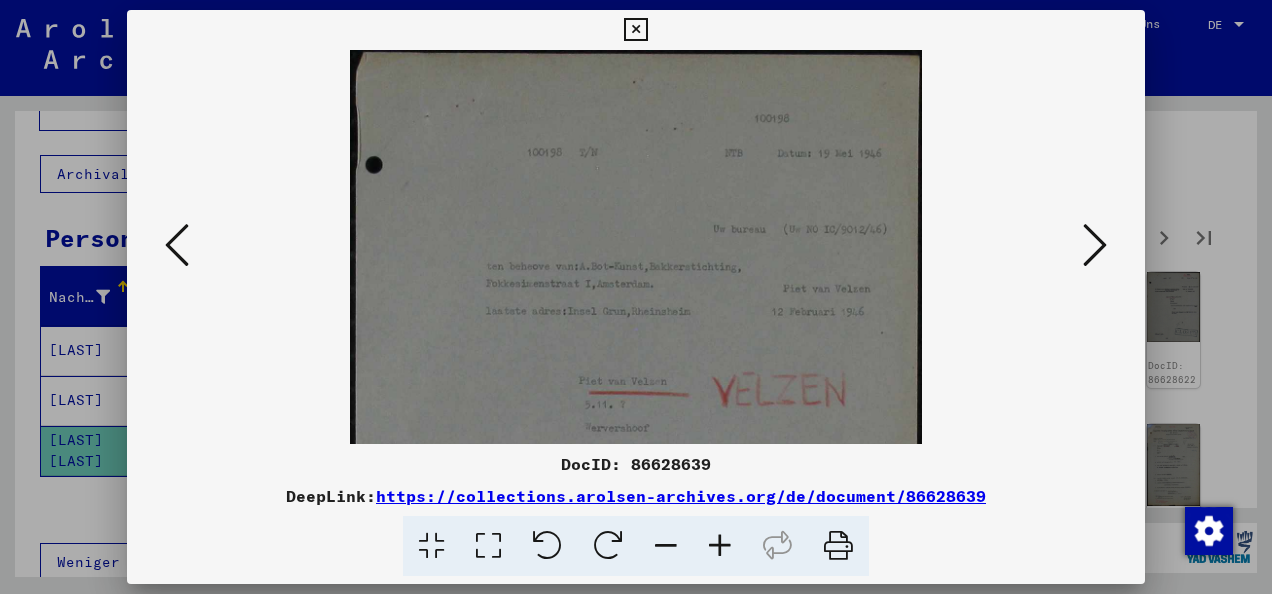 click at bounding box center (720, 546) 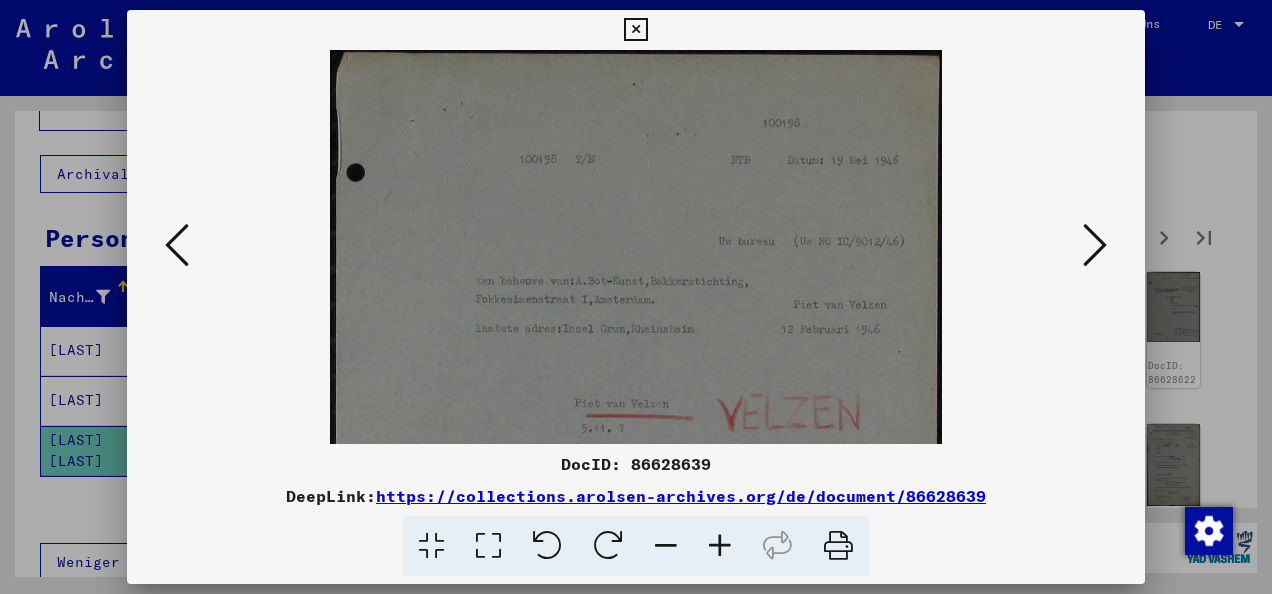 click at bounding box center (720, 546) 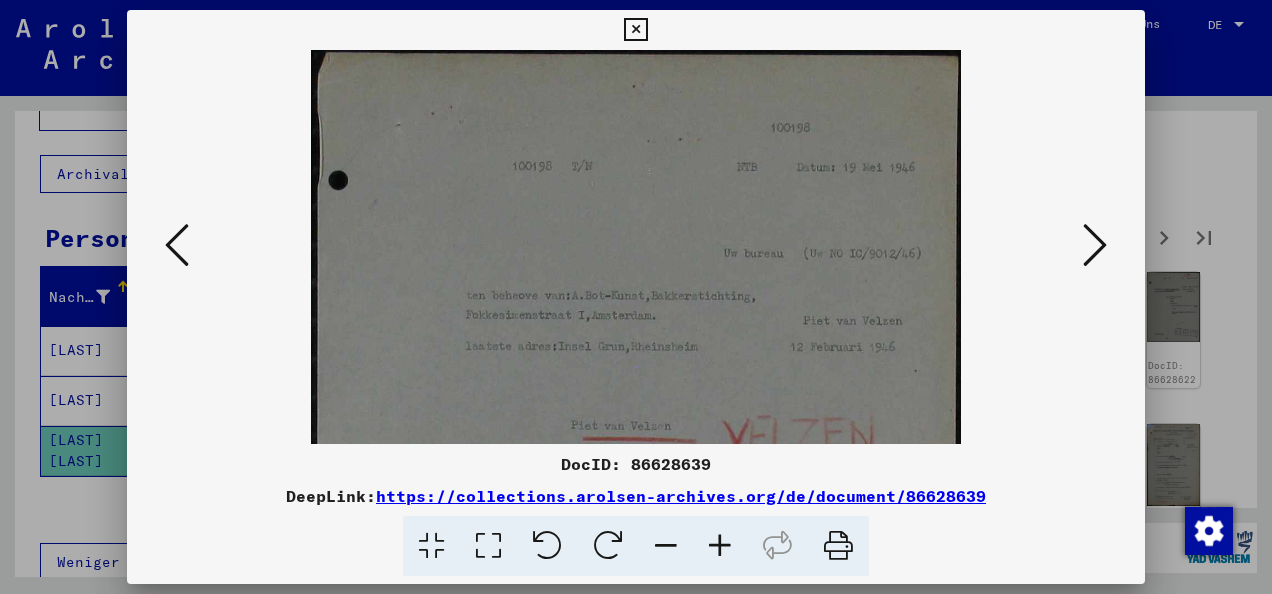 click at bounding box center (720, 546) 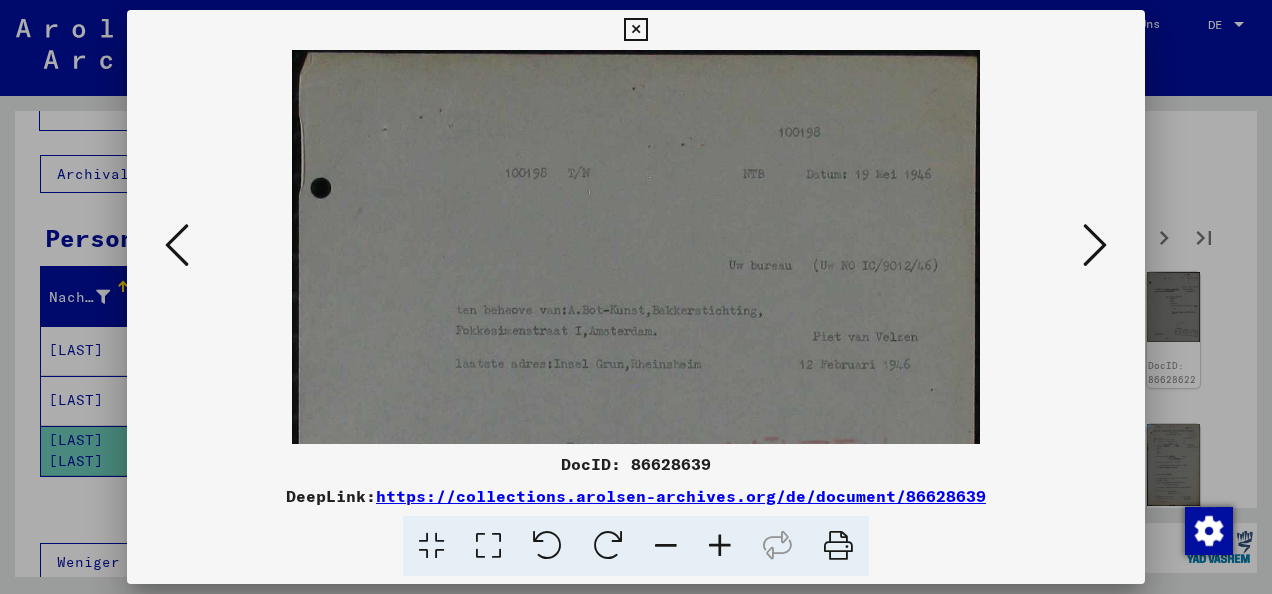 click at bounding box center (720, 546) 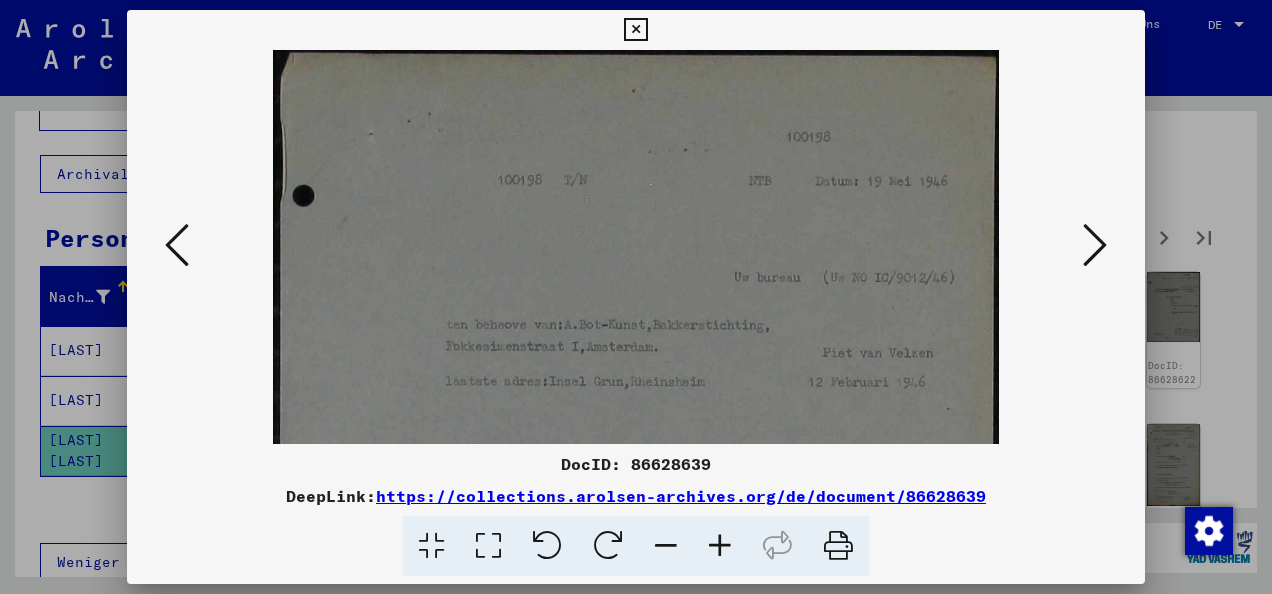 click at bounding box center [720, 546] 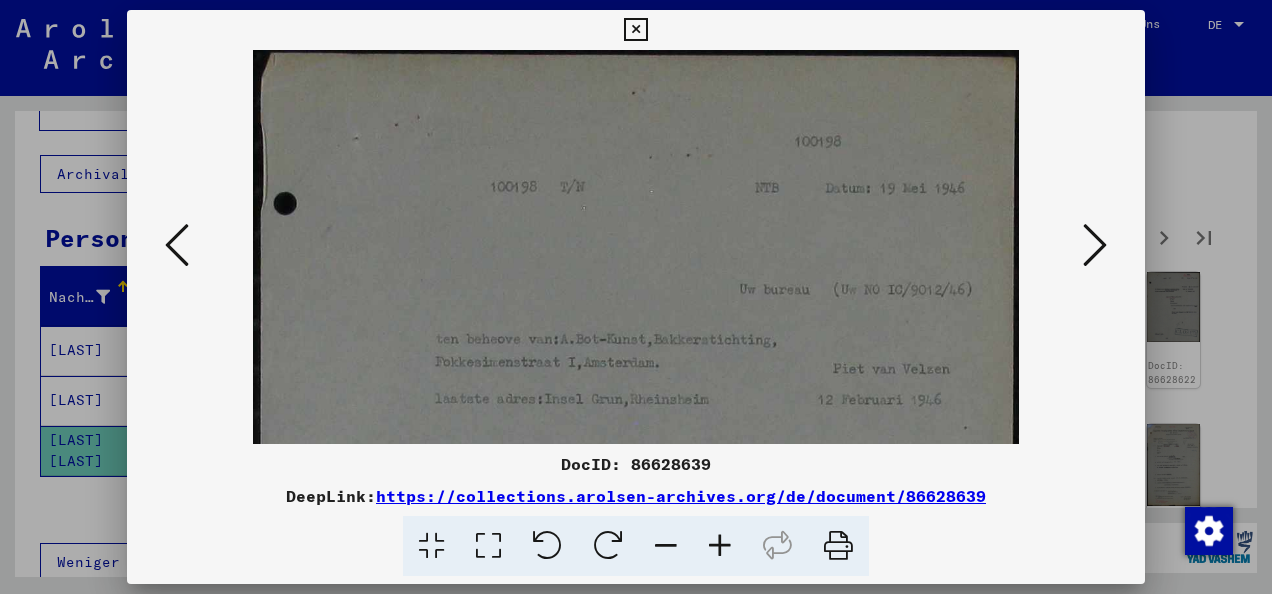 click at bounding box center [1095, 245] 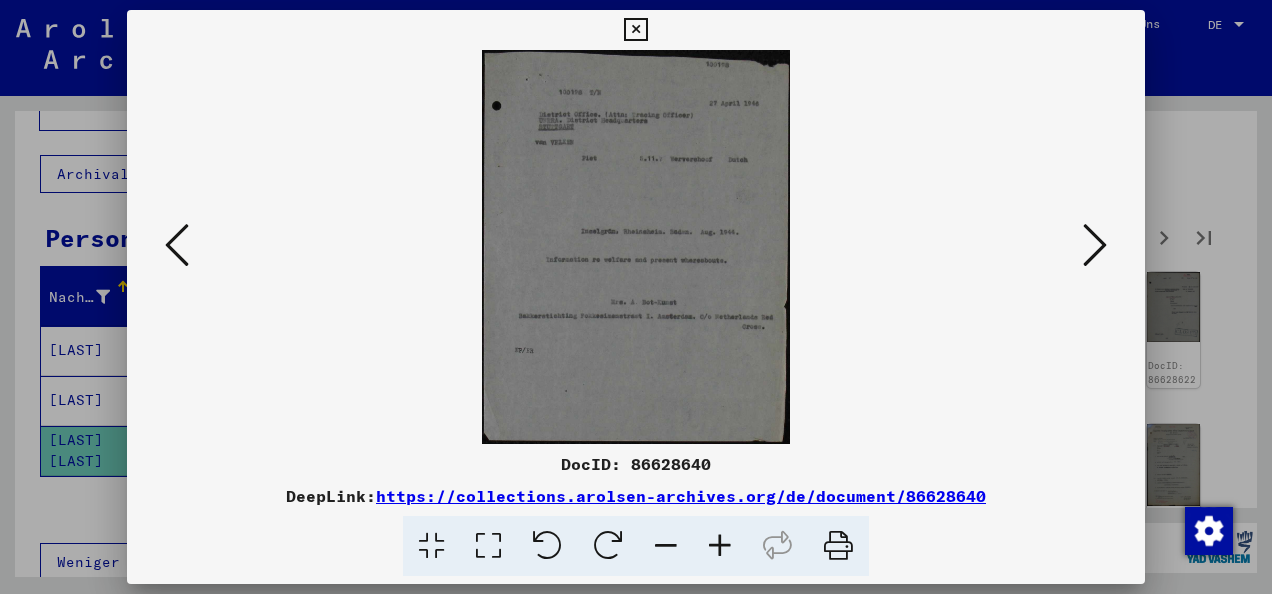 click at bounding box center (720, 546) 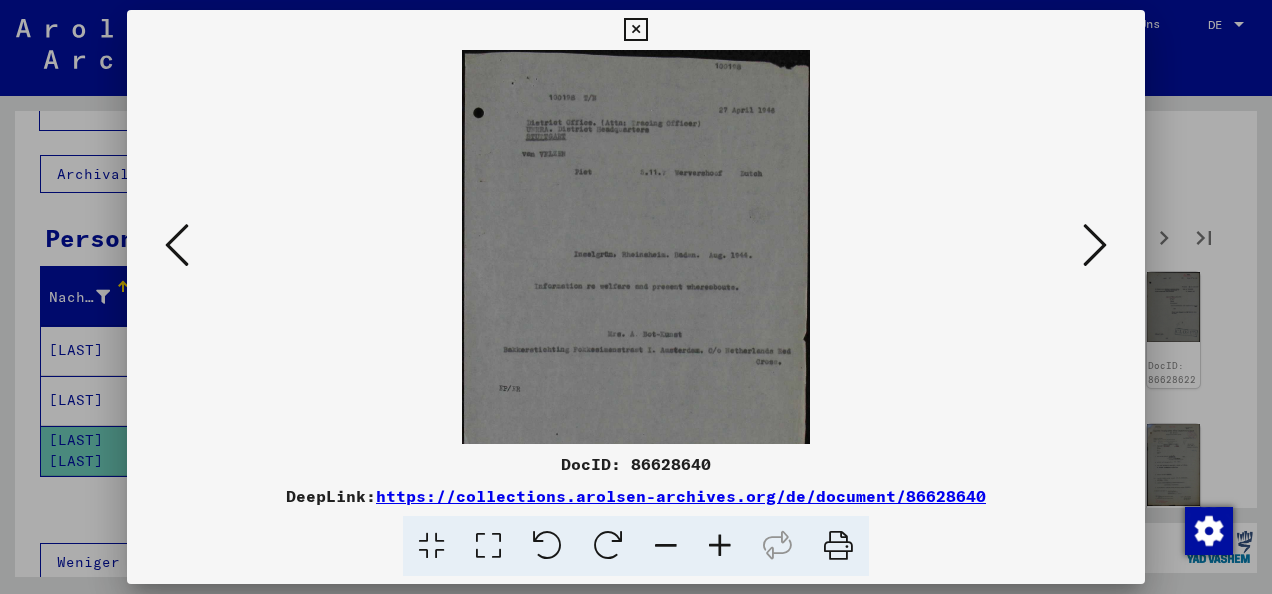 click at bounding box center [720, 546] 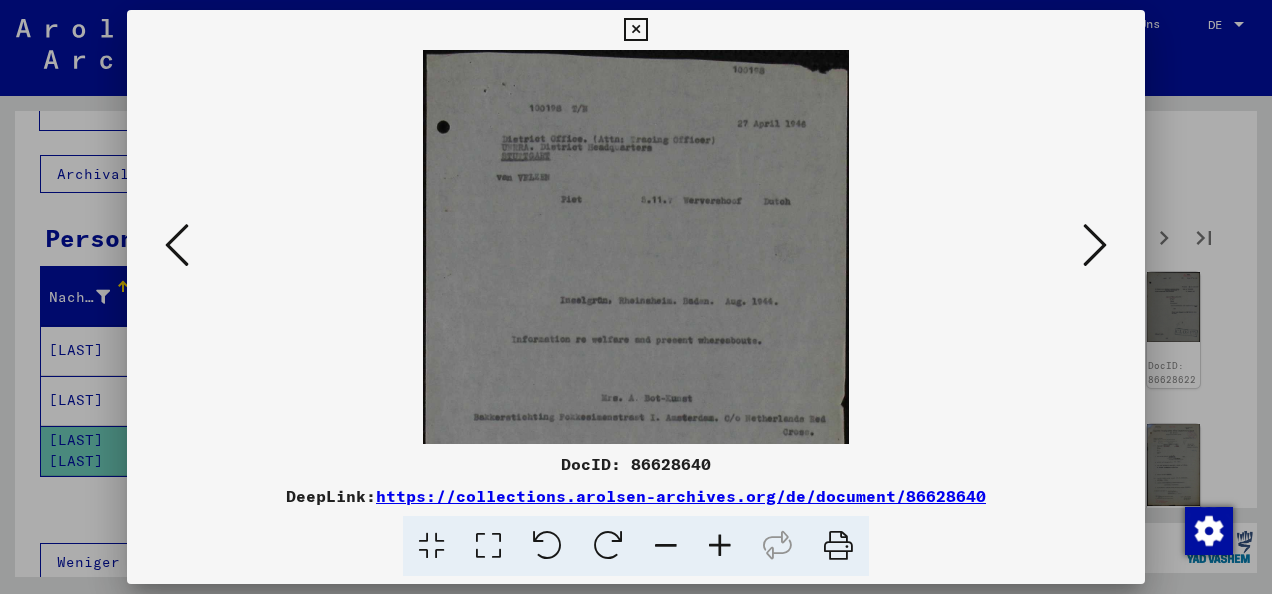 click at bounding box center (720, 546) 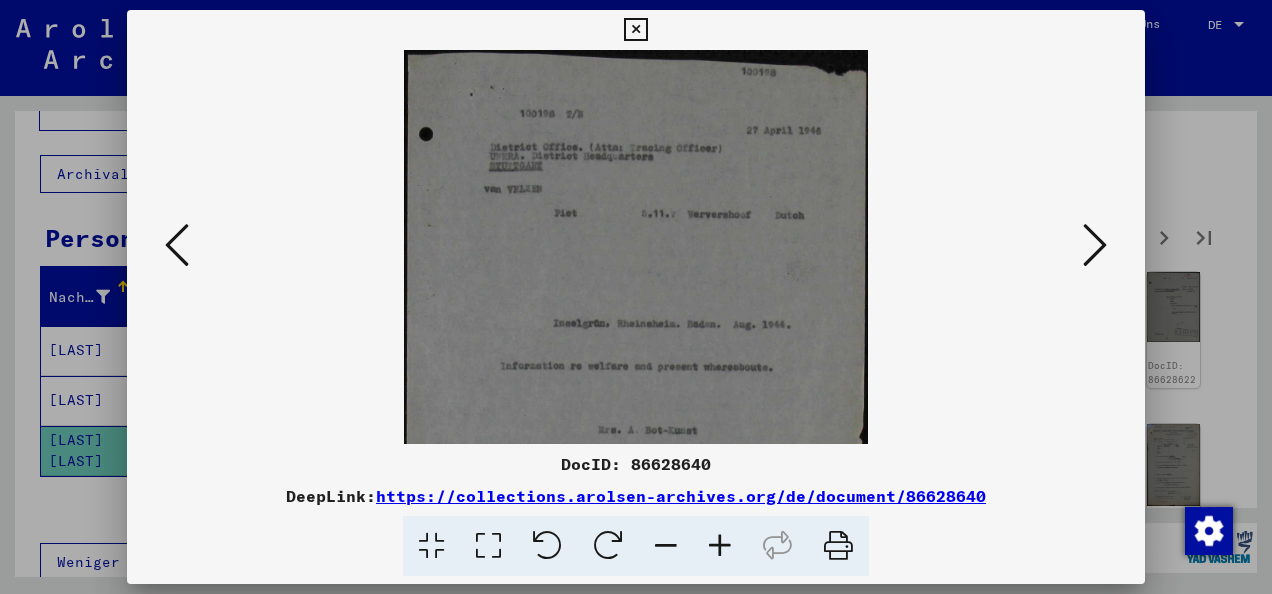 click at bounding box center [720, 546] 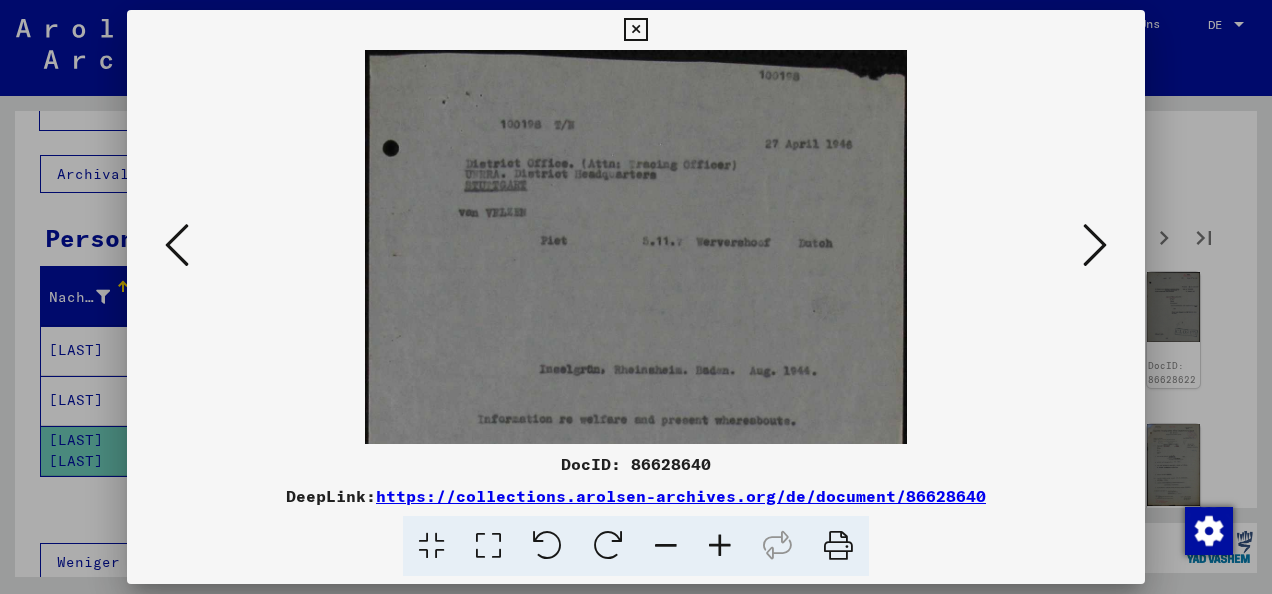 click at bounding box center (720, 546) 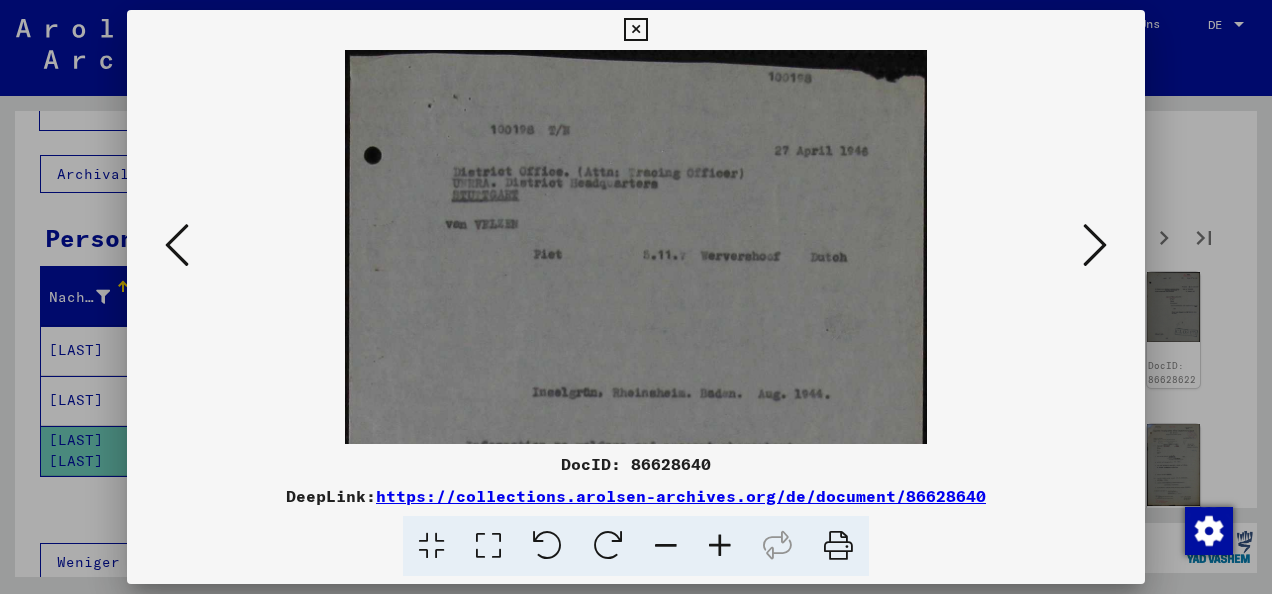 click at bounding box center (720, 546) 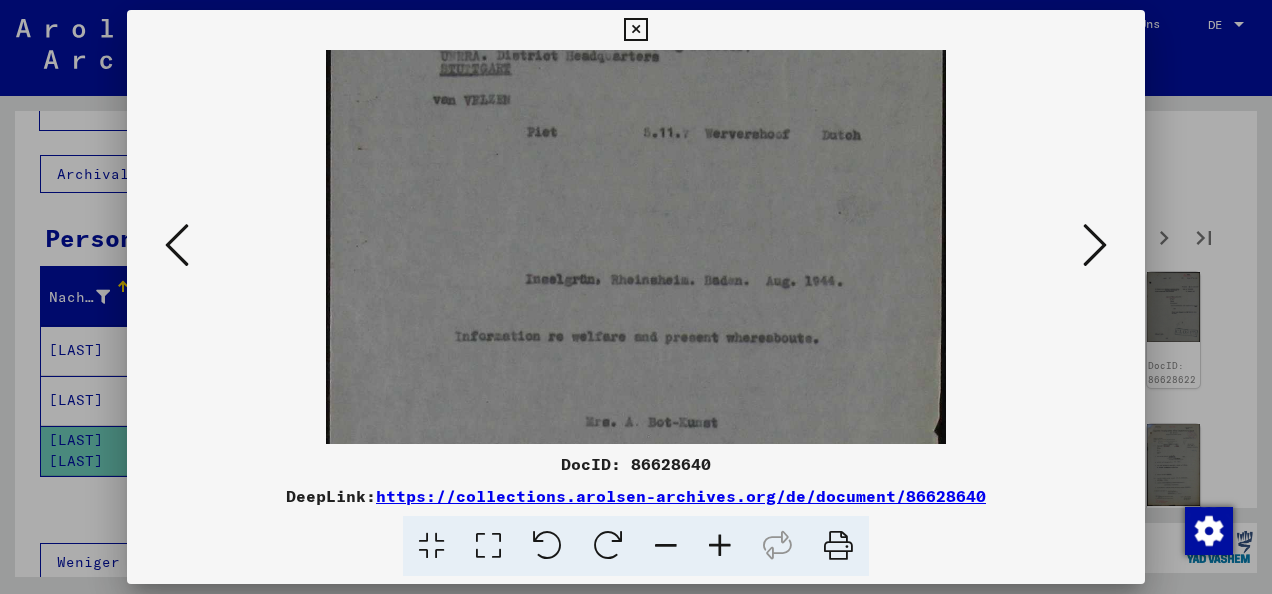 drag, startPoint x: 698, startPoint y: 358, endPoint x: 688, endPoint y: 223, distance: 135.36986 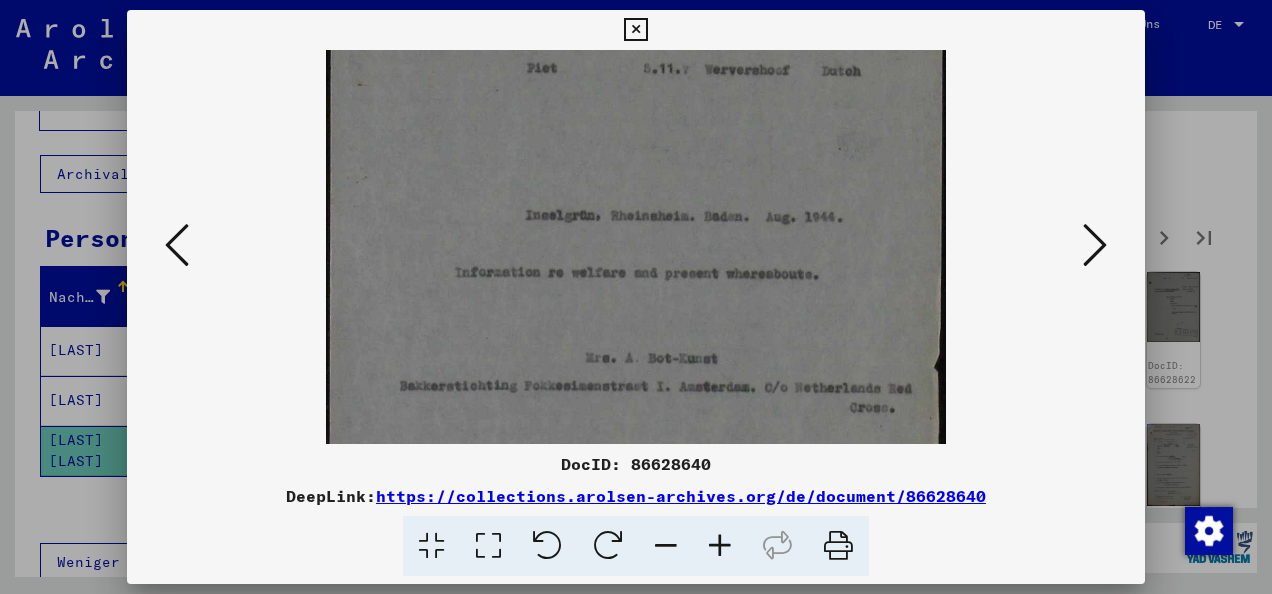 drag, startPoint x: 744, startPoint y: 331, endPoint x: 840, endPoint y: 256, distance: 121.82365 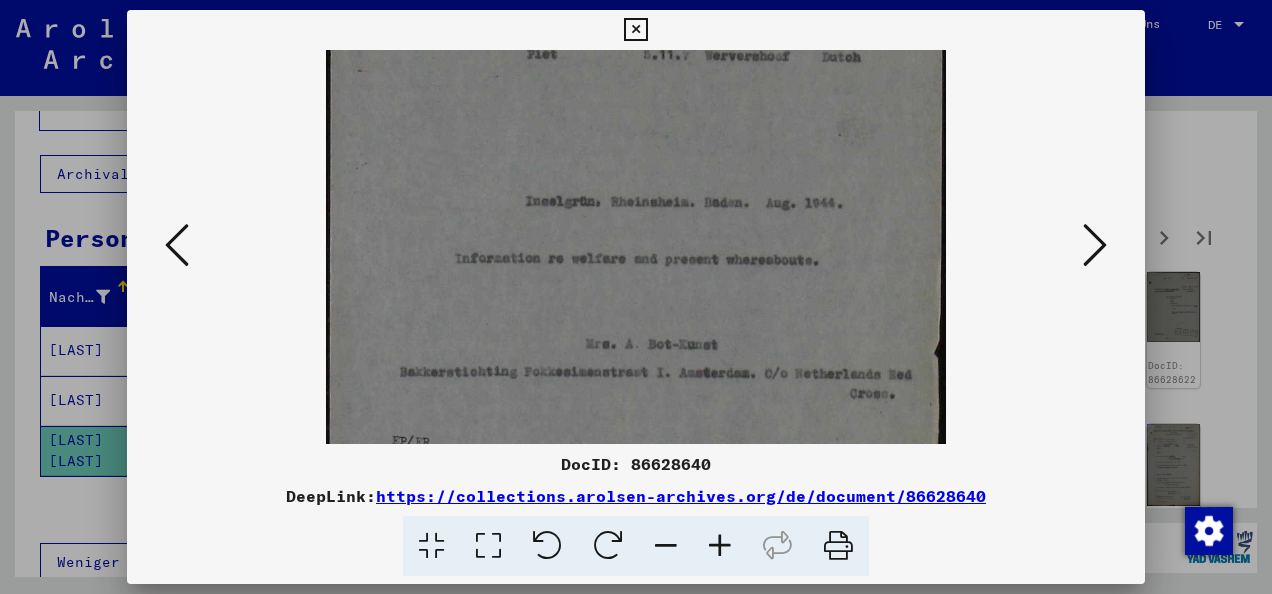 click at bounding box center (1095, 245) 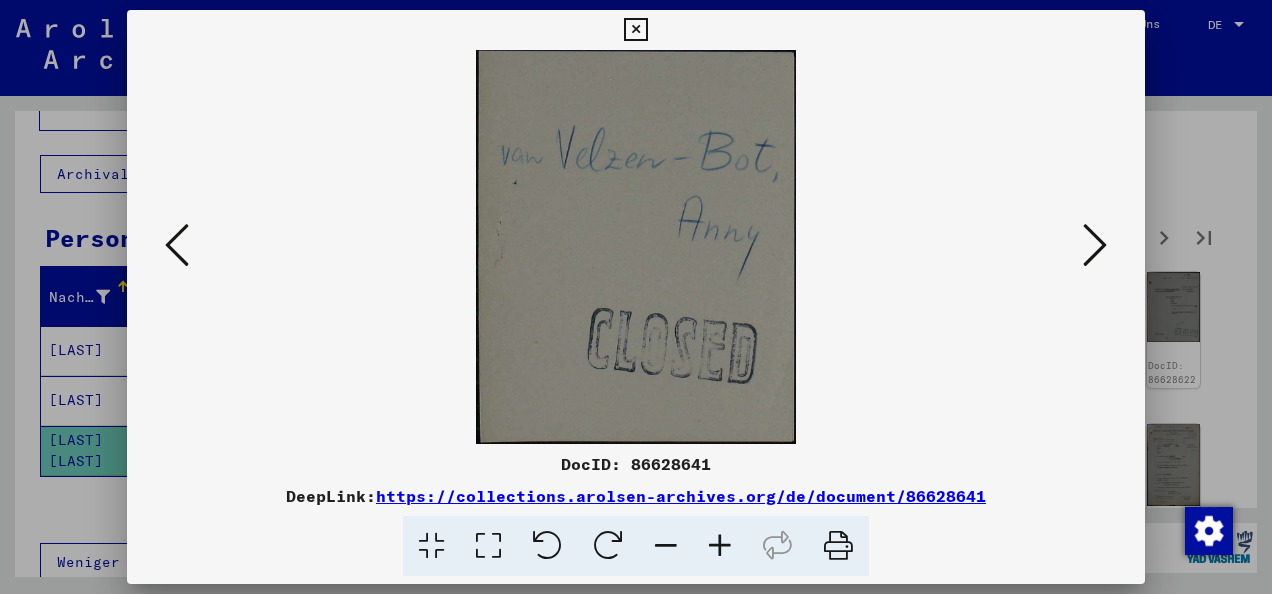 click at bounding box center (1095, 245) 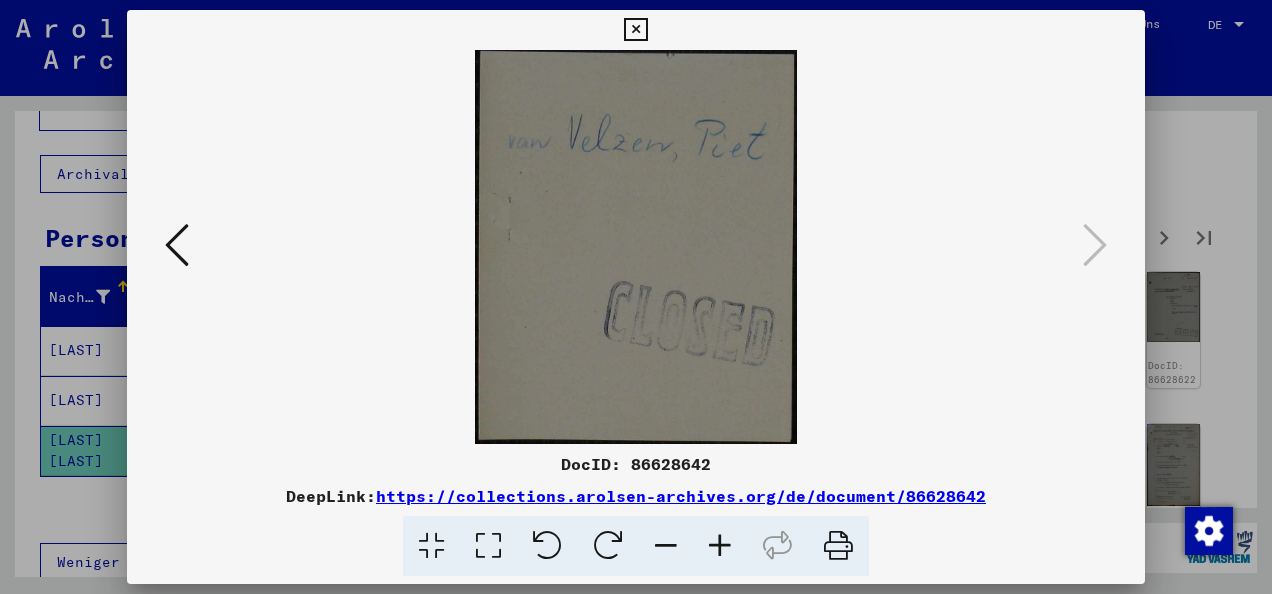 click at bounding box center (635, 30) 